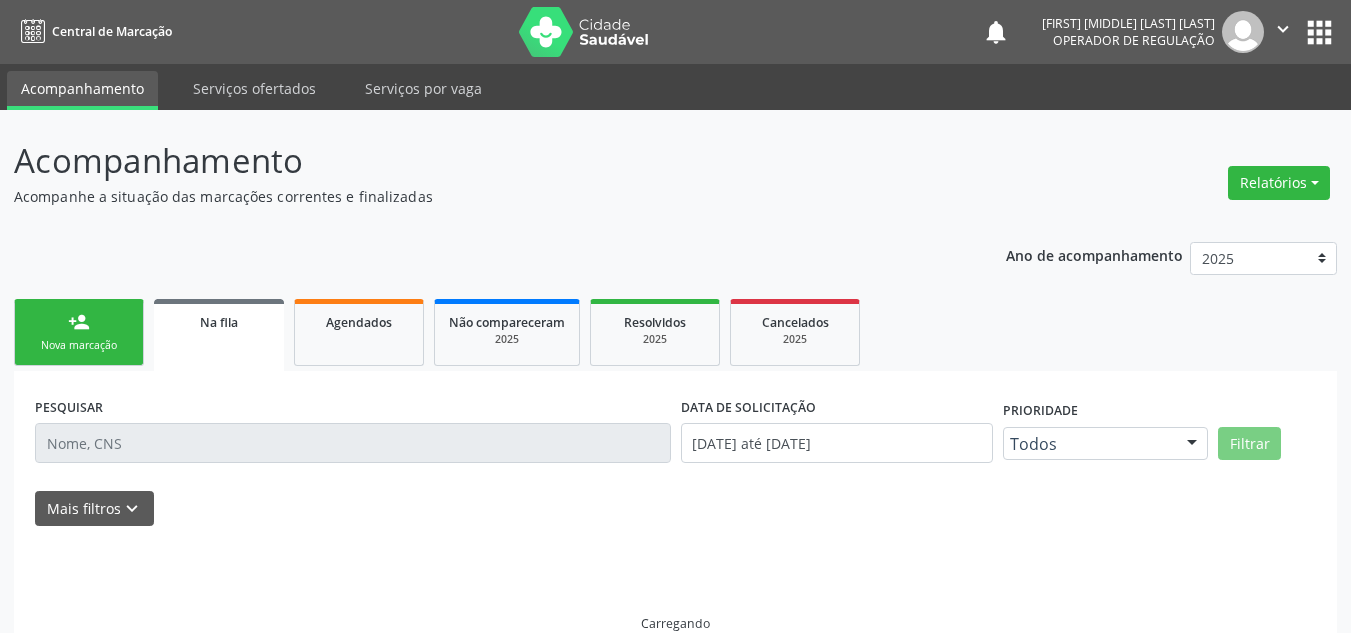 scroll, scrollTop: 34, scrollLeft: 0, axis: vertical 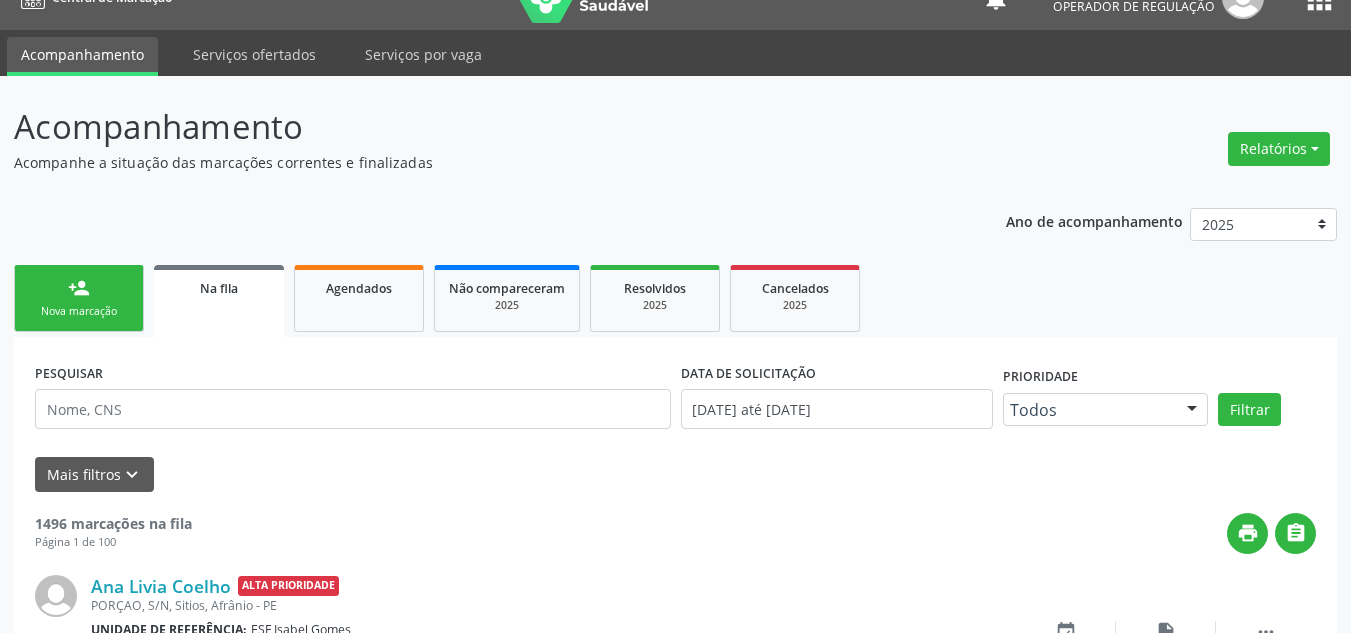 click on "Nova marcação" at bounding box center (79, 311) 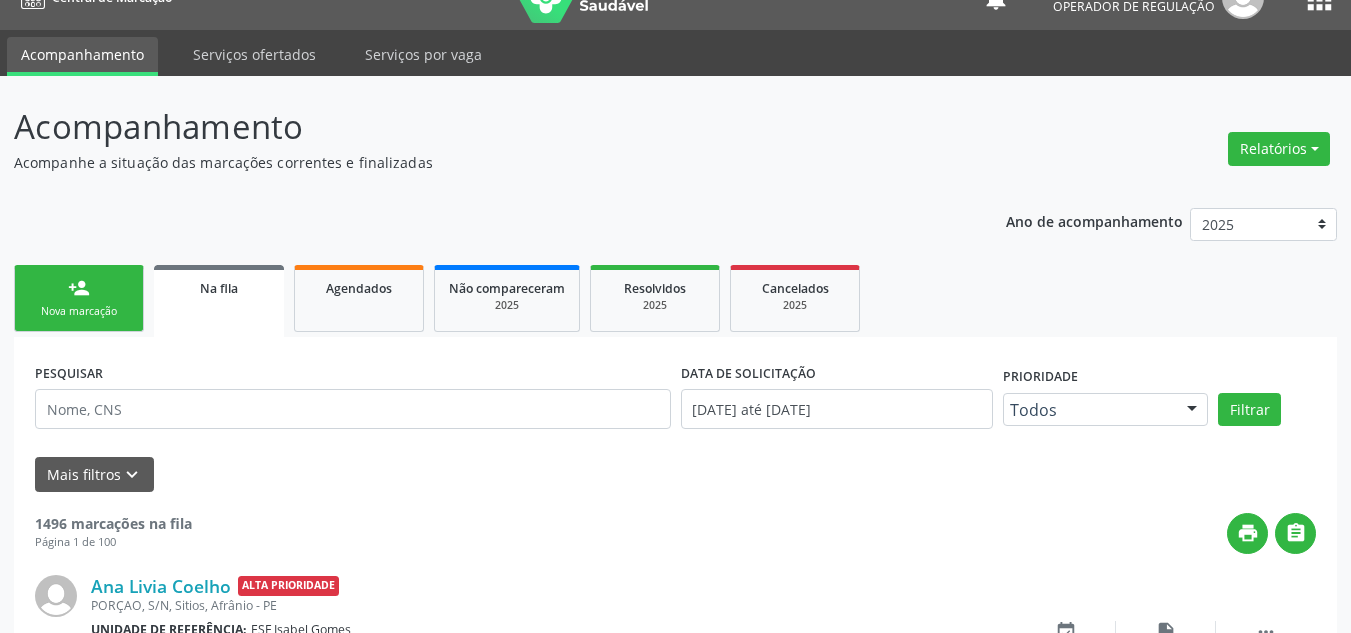 click on "Na fila" at bounding box center [219, 301] 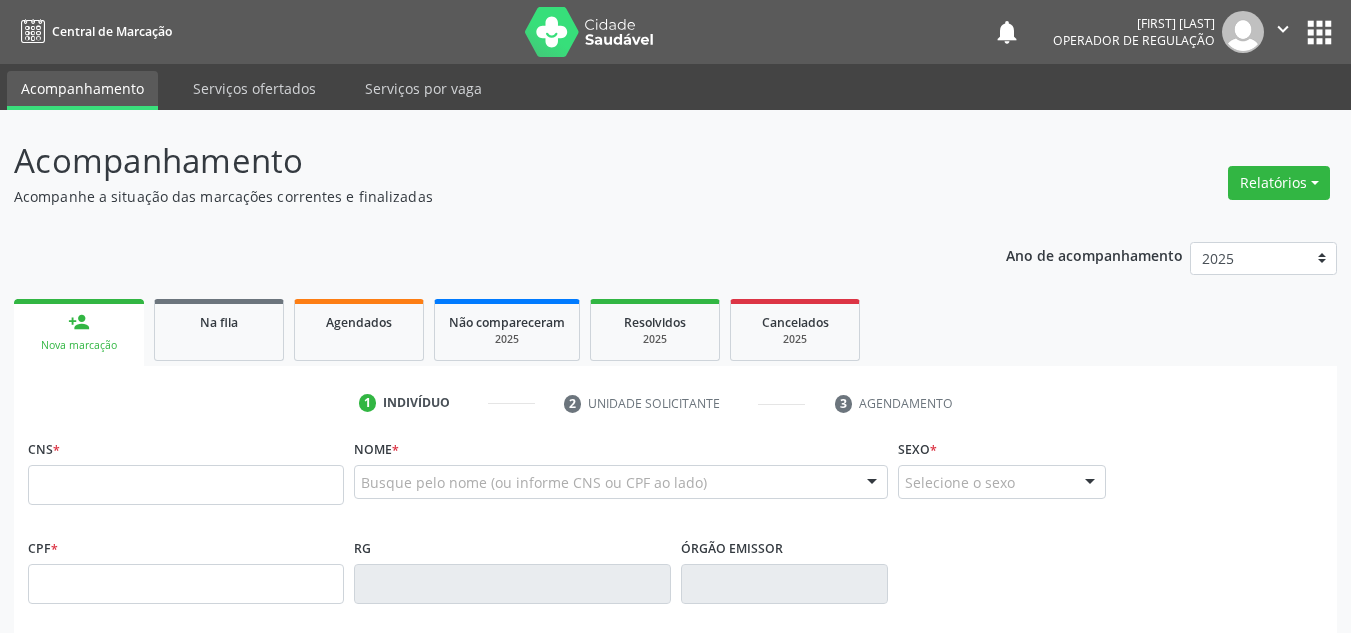 scroll, scrollTop: 34, scrollLeft: 0, axis: vertical 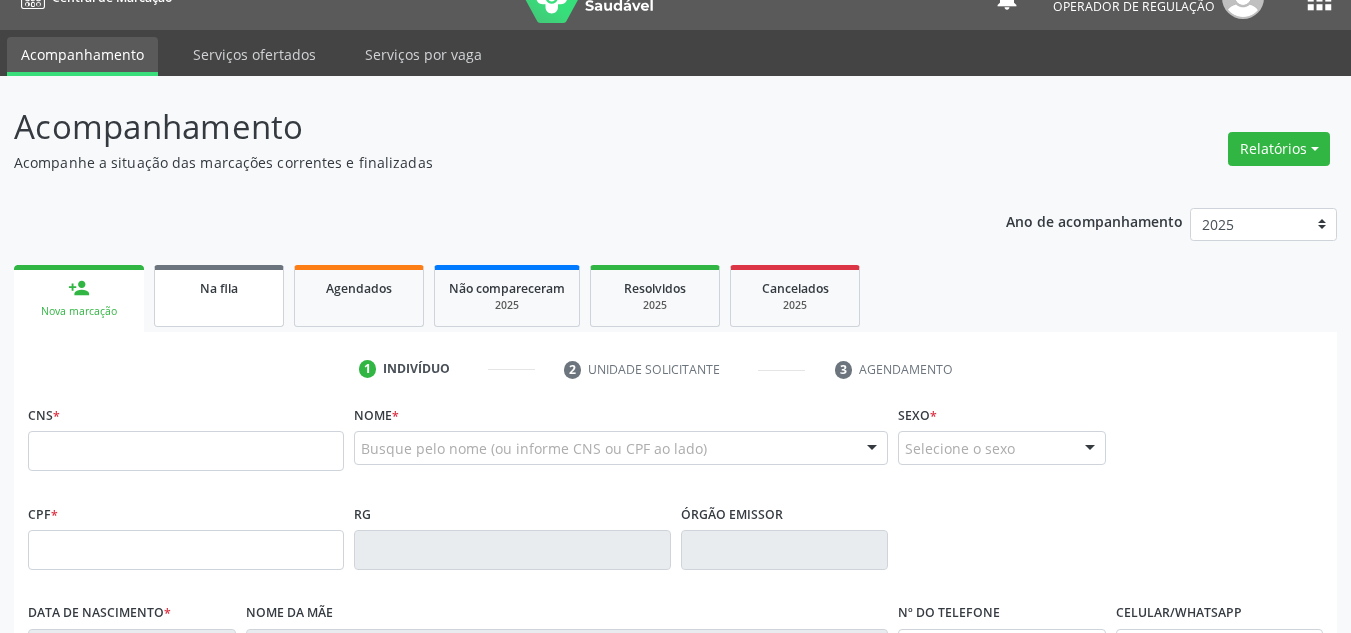 click on "Na fila" at bounding box center (219, 296) 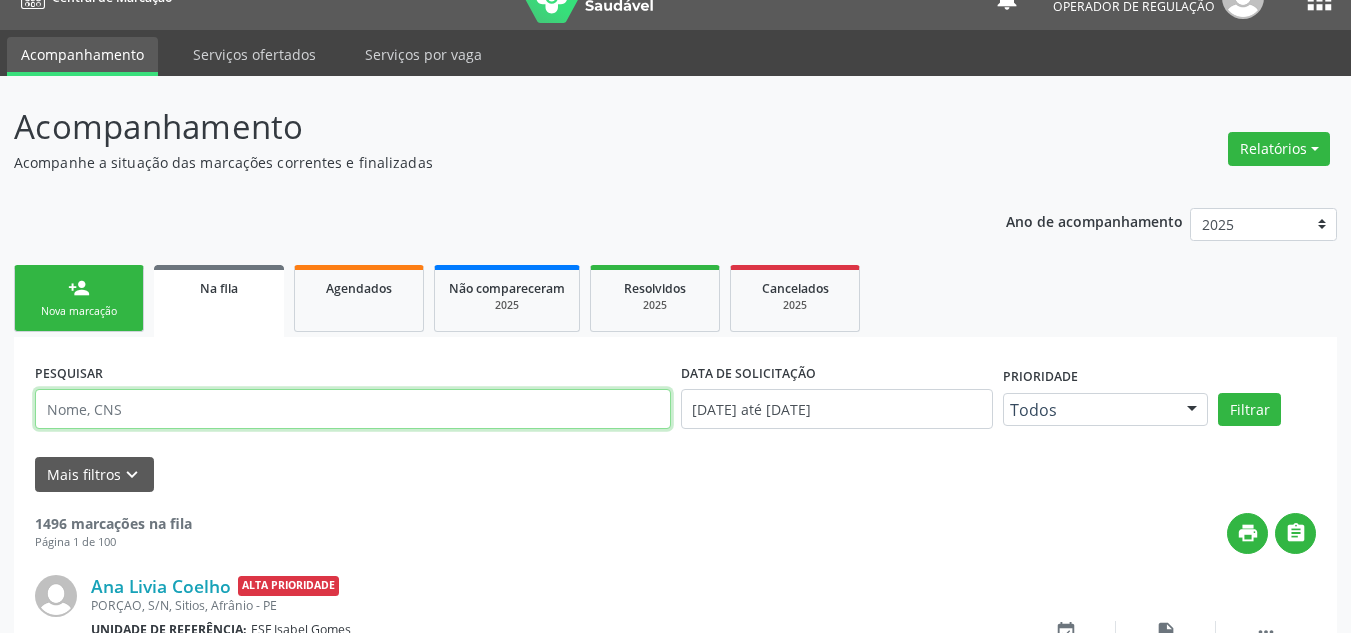 click at bounding box center (353, 409) 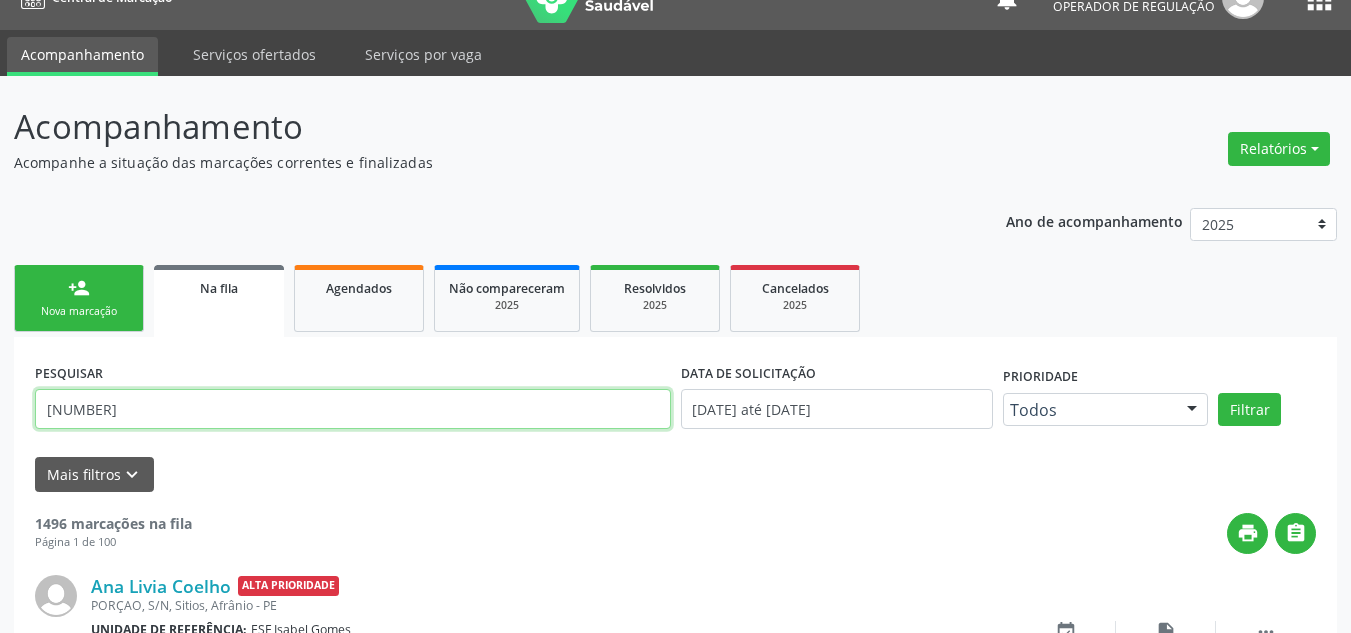 type on "[NUMBER]" 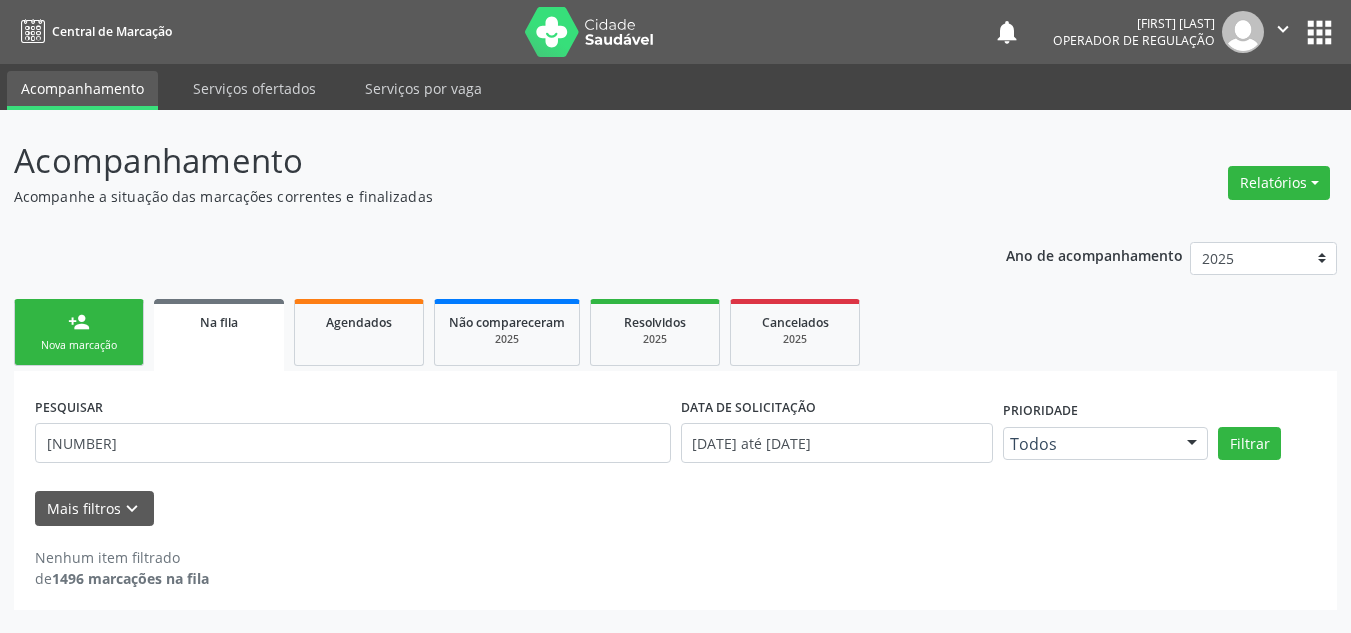 scroll, scrollTop: 0, scrollLeft: 0, axis: both 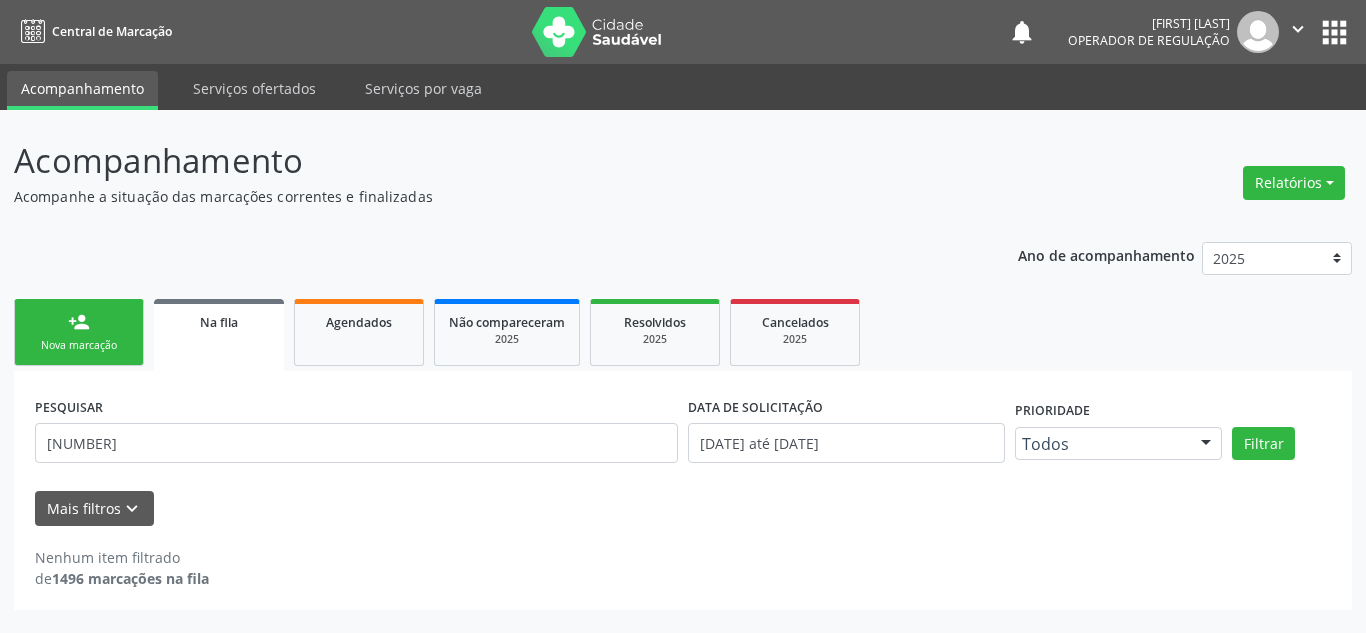click on "person_add
Nova marcação" at bounding box center [79, 332] 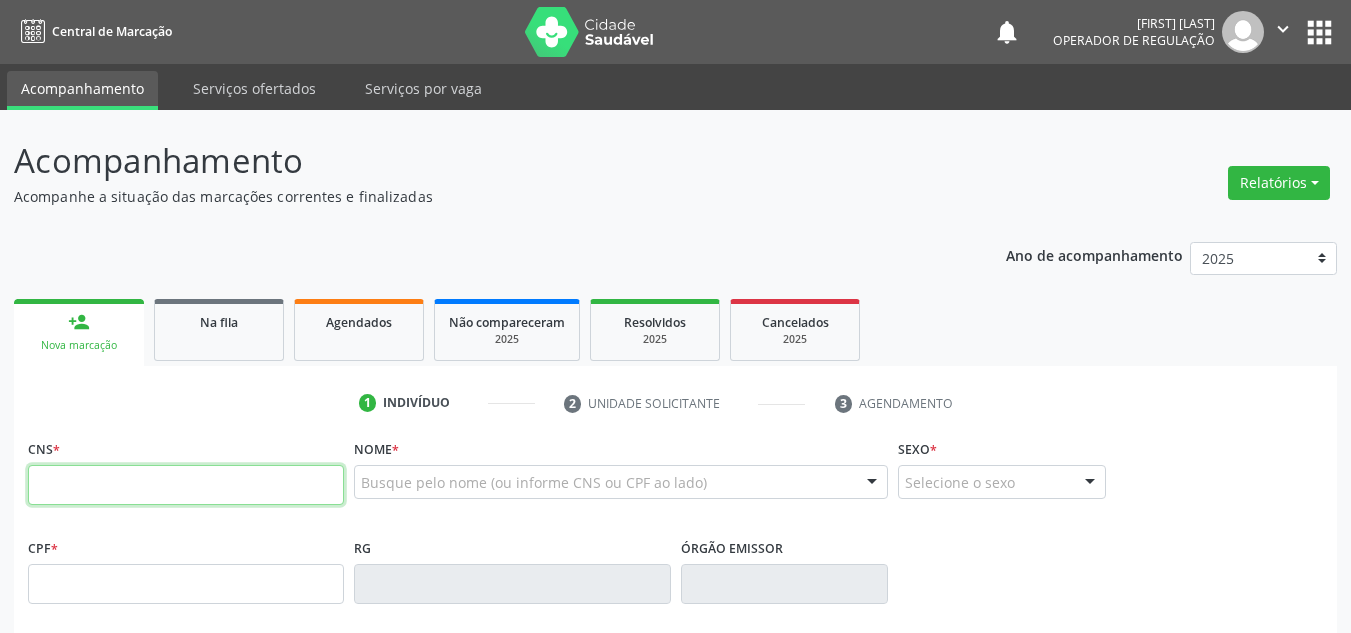 click at bounding box center [186, 485] 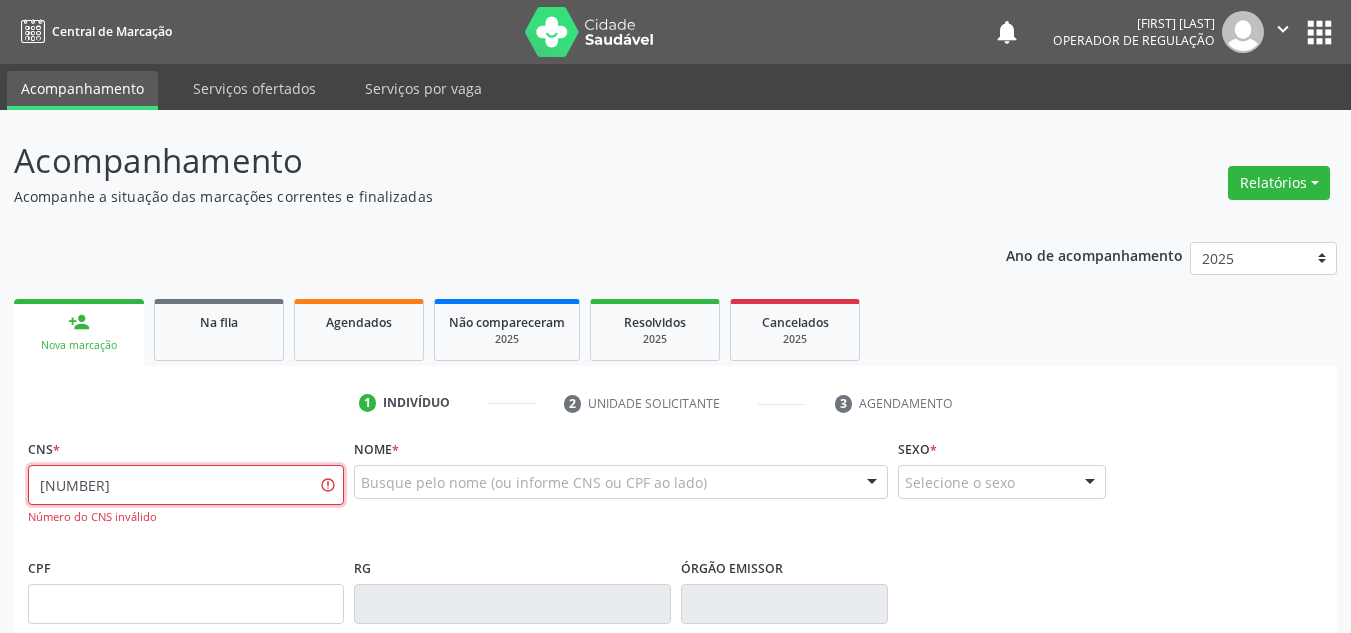 type on "[NUMBER]" 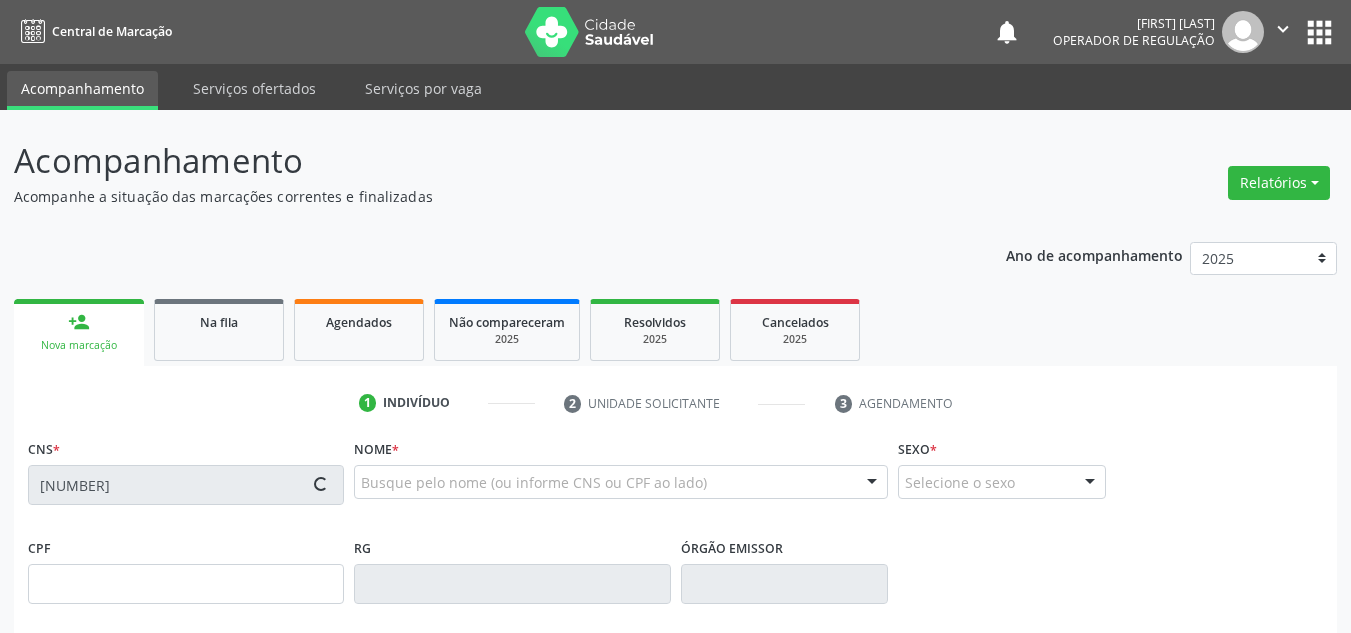 type on "[NUMBER]" 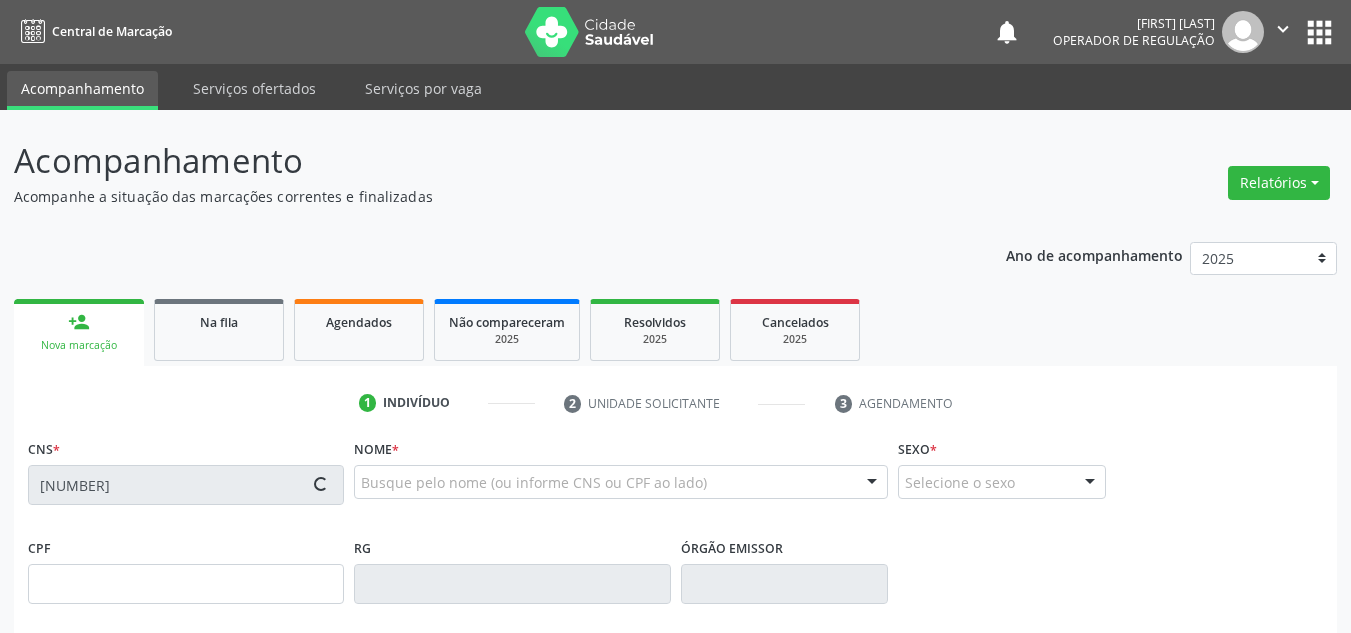 type on "[DATE]" 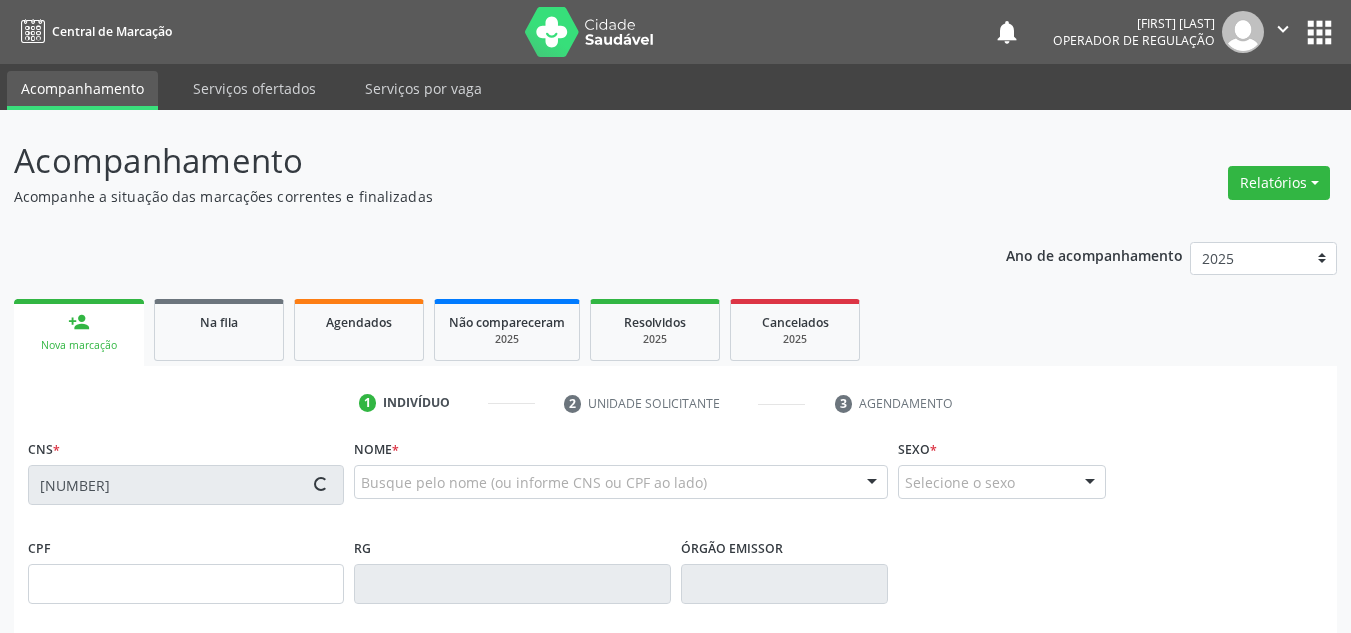 type on "S/N" 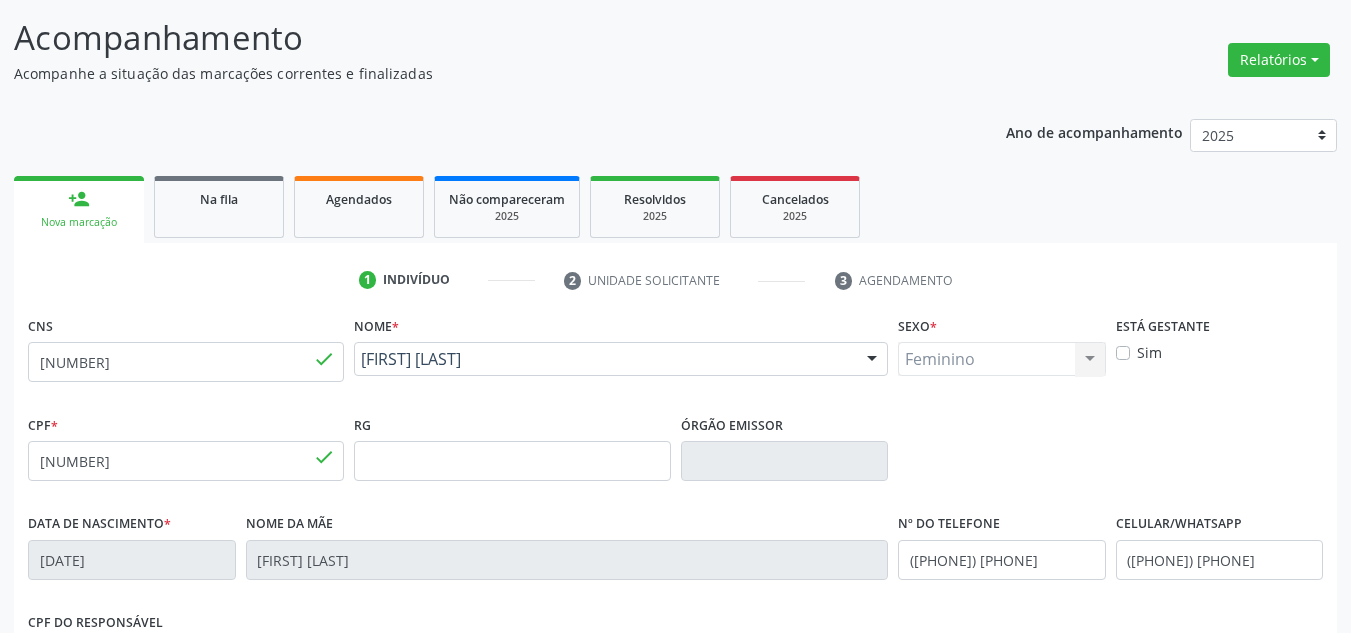 scroll, scrollTop: 451, scrollLeft: 0, axis: vertical 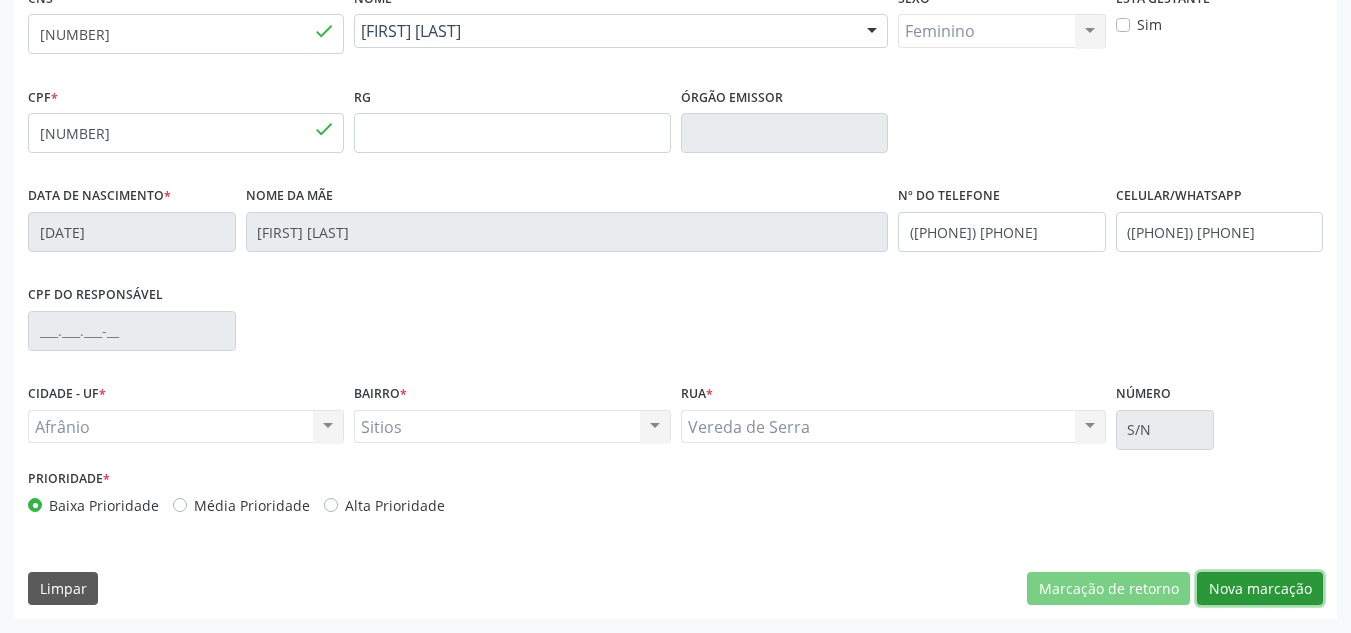 click on "Nova marcação" at bounding box center (1260, 589) 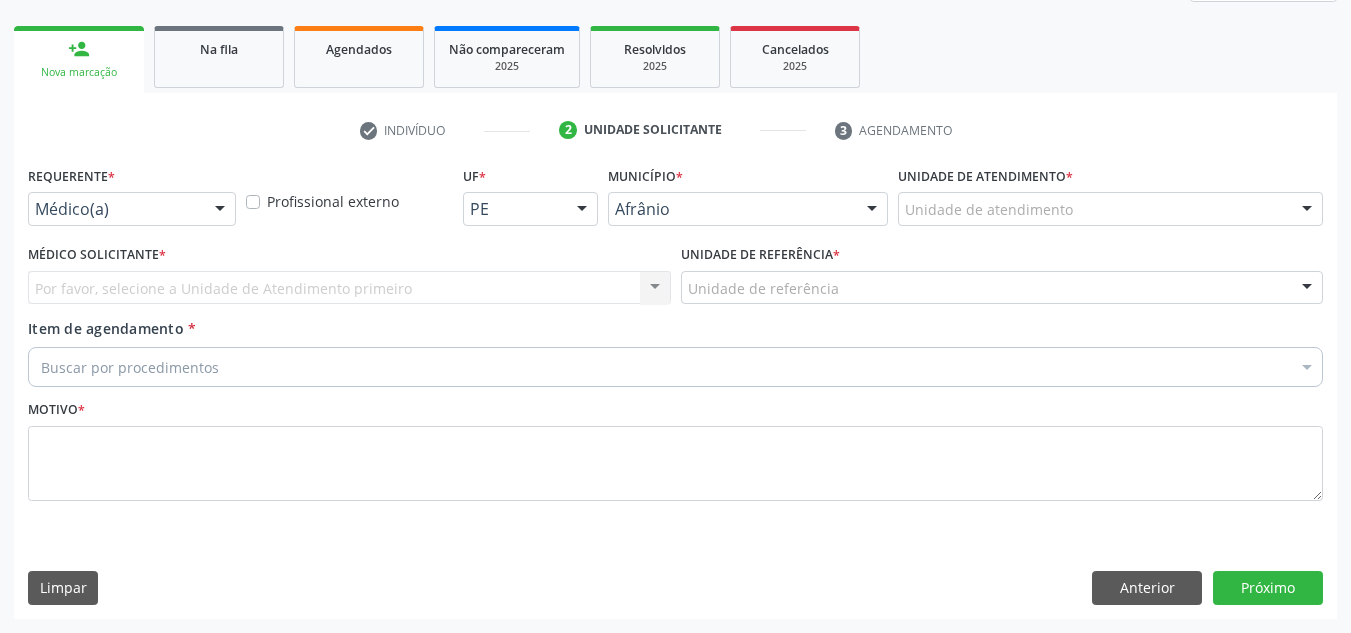 scroll, scrollTop: 273, scrollLeft: 0, axis: vertical 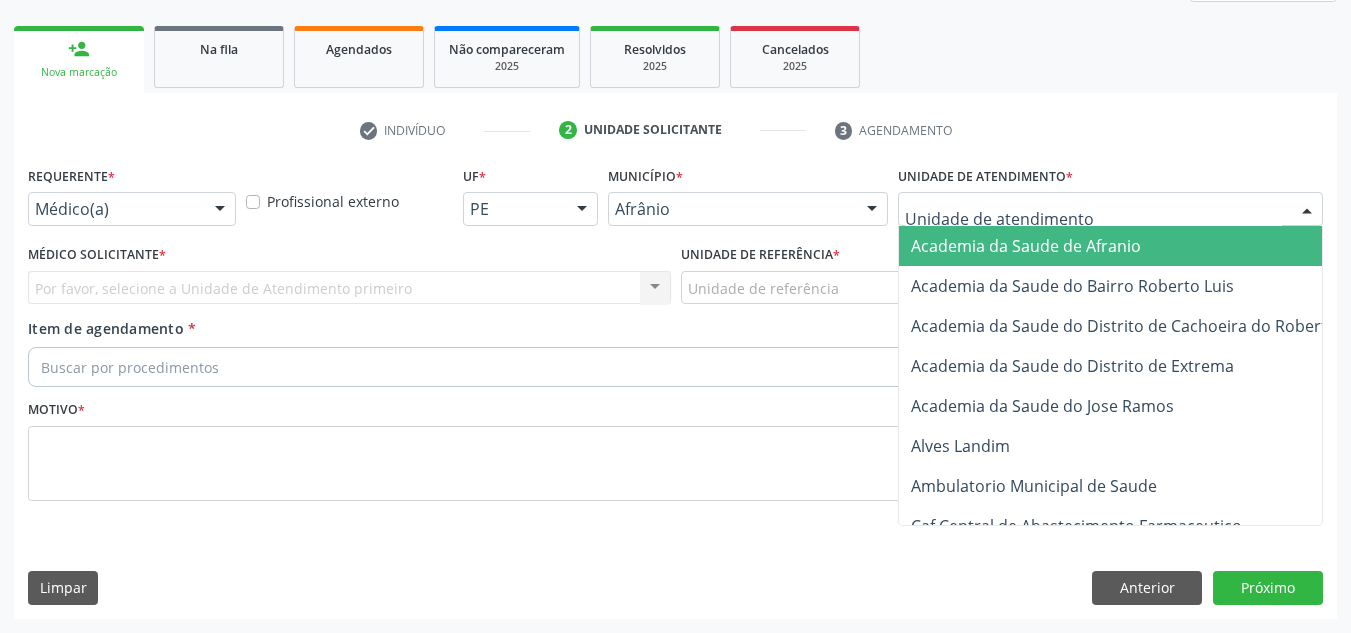 click at bounding box center [1110, 209] 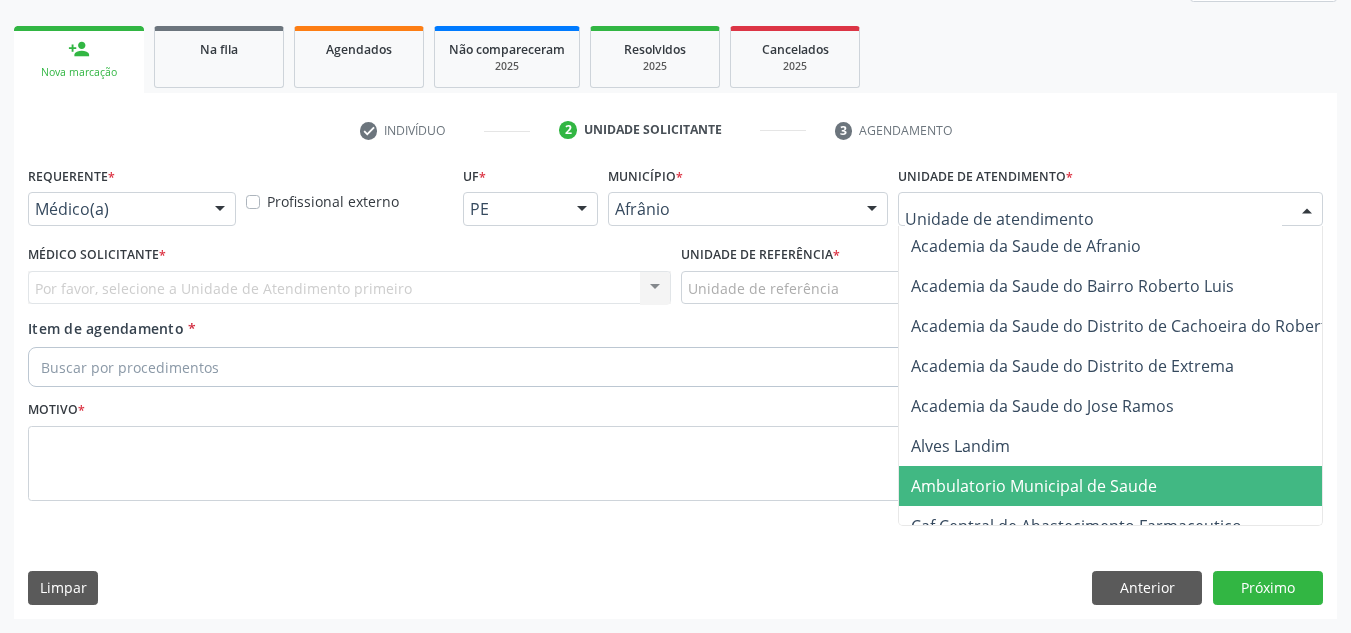 click on "Ambulatorio Municipal de Saude" at bounding box center (1137, 486) 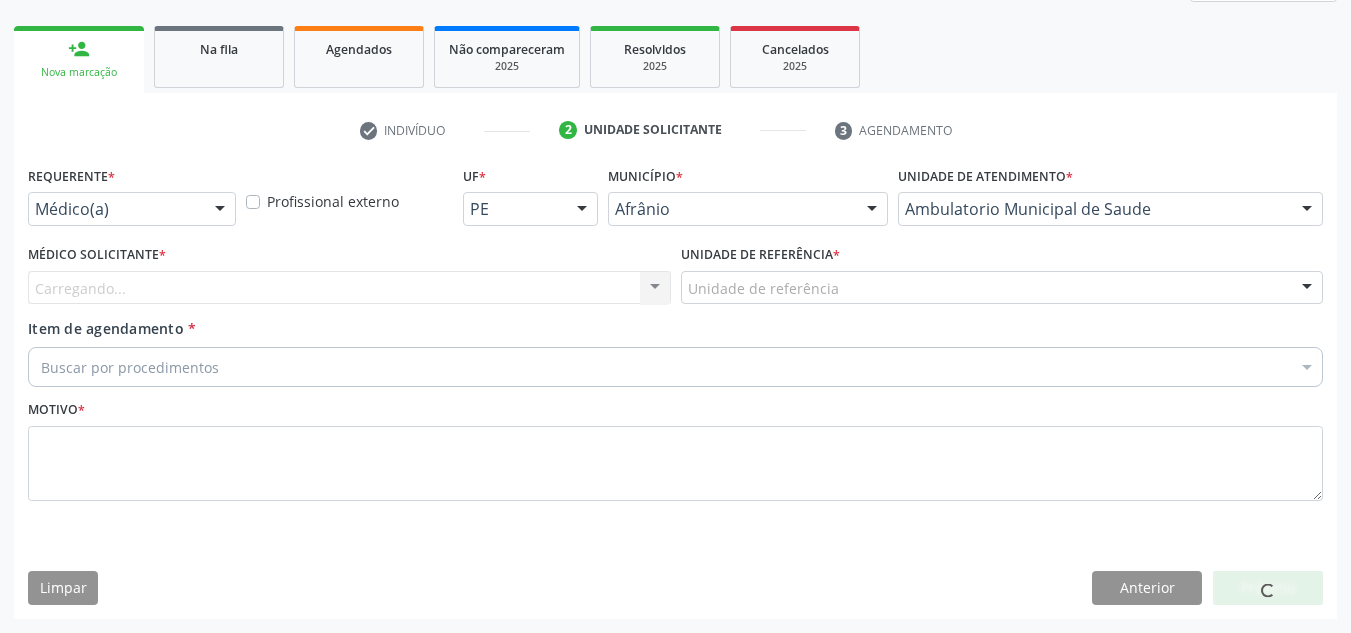 click on "Carregando...
Nenhum resultado encontrado para: "   "
Não há nenhuma opção para ser exibida." at bounding box center [349, 288] 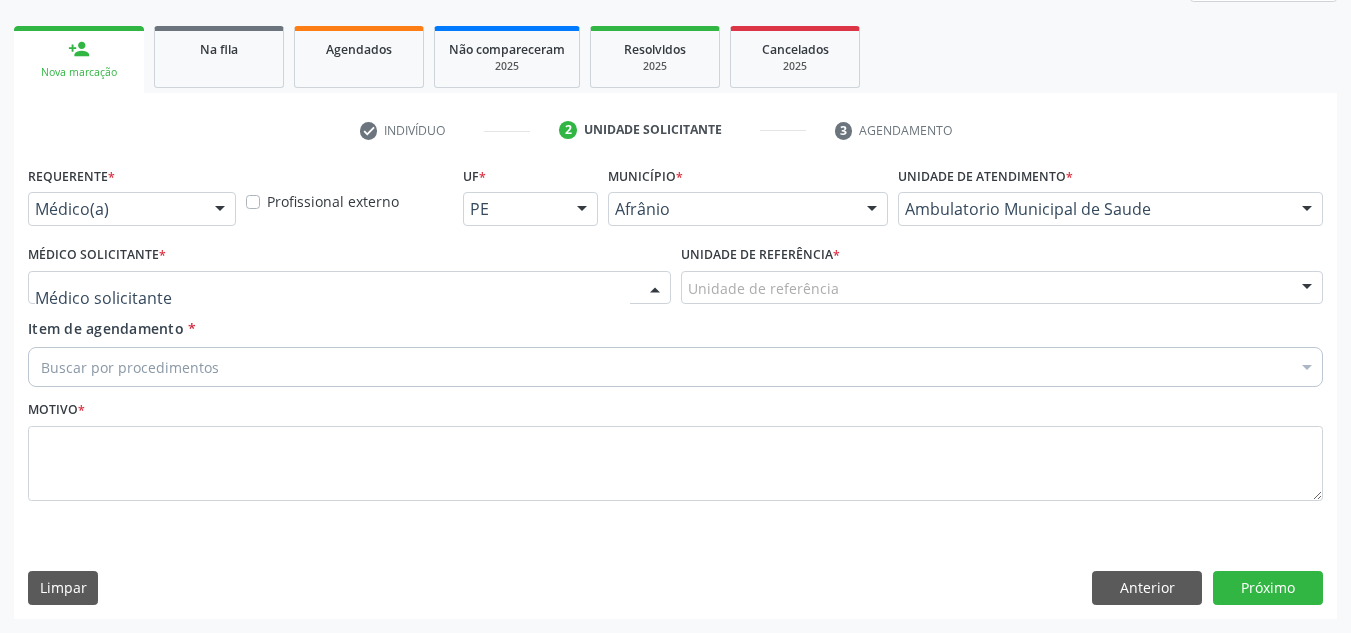 click at bounding box center (349, 288) 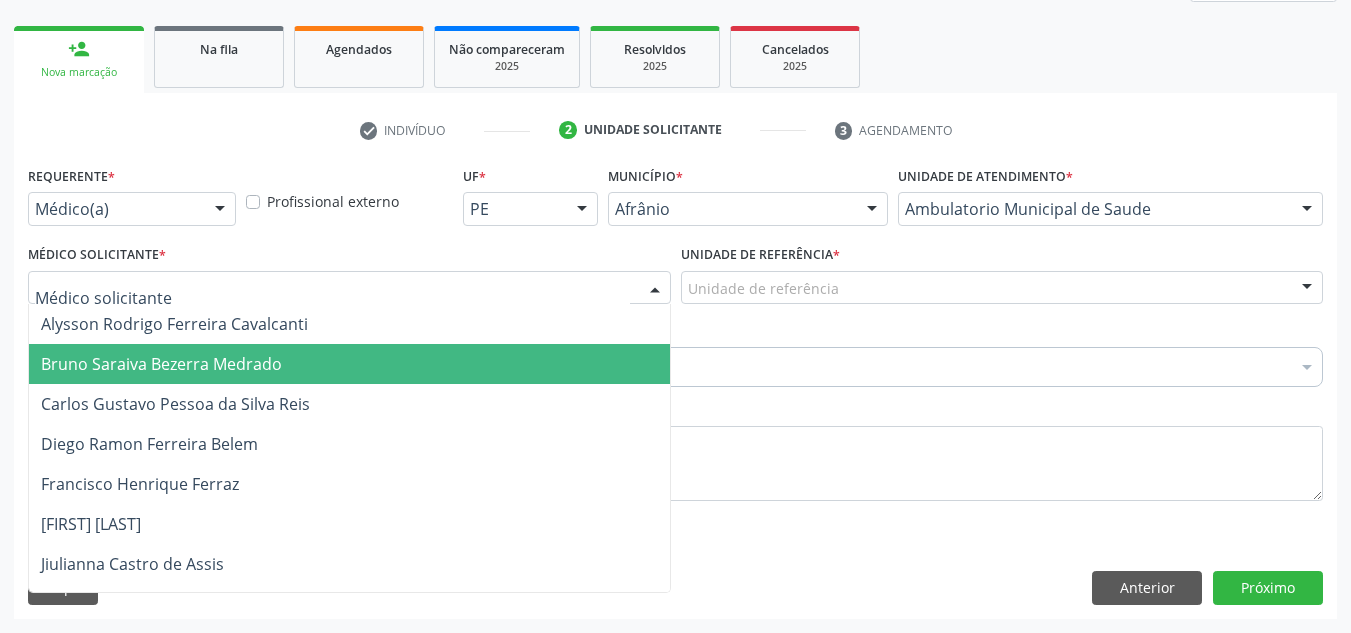 click on "Bruno Saraiva Bezerra Medrado" at bounding box center [349, 364] 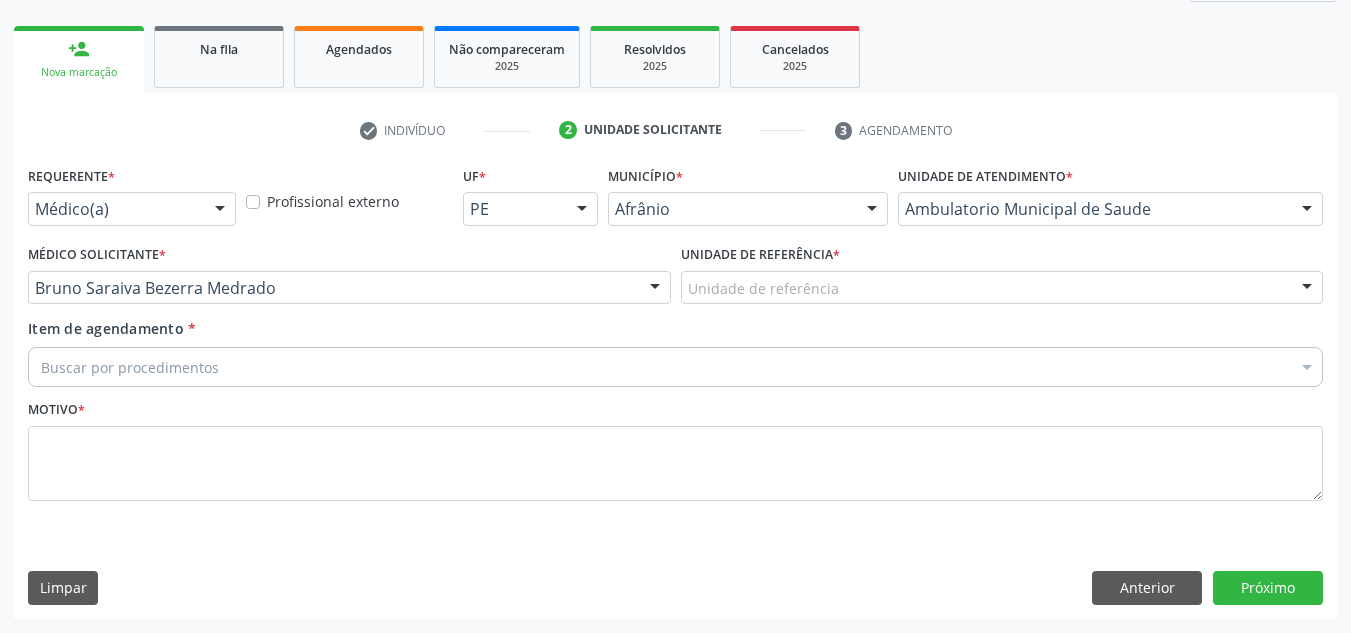 click on "Unidade de referência
*
Unidade de referência
ESF de Extrema   ESF de Barra das Melancias   ESF Jose e Maria Rodrigues de Macedo   ESF Maria da Silva Pereira   ESF Isabel Gomes   ESF Jose Ramos   ESF Custodia Maria da Conceicao   ESF Rosalia Cavalcanti Gomes   ESF Maria Dilurdes da Silva   ESF Ana Coelho Nonato
Nenhum resultado encontrado para: "   "
Não há nenhuma opção para ser exibida." at bounding box center [1002, 279] 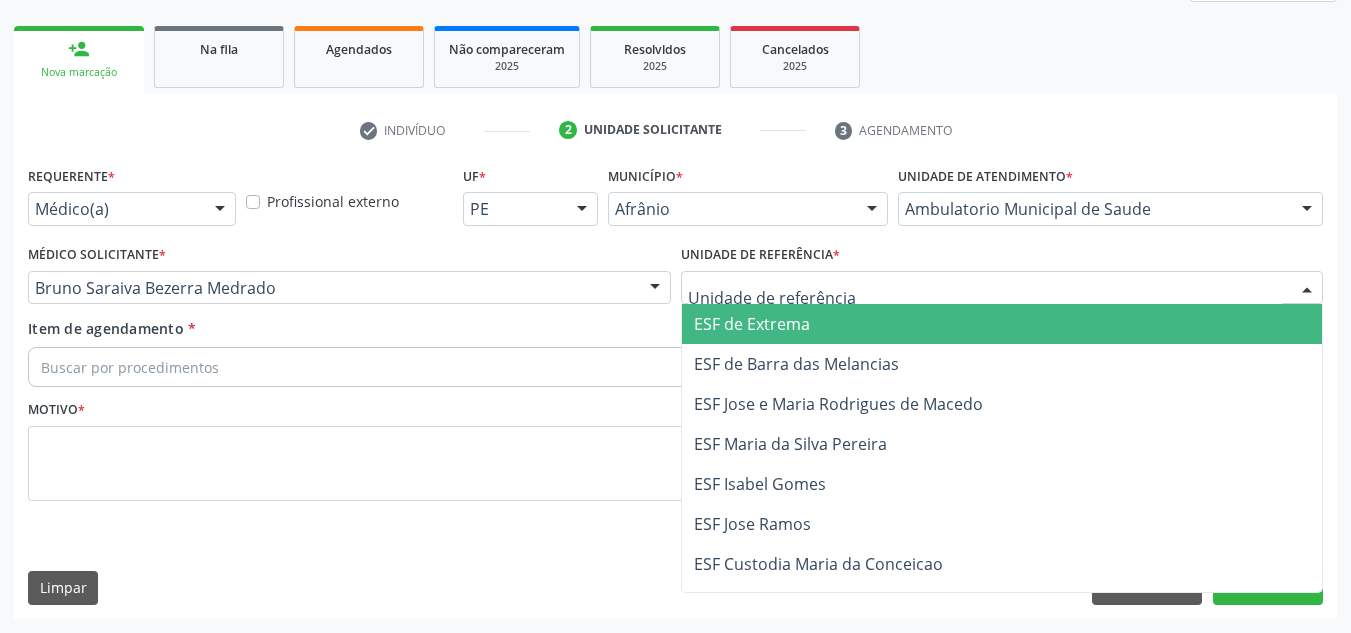 click on "ESF de Extrema" at bounding box center [1002, 324] 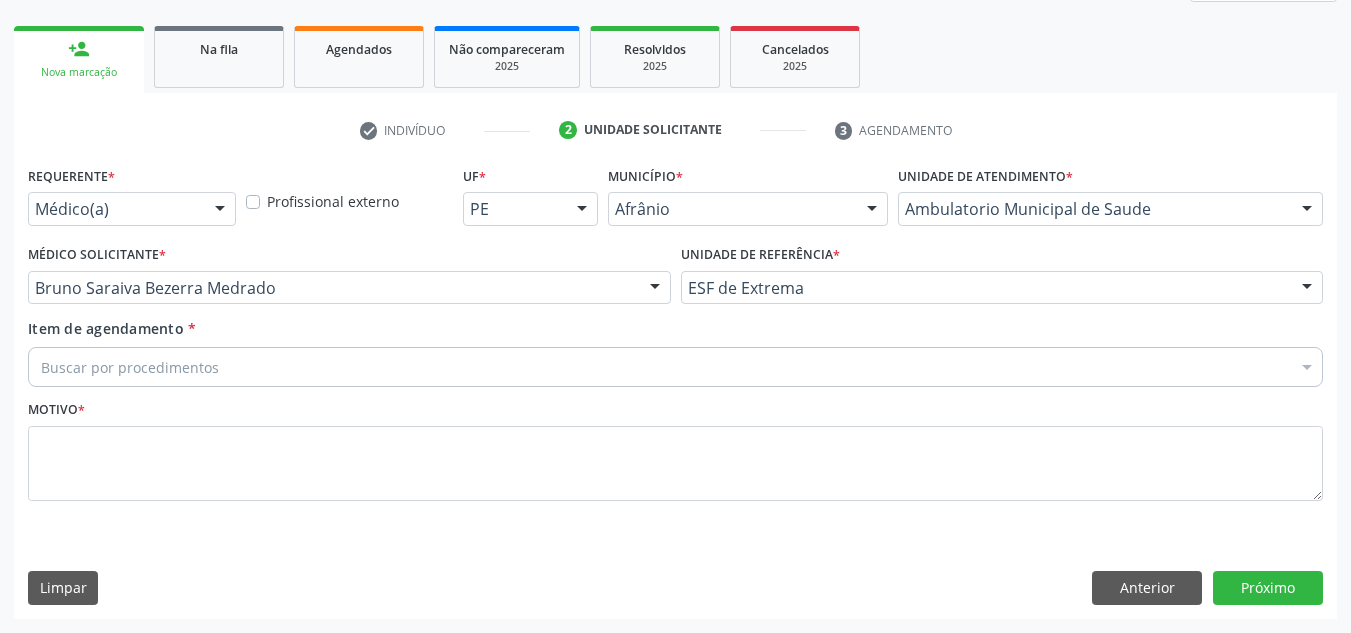 click on "Buscar por procedimentos" at bounding box center [675, 367] 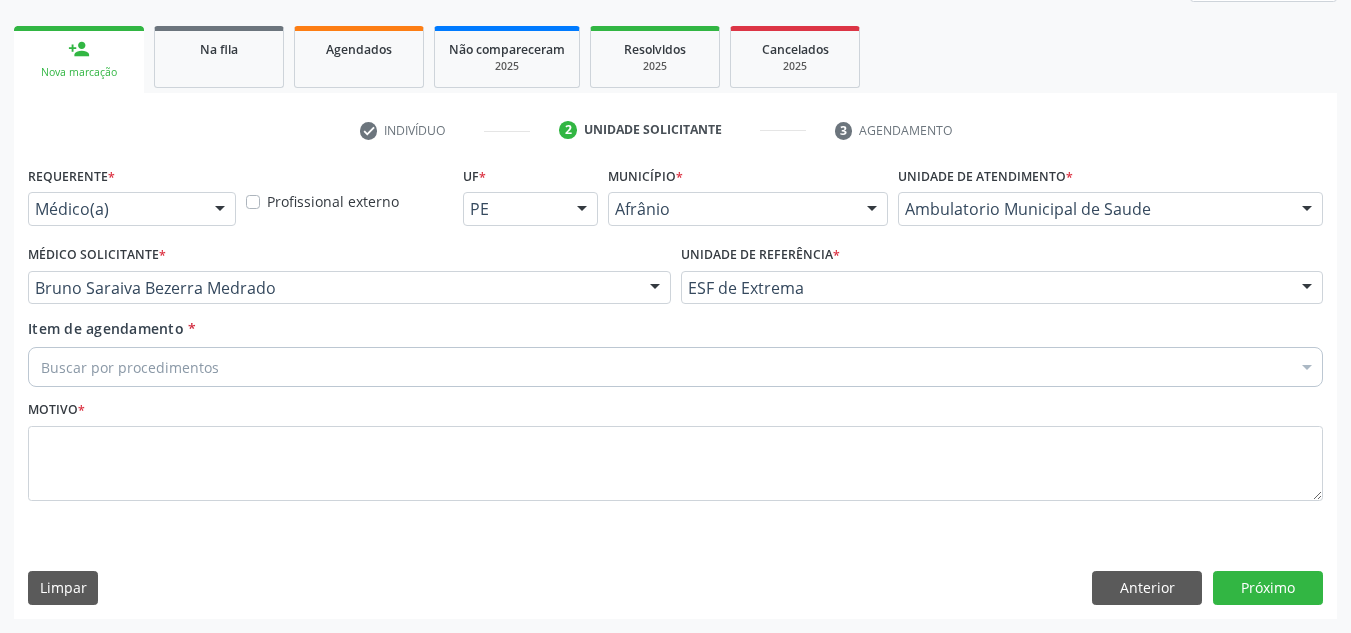 click on "Requerente
*
Médico(a)         Médico(a)   Enfermeiro(a)   Paciente
Nenhum resultado encontrado para: "   "
Não há nenhuma opção para ser exibida.
Profissional externo
UF
*
PE         BA   PE
Nenhum resultado encontrado para: "   "
Não há nenhuma opção para ser exibida.
Município
*
Afrânio         Afrânio   Petrolina
Nenhum resultado encontrado para: "   "
Não há nenhuma opção para ser exibida.
Unidade de atendimento
*
Ambulatorio Municipal de Saude         Academia da Saude de Afranio   Academia da Saude do Bairro Roberto Luis   Academia da Saude do Distrito de Cachoeira do Roberto   Academia da Saude do Distrito de Extrema   Academia da Saude do Jose Ramos   Alves Landim   Ambulatorio Municipal de Saude   Caf Central de Abastecimento Farmaceutico     Centro de Especialidades   Cime   Cuidar" at bounding box center (675, 389) 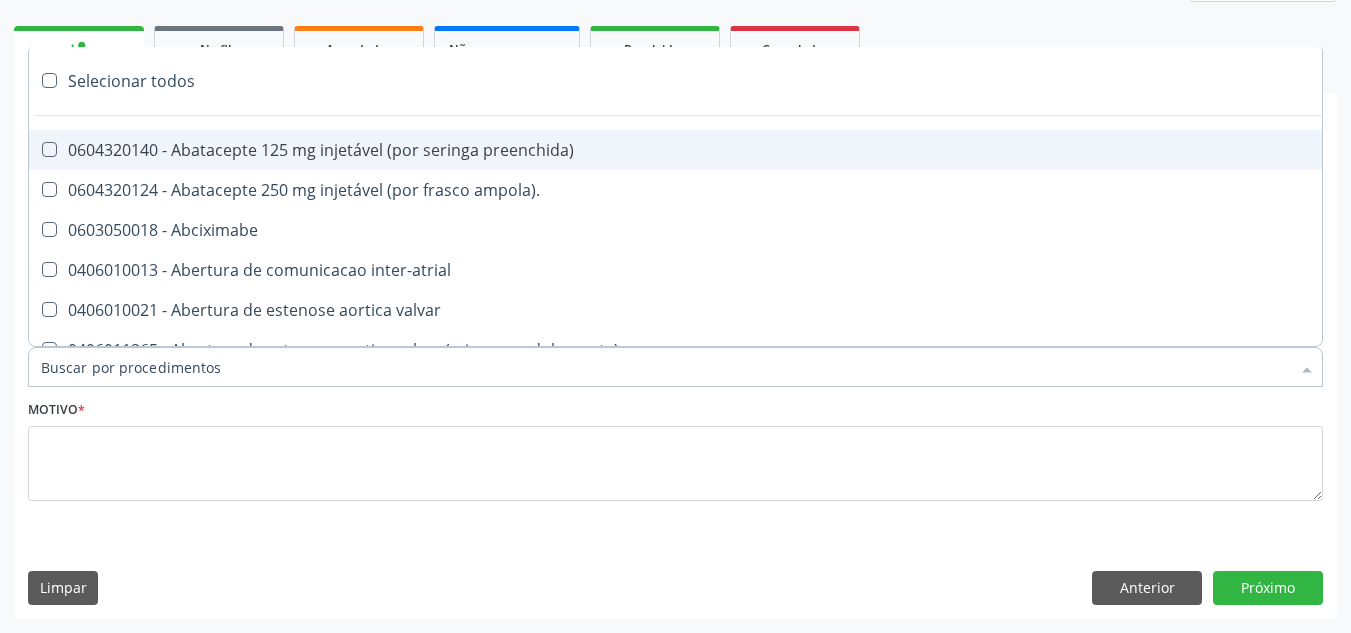 paste on "0209010037" 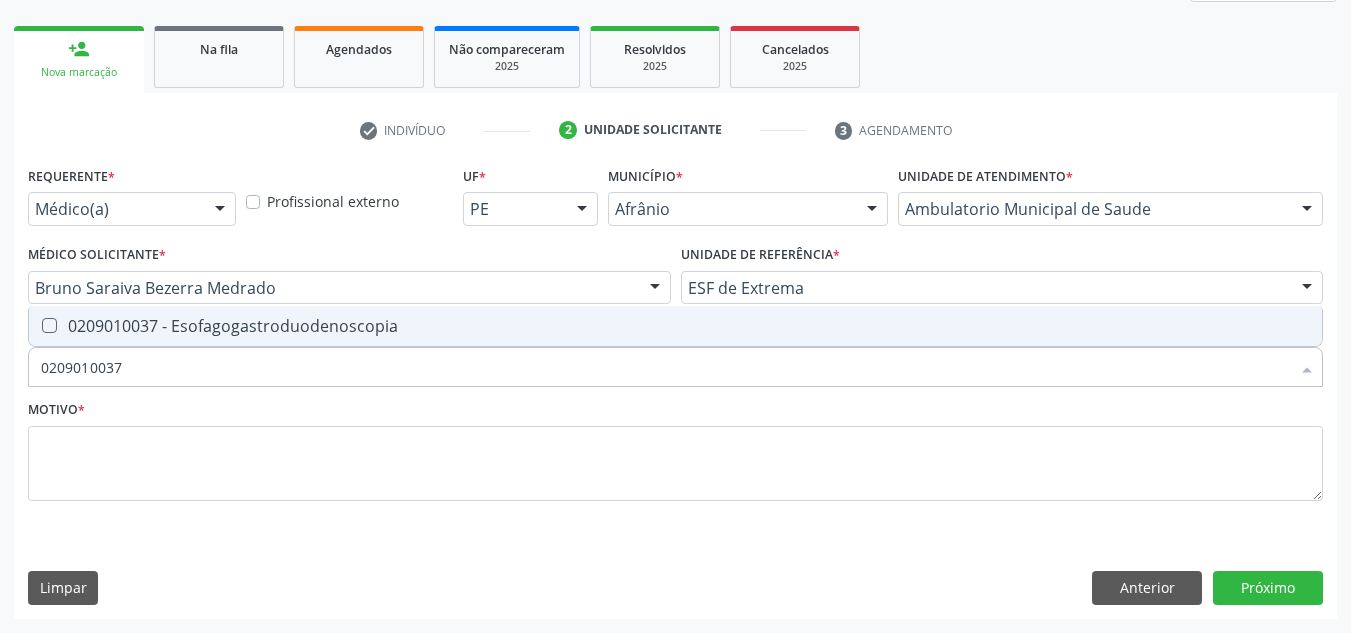 drag, startPoint x: 481, startPoint y: 338, endPoint x: 421, endPoint y: 430, distance: 109.83624 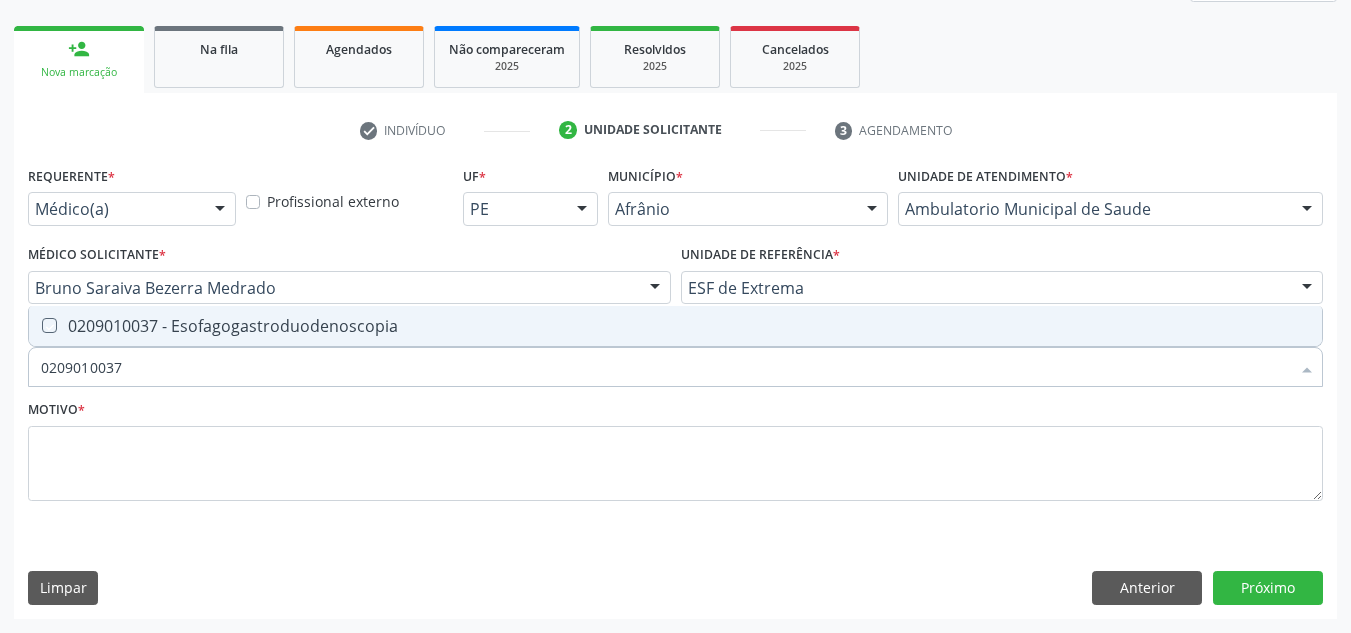 checkbox on "true" 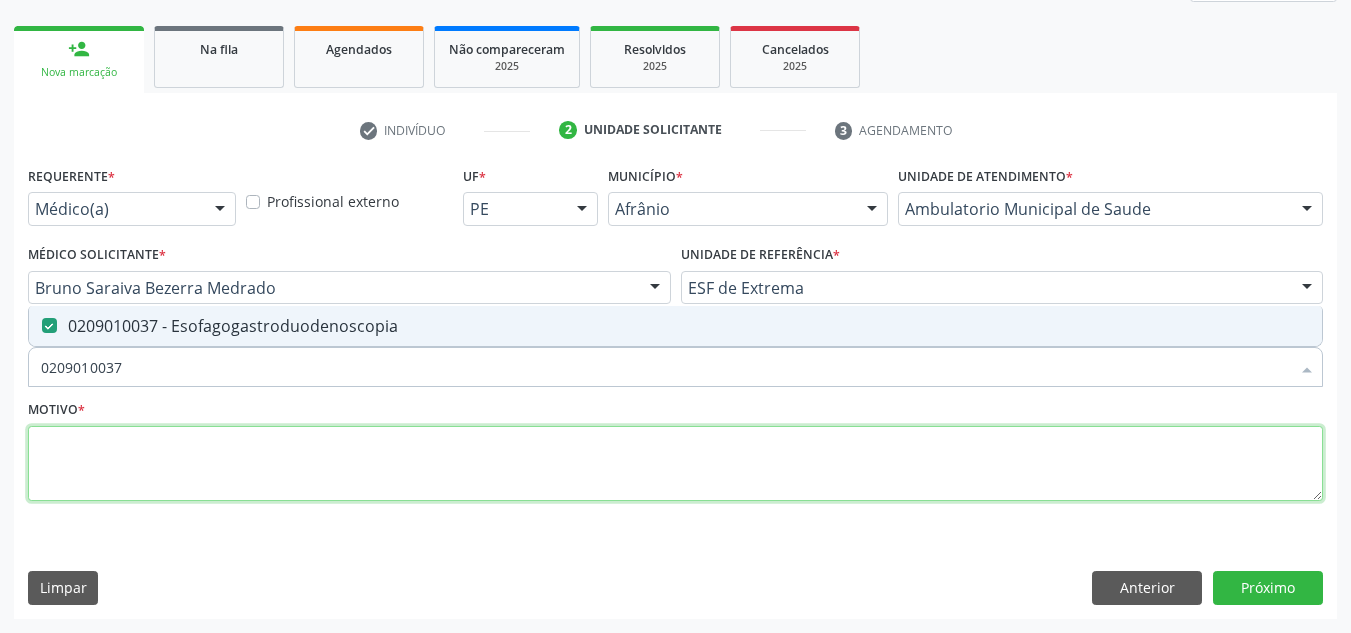 drag, startPoint x: 404, startPoint y: 451, endPoint x: 392, endPoint y: 447, distance: 12.649111 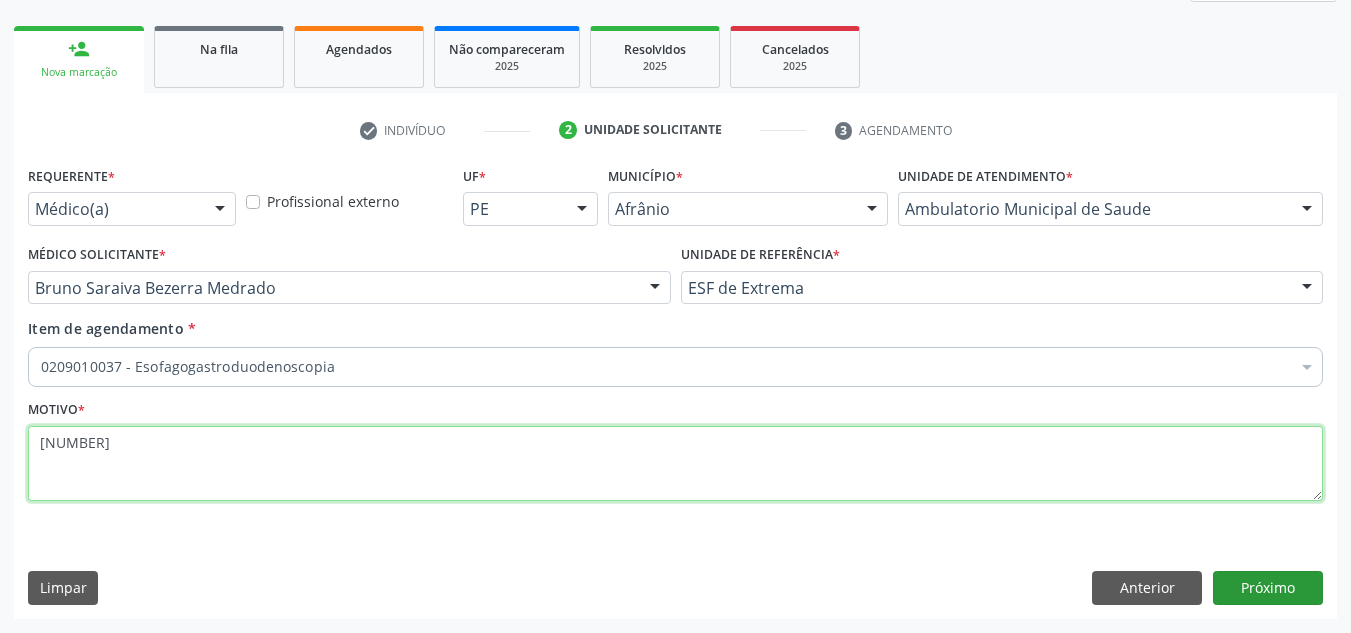 type on "[NUMBER]" 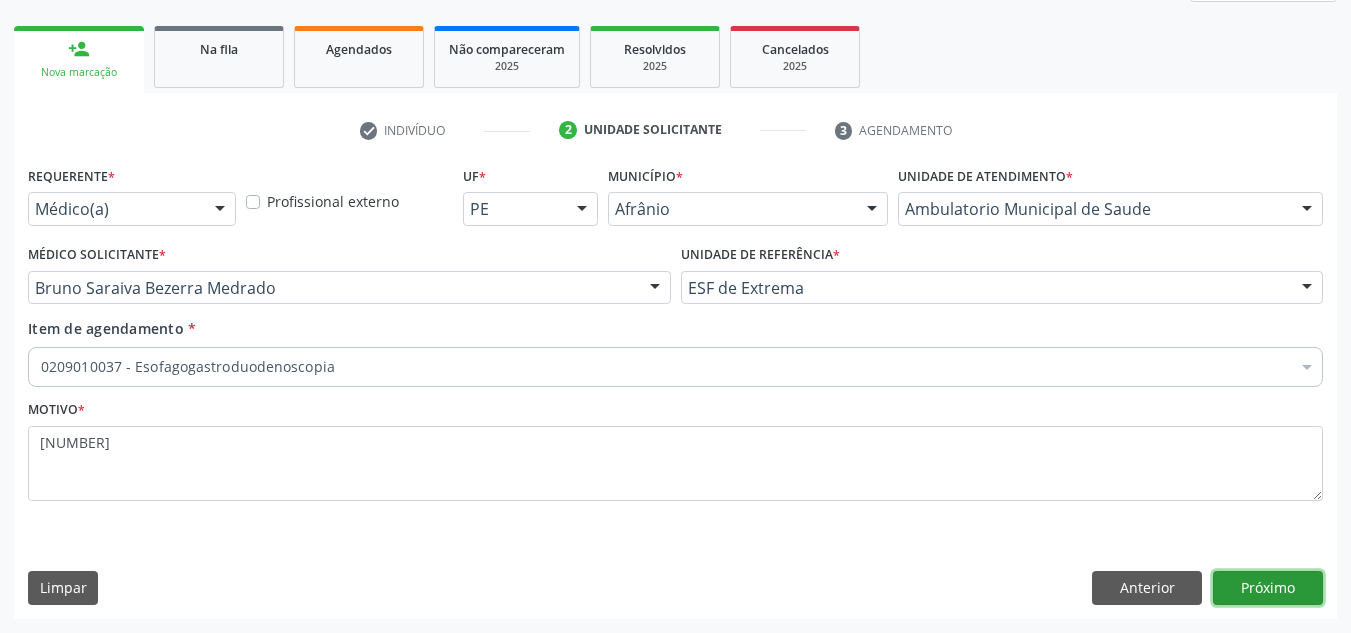 click on "Próximo" at bounding box center (1268, 588) 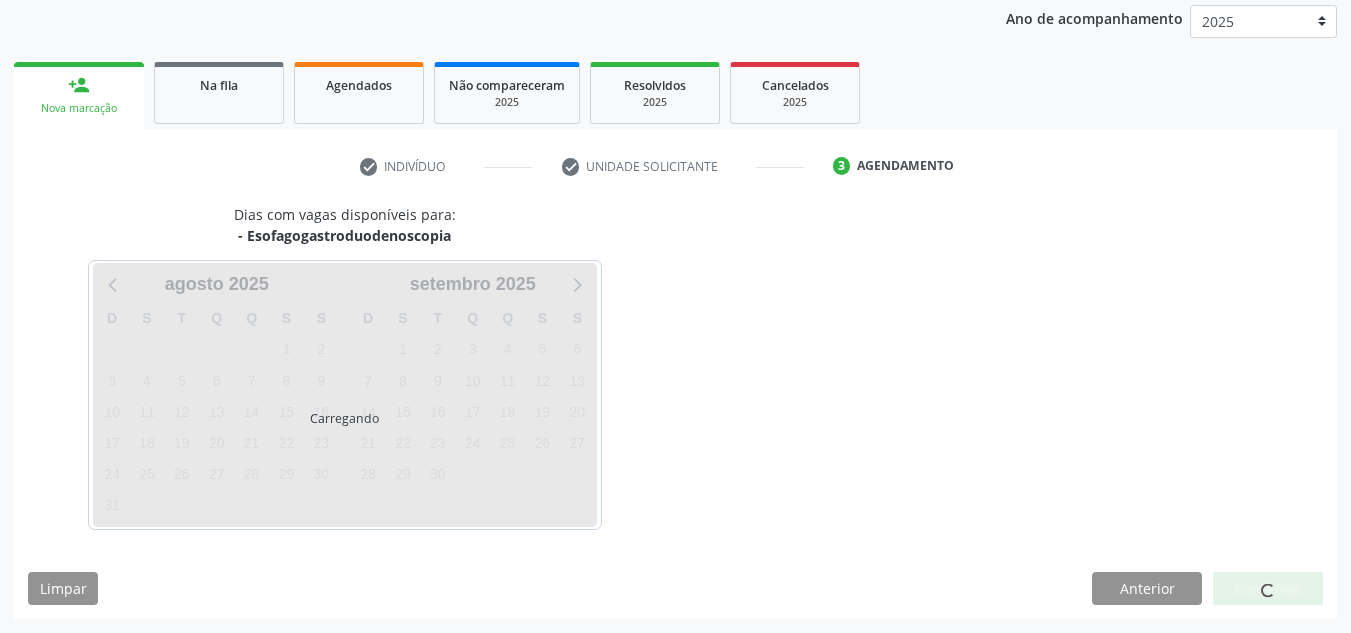 scroll, scrollTop: 237, scrollLeft: 0, axis: vertical 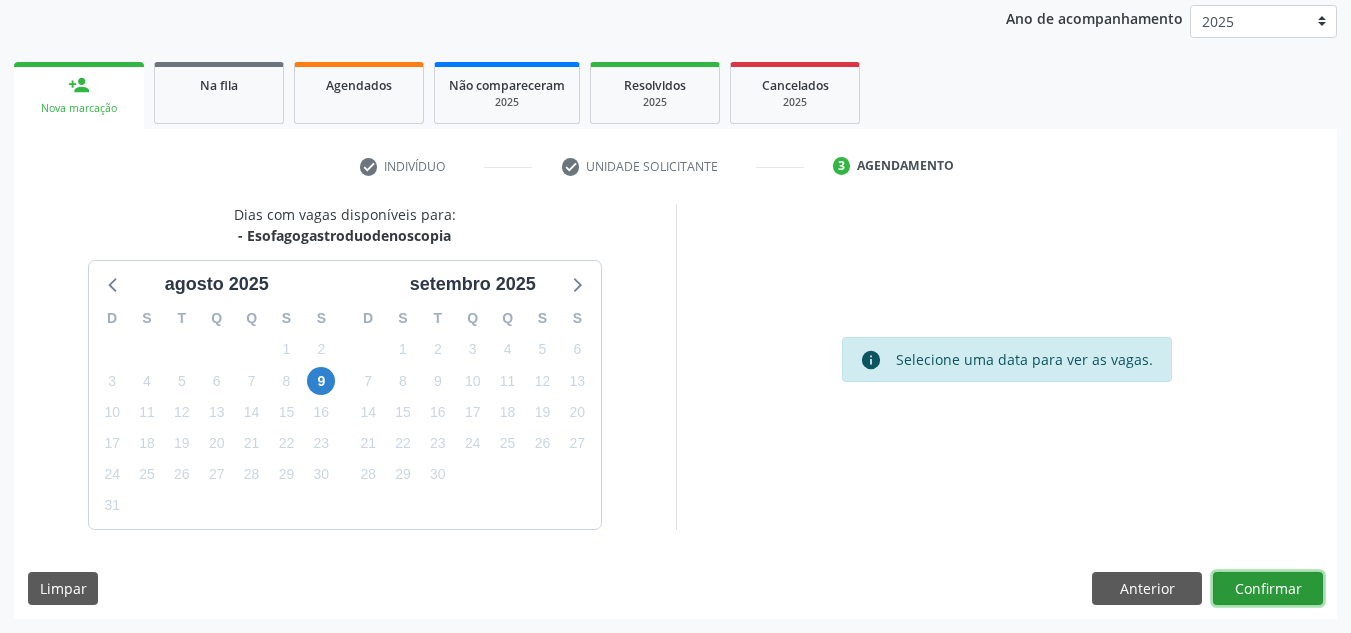 click on "Confirmar" at bounding box center [1268, 589] 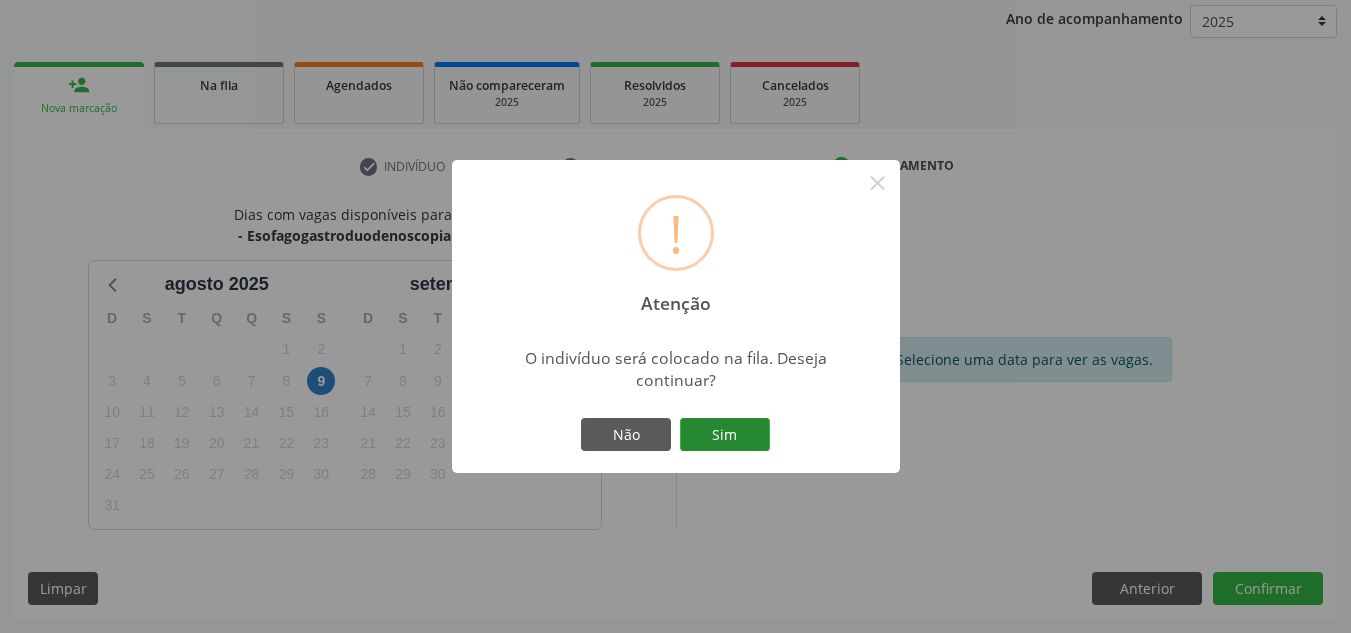 click on "Sim" at bounding box center (725, 435) 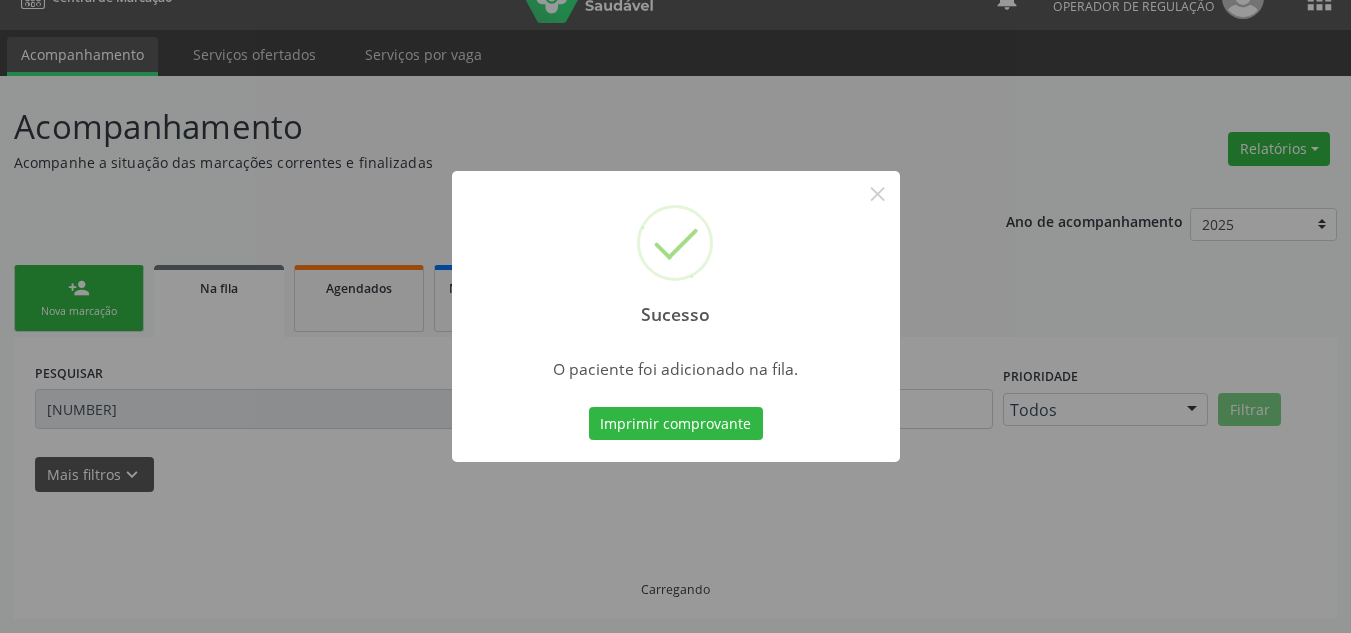 scroll, scrollTop: 34, scrollLeft: 0, axis: vertical 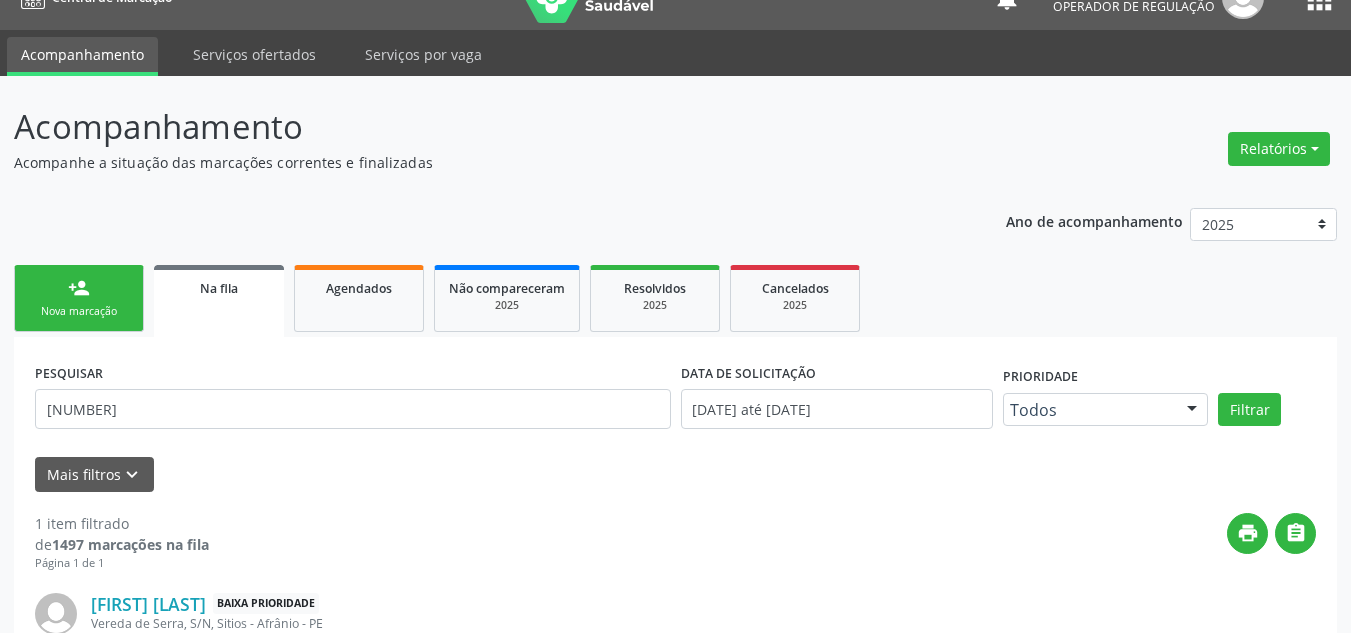 click on "person_add
Nova marcação" at bounding box center [79, 298] 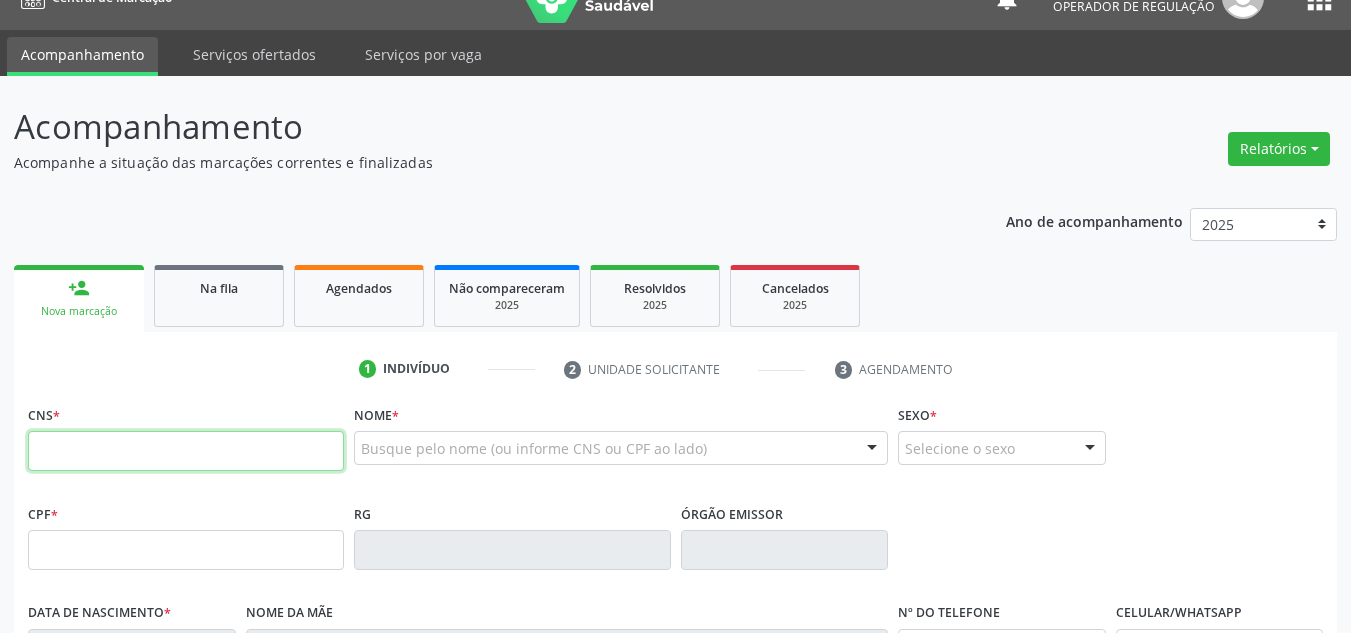 click at bounding box center [186, 451] 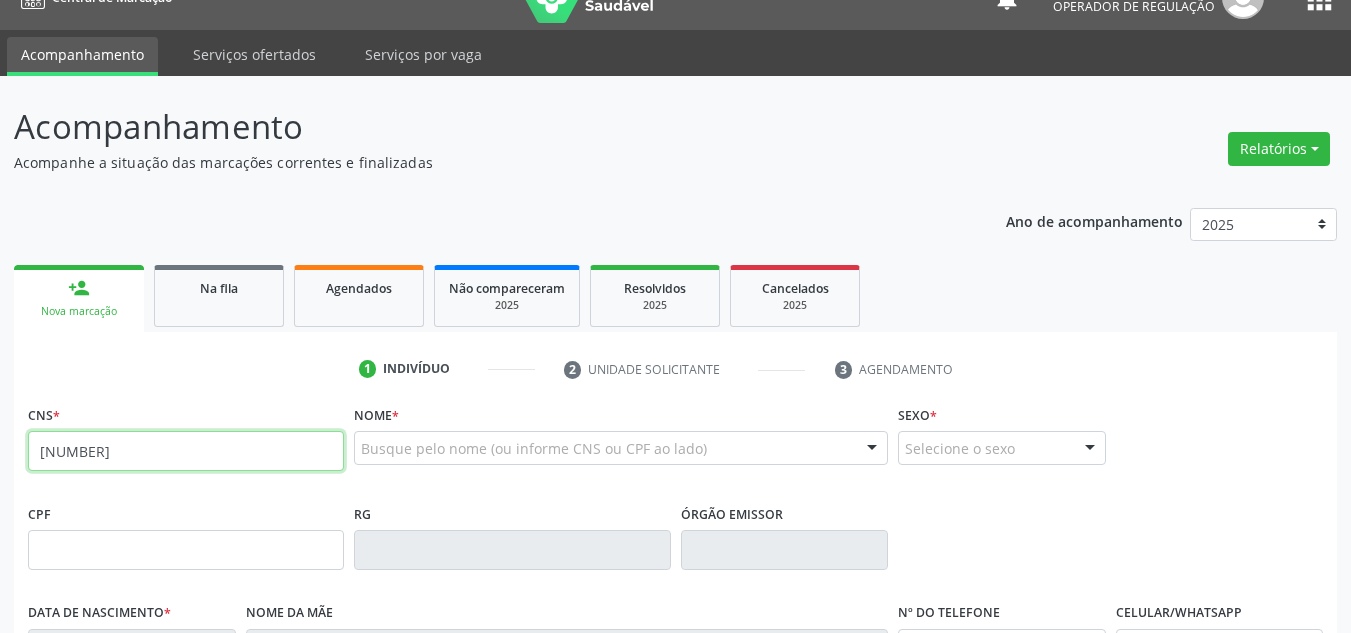 type on "[NUMBER]" 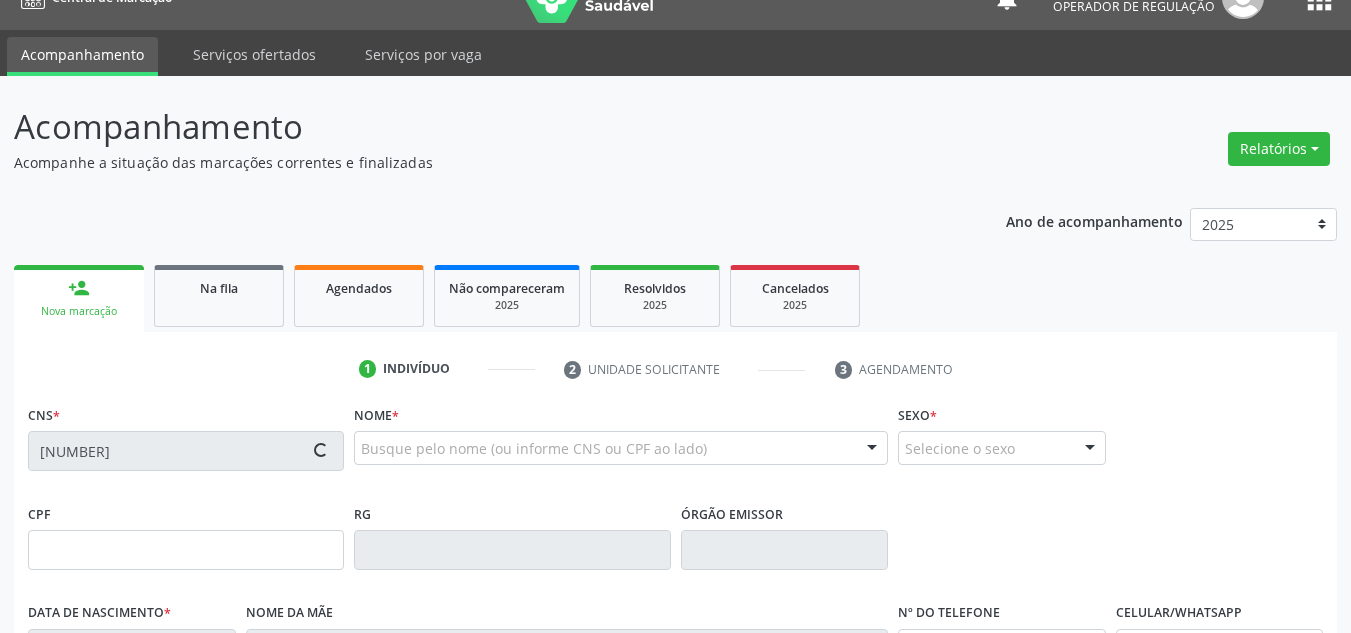 type on "[NUMBER]" 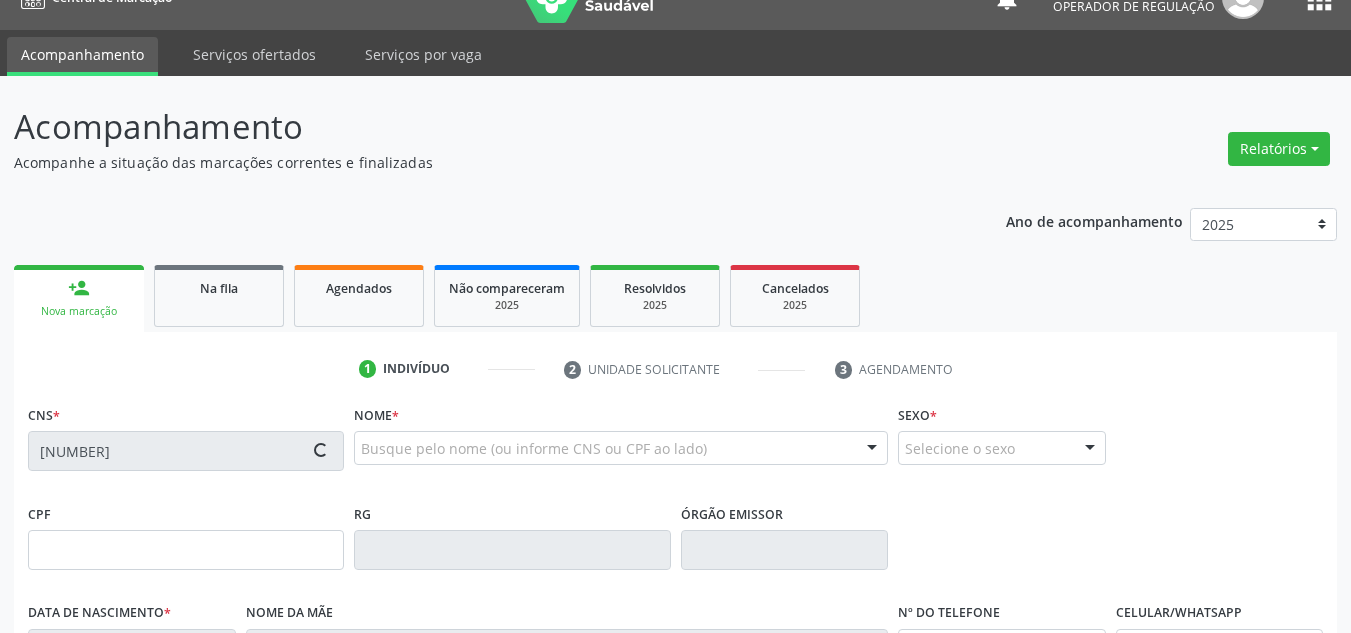 type on "[DATE]" 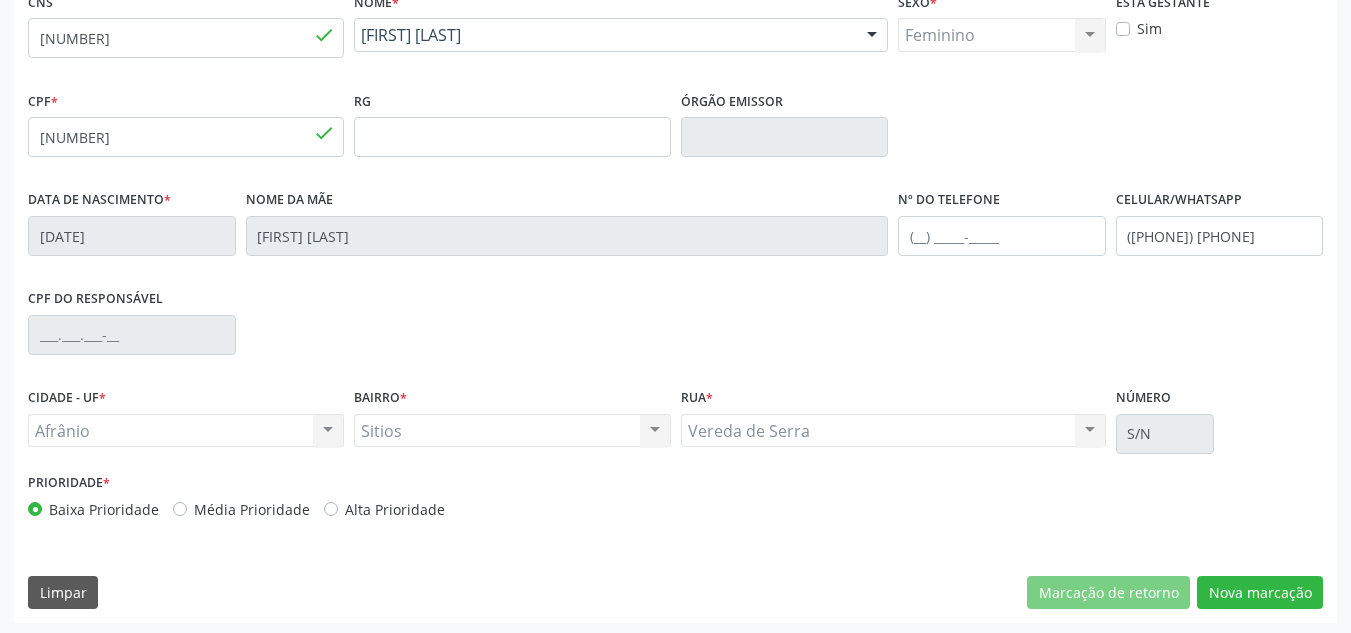 scroll, scrollTop: 451, scrollLeft: 0, axis: vertical 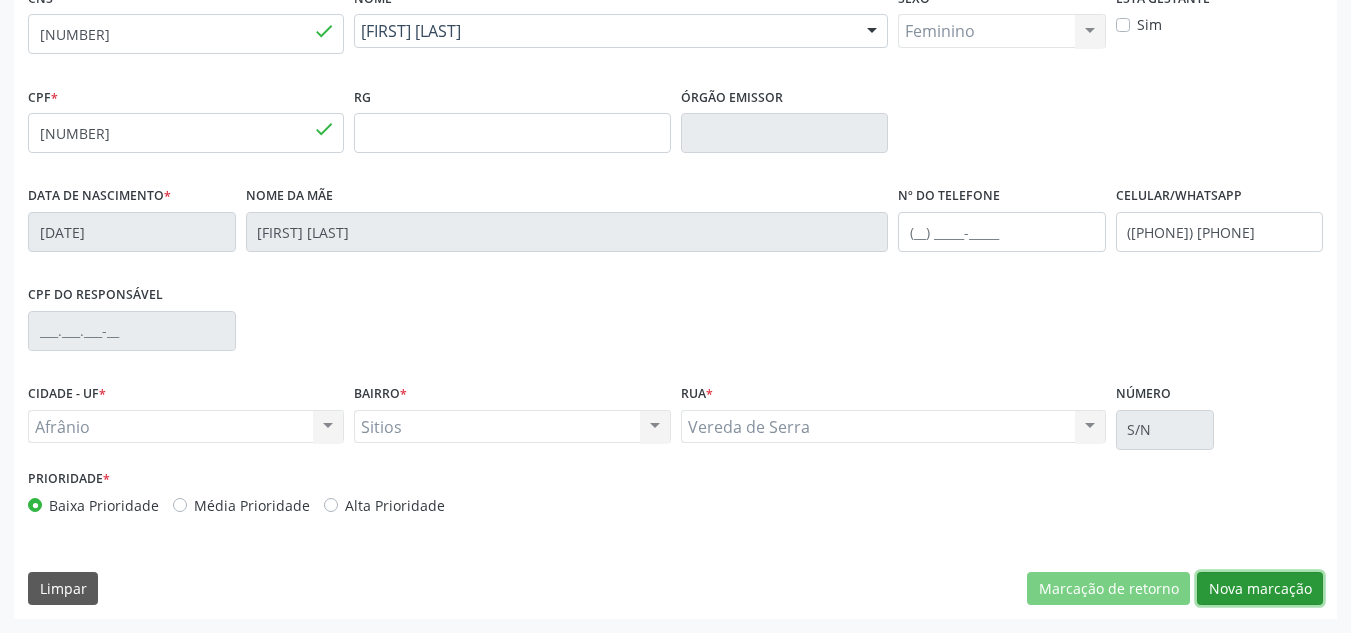 click on "Nova marcação" at bounding box center (1260, 589) 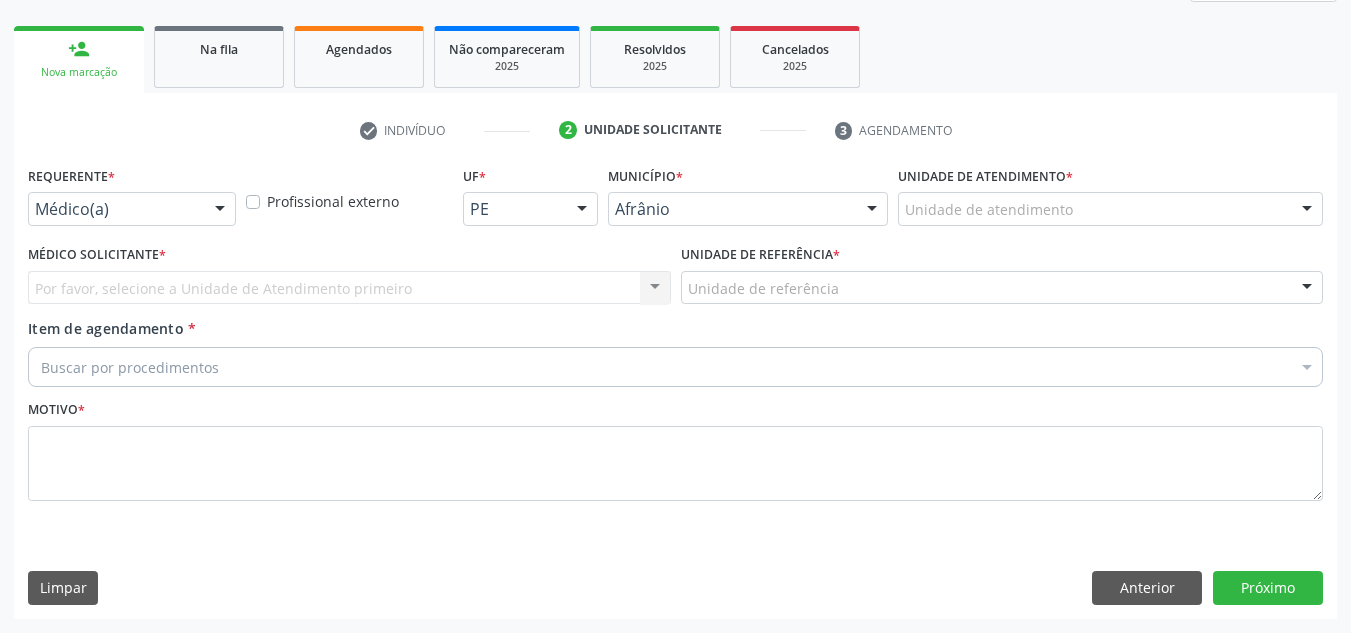 scroll, scrollTop: 273, scrollLeft: 0, axis: vertical 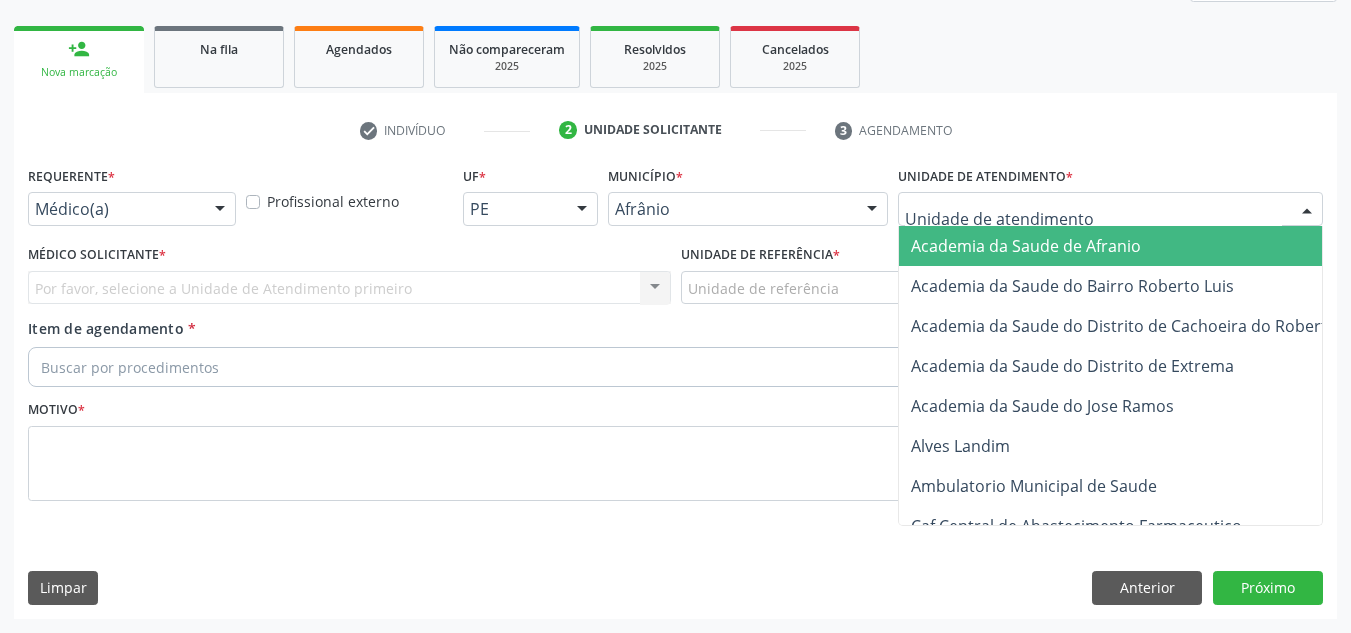 click on "Academia da Saude de Afranio   Academia da Saude do Bairro Roberto Luis   Academia da Saude do Distrito de Cachoeira do Roberto   Academia da Saude do Distrito de Extrema   Academia da Saude do Jose Ramos   Alves Landim   Ambulatorio Municipal de Saude   Caf Central de Abastecimento Farmaceutico   Centro de Atencao Psicossocial de Afranio Pe   Centro de Especialidades   Cime   Cuidar   Equipe de Atencao Basica Prisional Tipo I com Saude Mental   Esf Ana Coelho Nonato   Esf Custodia Maria da Conceicao   Esf Isabel Gomes   Esf Jose Ramos   Esf Jose e Maria Rodrigues de Macedo   Esf Maria Dilurdes da Silva   Esf Maria da Silva Pereira   Esf Rosalia Cavalcanti Gomes   Esf de Barra das Melancias   Esf de Extrema   Farmacia Basica do Municipio de Afranio   Hospital Municipal Maria Coelho Cavalcanti Rodrigues   Hospital de Campanha Covid 19 Ambulatorio Municipal   Laboratorio de Protese Dentario   Lid Laboratorio de Investigacoes e Diagnosticos     Posto de Saude de Tres Paus     Renove Afranio" at bounding box center [1110, 209] 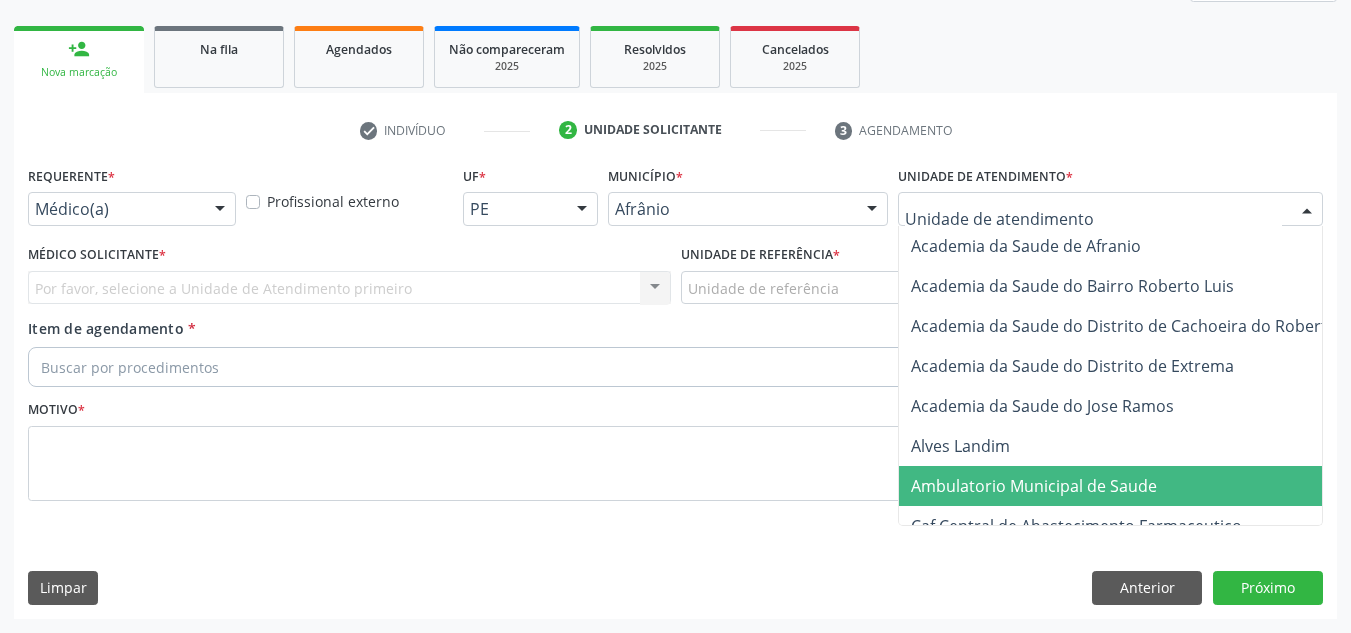 click on "Ambulatorio Municipal de Saude" at bounding box center (1137, 486) 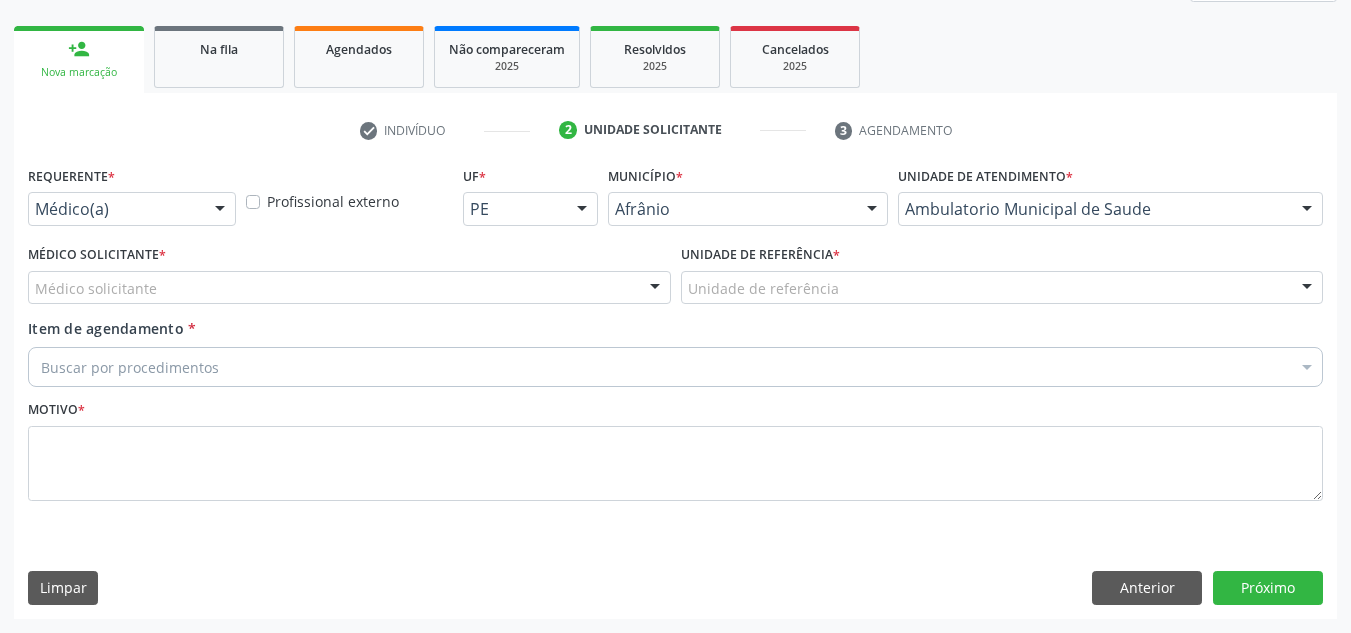 click on "Médico Solicitante
*
Médico solicitante
[FIRST] [LAST]   [FIRST] [LAST]   [FIRST] [LAST]   [FIRST] [LAST]   [FIRST] [LAST]   [FIRST] [LAST]   [FIRST] [LAST]   [FIRST] [LAST]   [FIRST] [LAST]   [FIRST] [LAST]   [FIRST] [LAST]   [FIRST] [LAST]   [FIRST] [LAST]   [FIRST] [LAST]   [FIRST] [LAST]   [FIRST] [LAST]
Nenhum resultado encontrado para: "   "
Não há nenhuma opção para ser exibida." at bounding box center [349, 272] 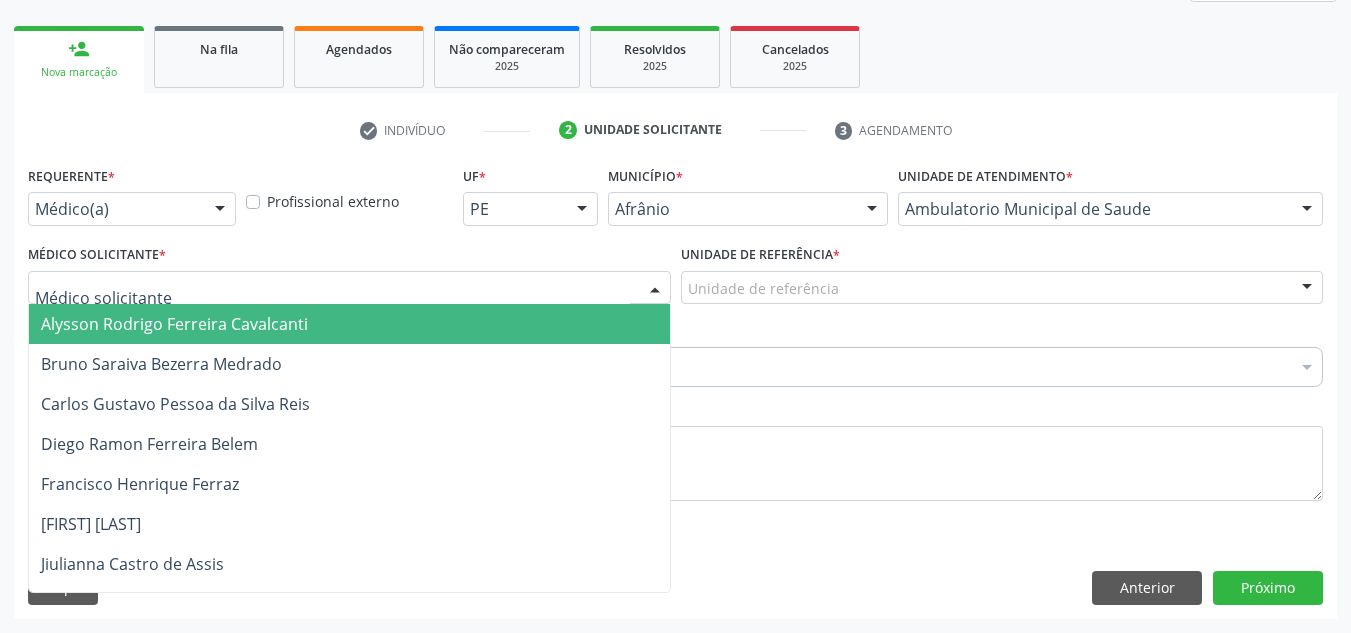 drag, startPoint x: 507, startPoint y: 341, endPoint x: 652, endPoint y: 317, distance: 146.9728 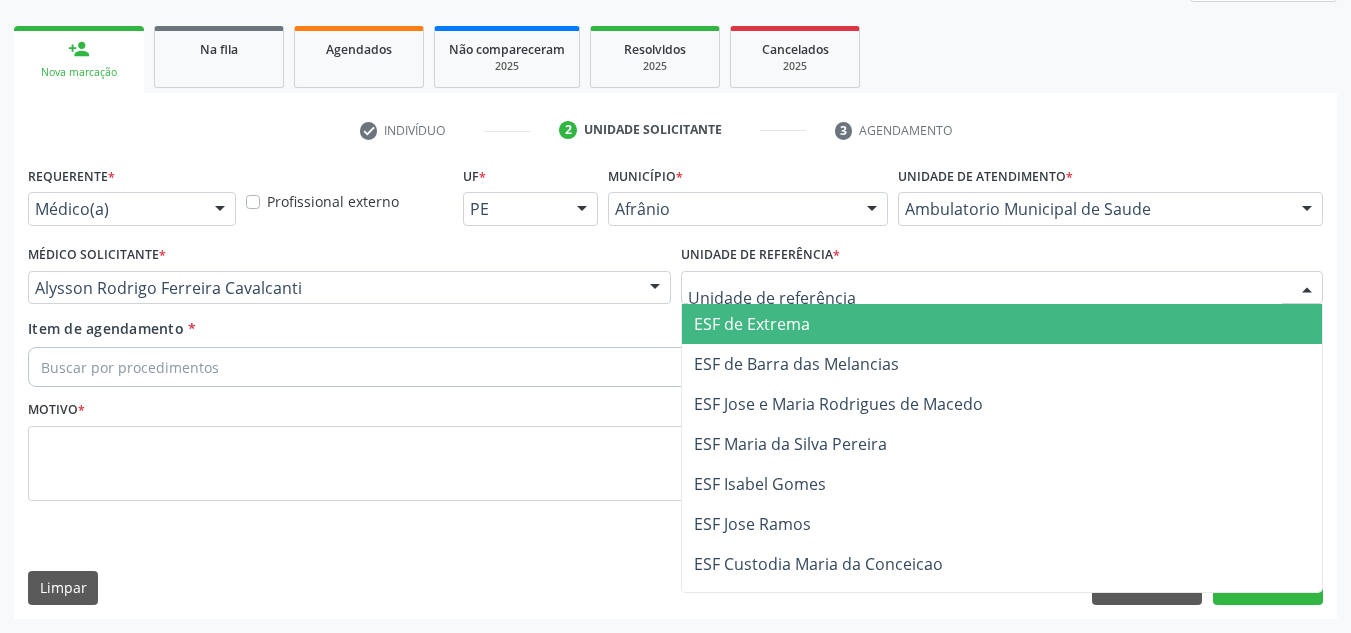 click on "ESF de Extrema" at bounding box center [1002, 324] 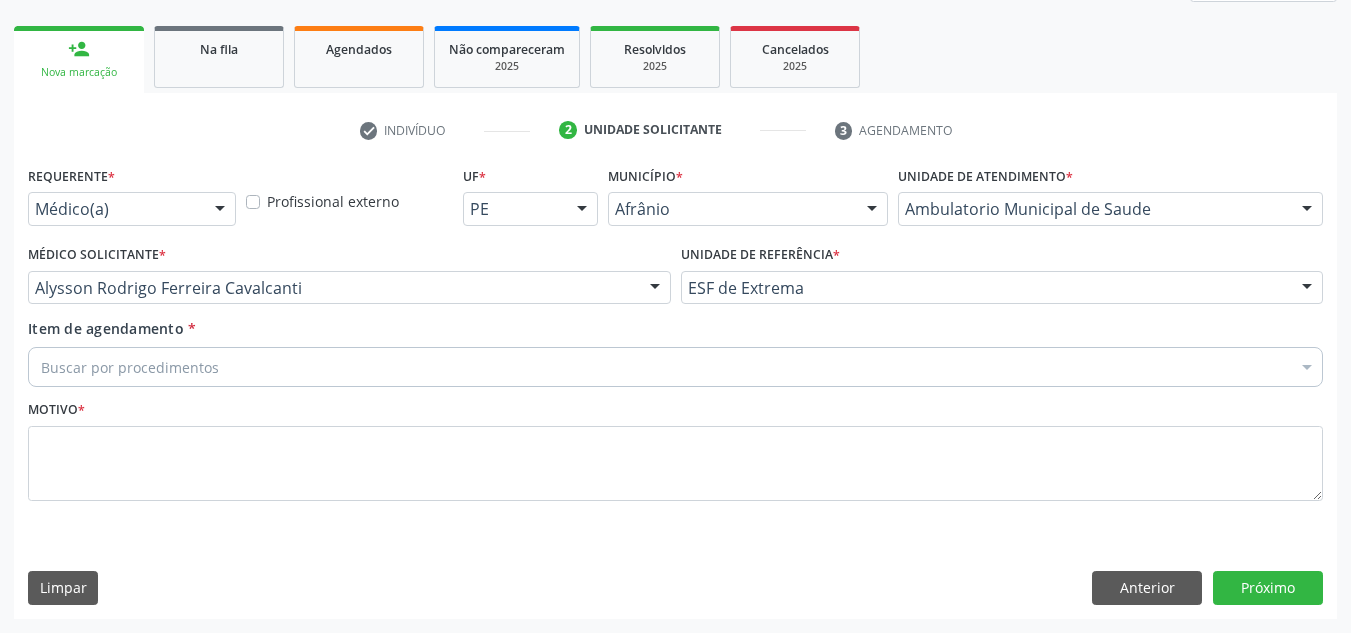 click on "Item de agendamento
*
Buscar por procedimentos
Selecionar todos
0604320140 - Abatacepte 125 mg injetável (por seringa preenchida)
0604320124 - Abatacepte 250 mg injetável (por frasco ampola).
0603050018 - Abciximabe
0406010013 - Abertura de comunicacao inter-atrial
0406010021 - Abertura de estenose aortica valvar
0406011265 - Abertura de estenose aortica valvar (criança e adolescente)
0406010030 - Abertura de estenose pulmonar valvar
0406011273 - Abertura de estenose pulmonar valvar (criança e adolescente)
0301080011 - Abordagem cognitiva comportamental do fumante (por atendimento / paciente)
0307020010 - Acesso a polpa dentaria e medicacao (por dente)
0604660030 - Acetazolamida 250 mg (por comprimido)
0202010783 - Acidez titulável no leite humano (dornic)" at bounding box center [675, 349] 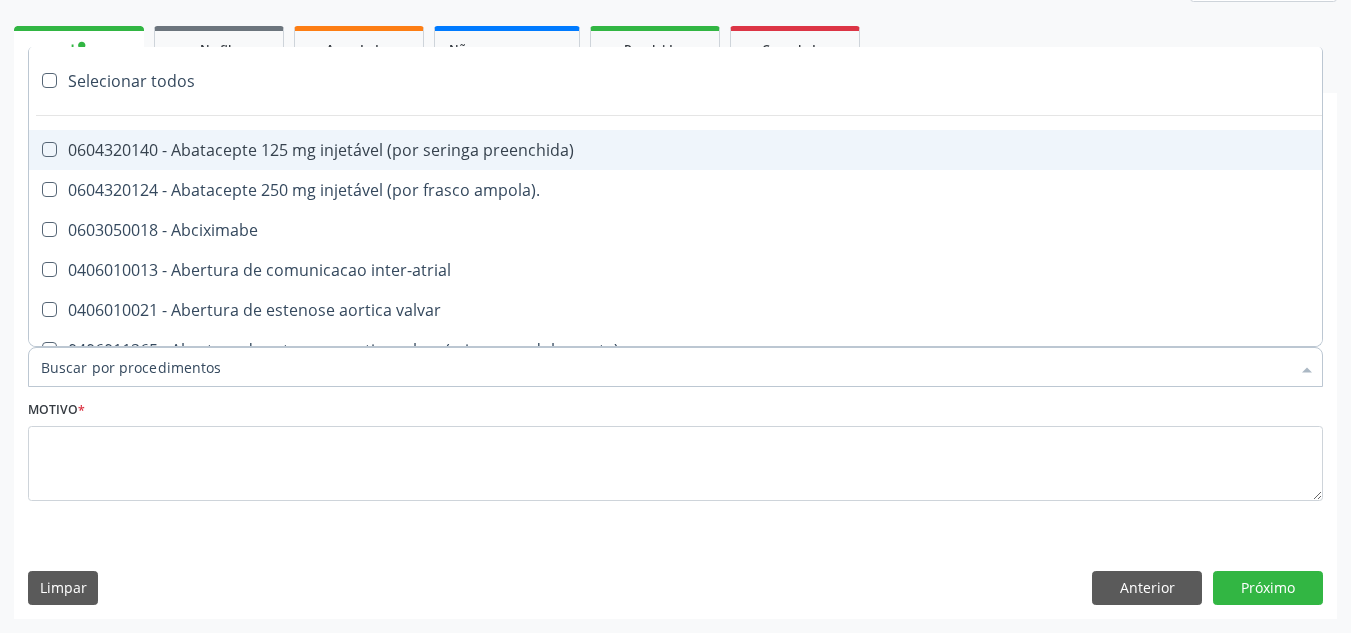 paste on "0209010037" 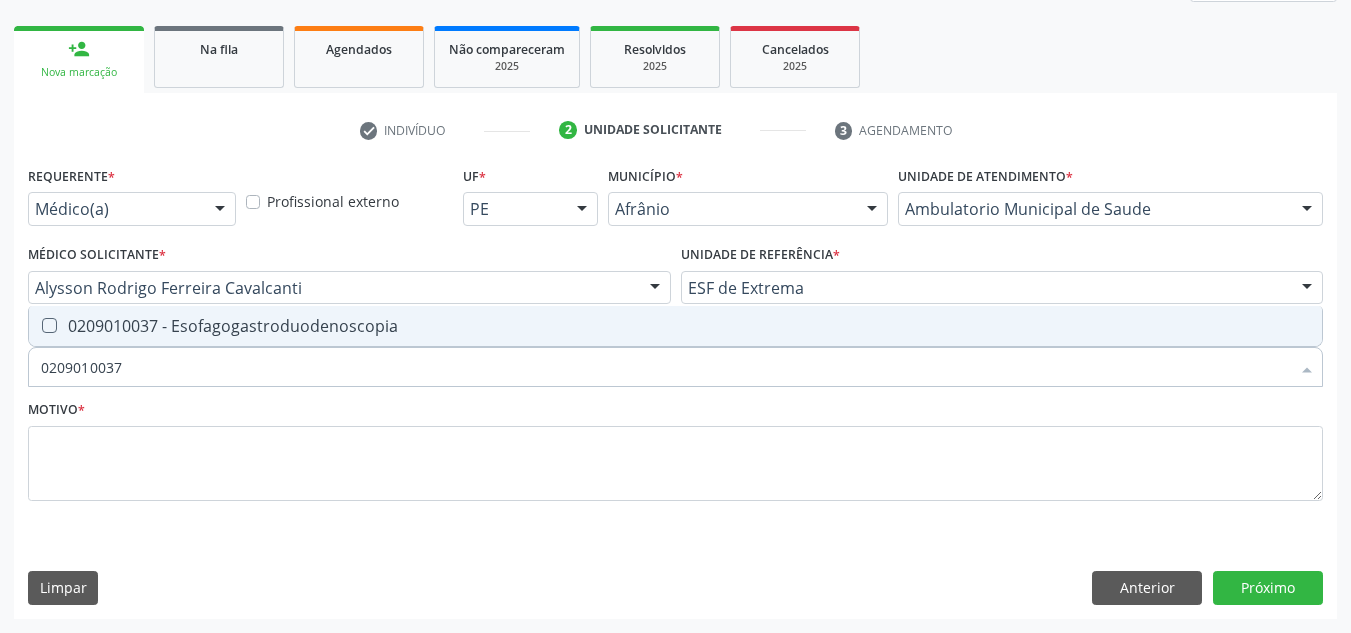 click on "0209010037 - Esofagogastroduodenoscopia" at bounding box center (675, 326) 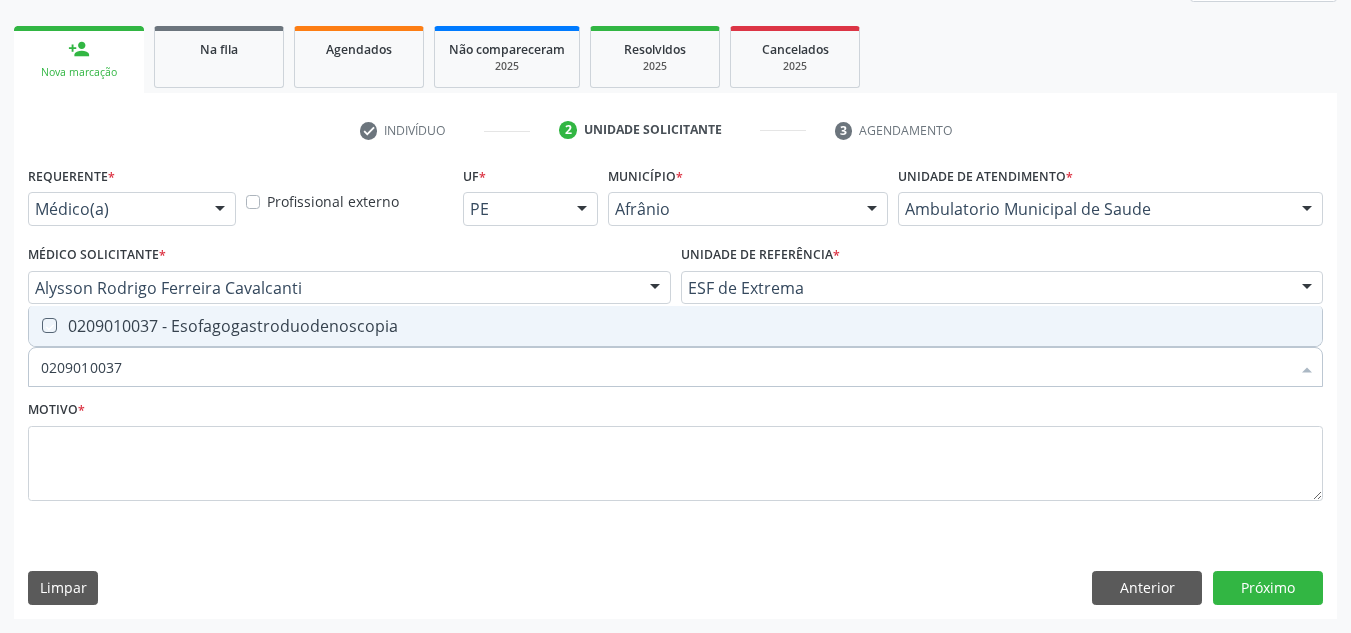 checkbox on "true" 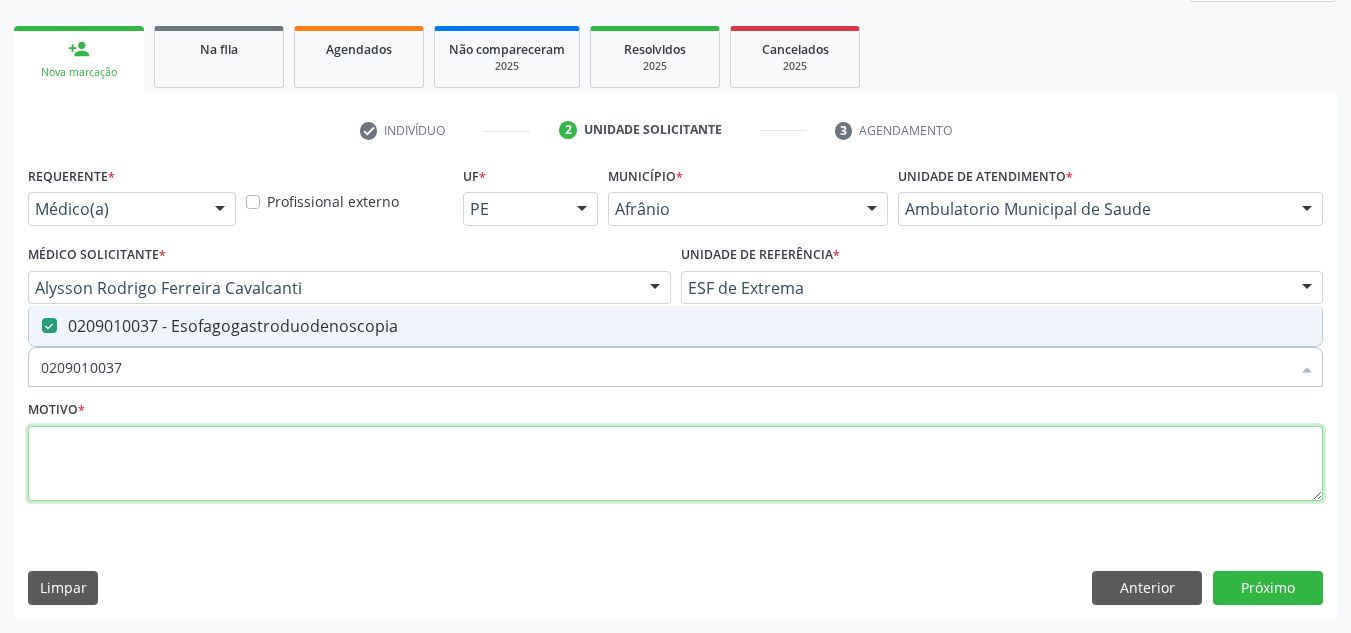 click at bounding box center (675, 464) 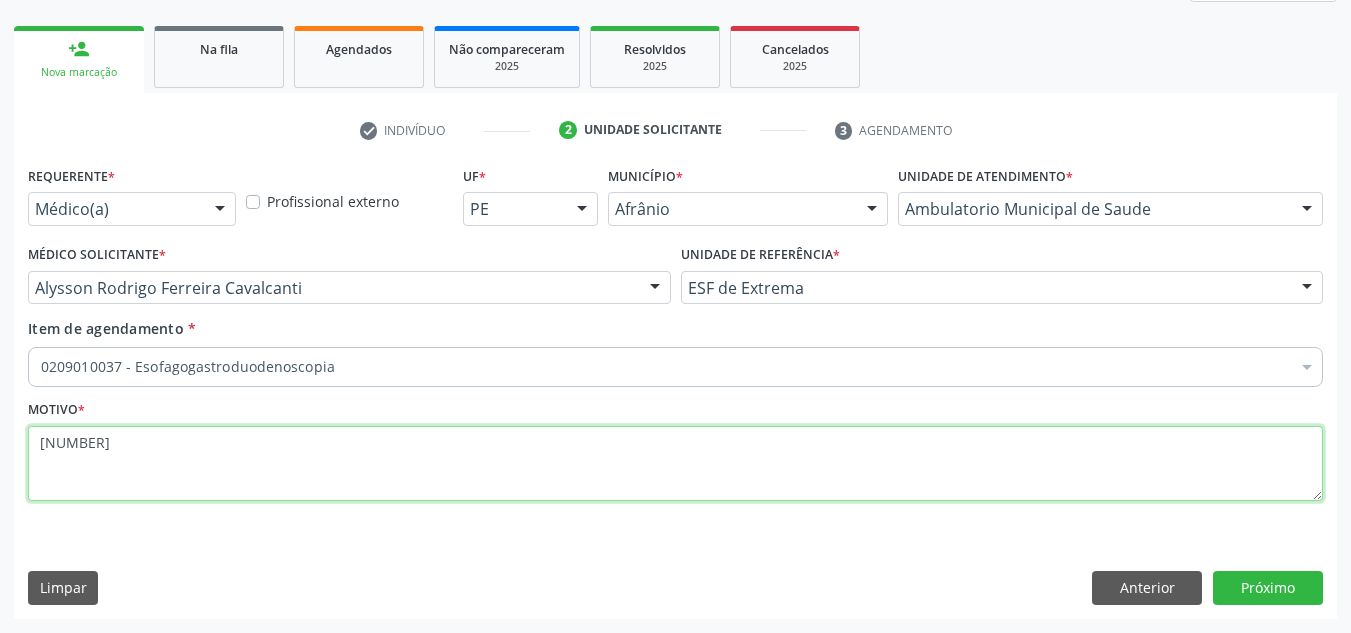type on "[NUMBER]" 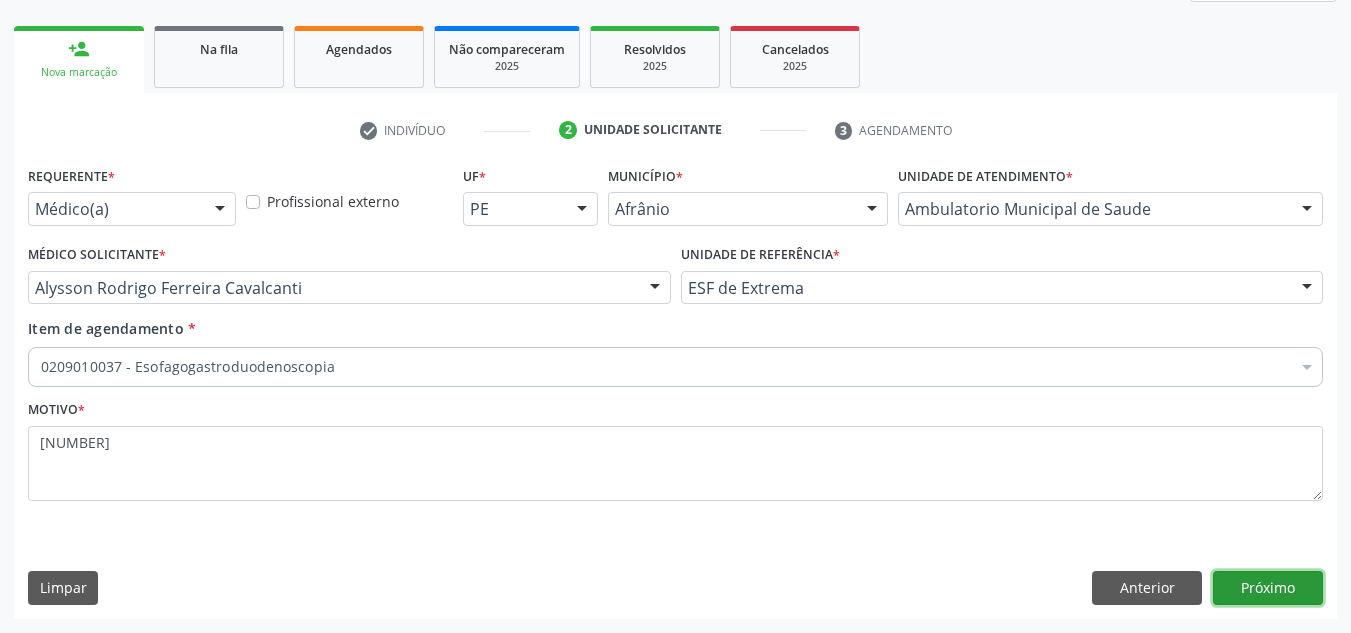 click on "Próximo" at bounding box center [1268, 588] 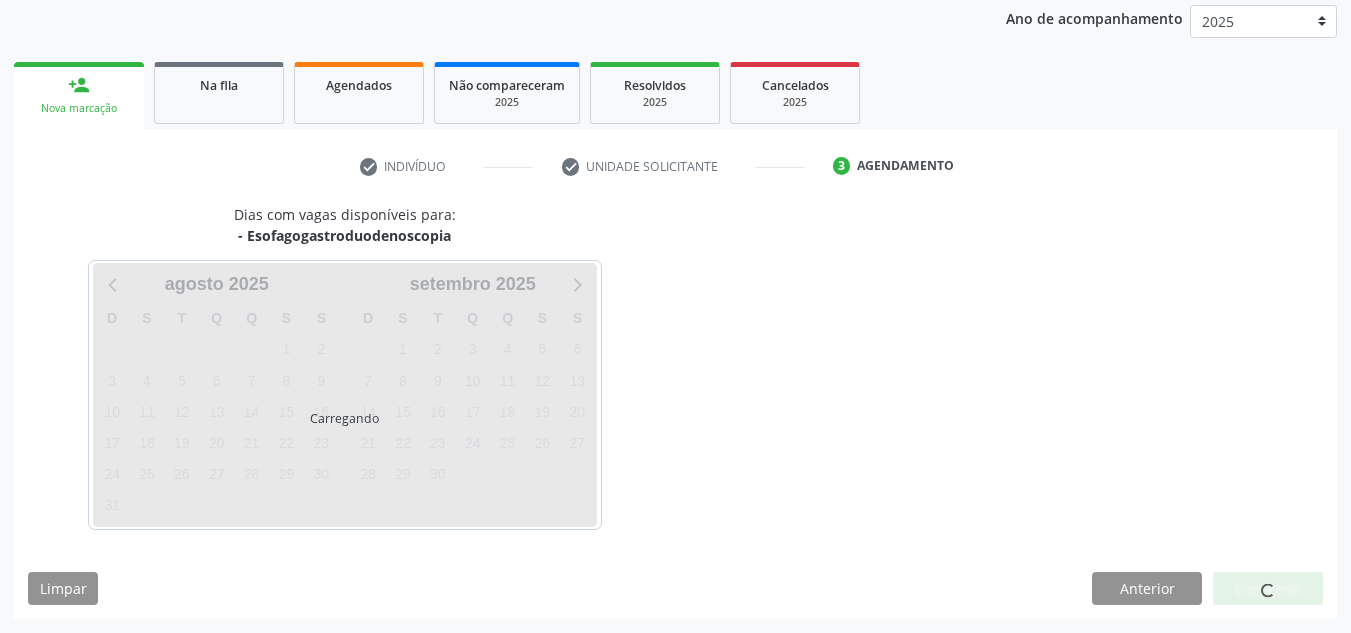 scroll, scrollTop: 237, scrollLeft: 0, axis: vertical 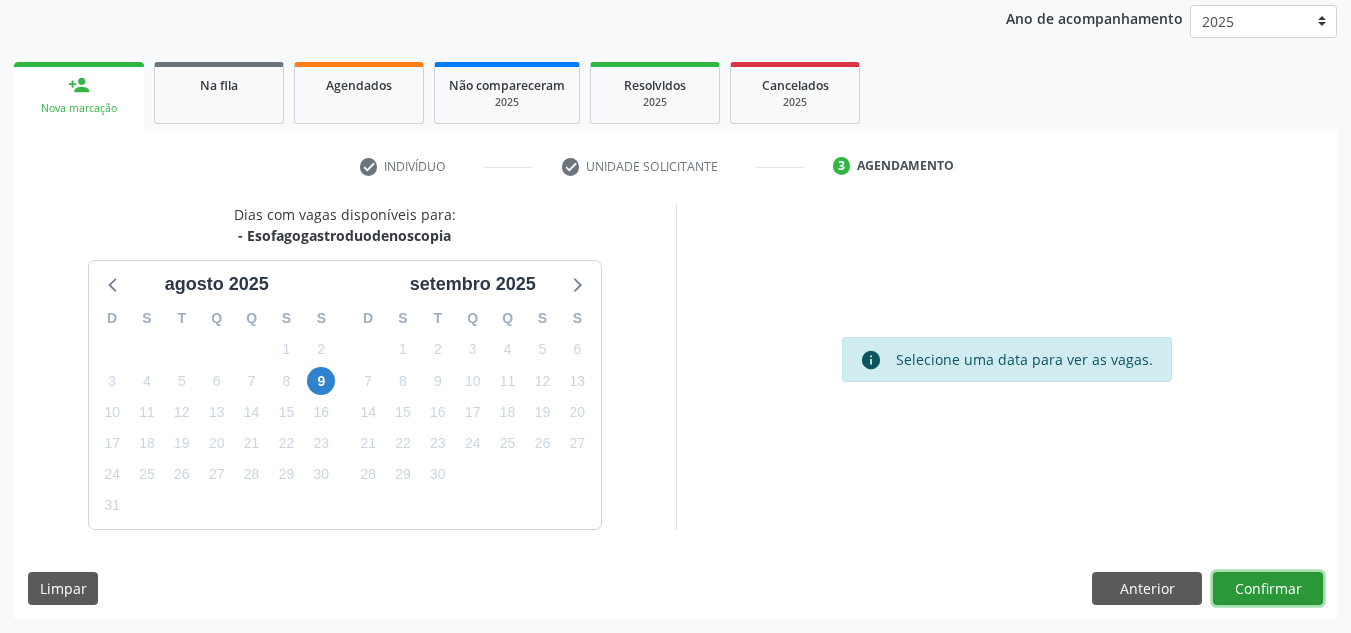 click on "Confirmar" at bounding box center (1268, 589) 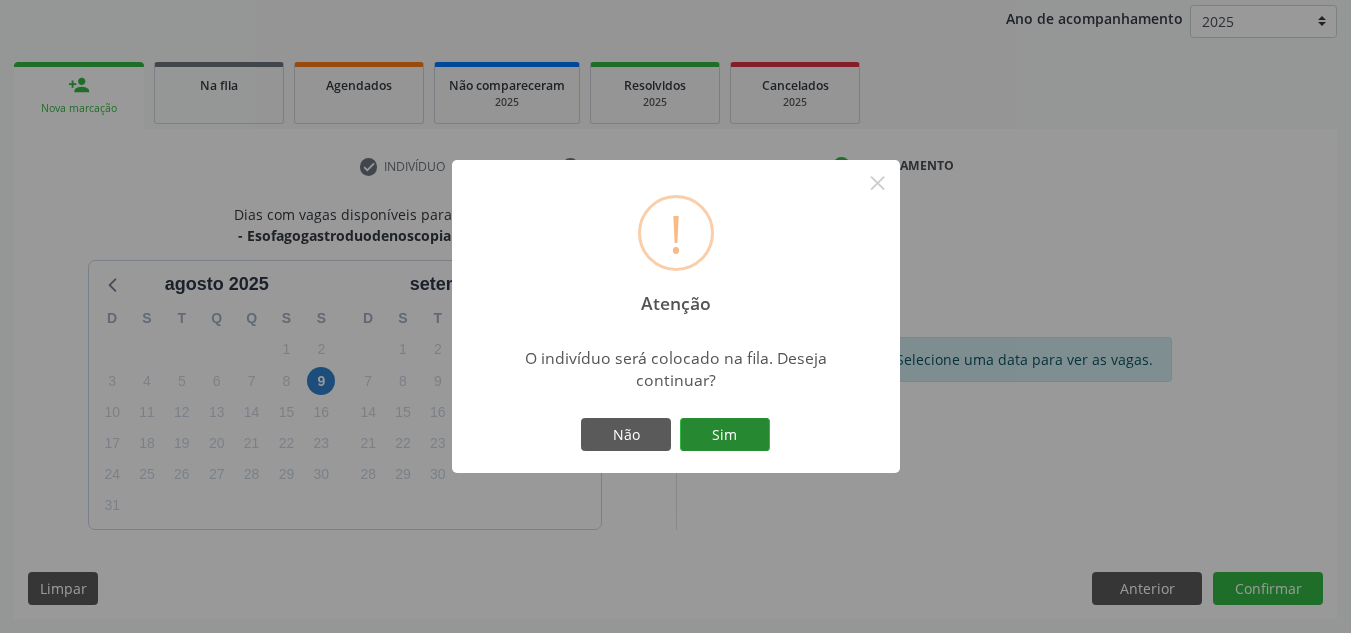 click on "Sim" at bounding box center (725, 435) 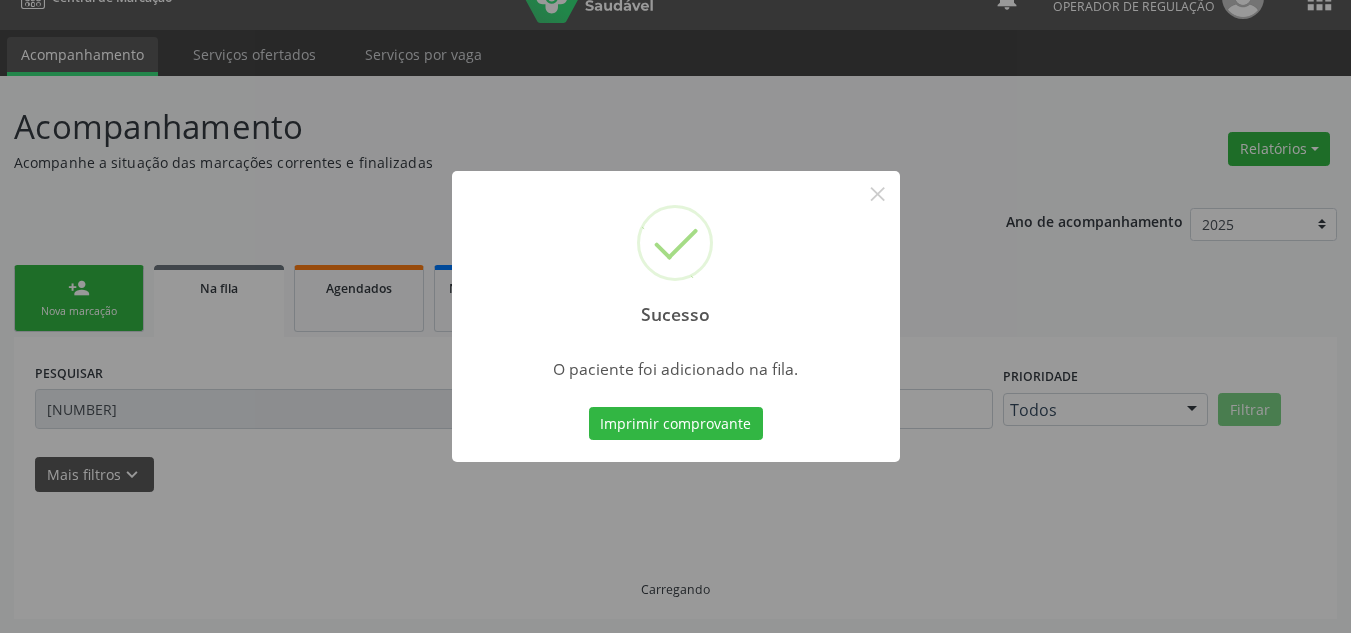 scroll, scrollTop: 34, scrollLeft: 0, axis: vertical 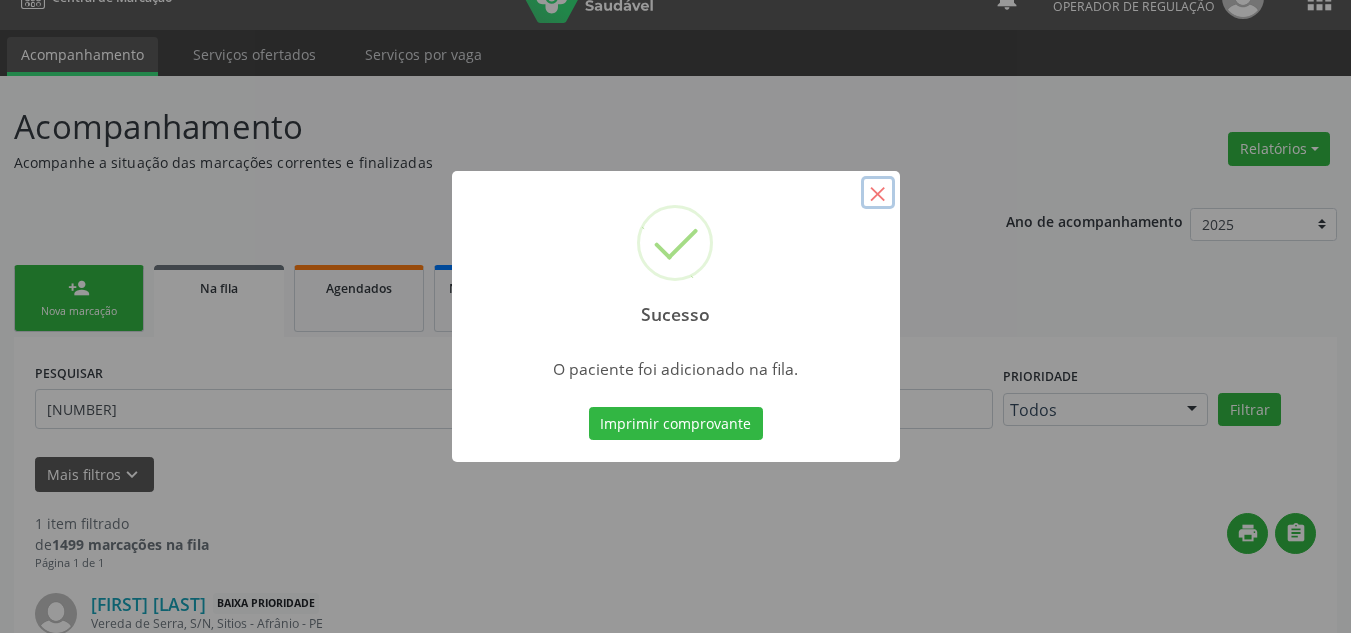click on "×" at bounding box center [878, 193] 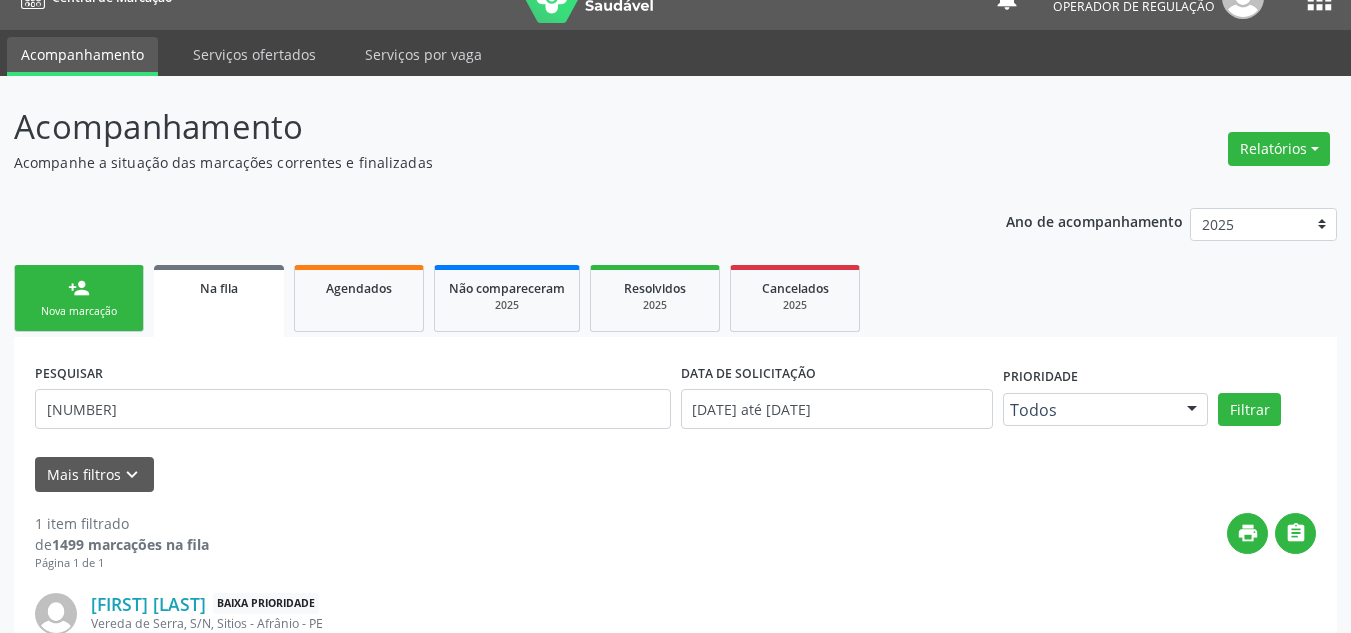 click on "person_add
Nova marcação" at bounding box center [79, 298] 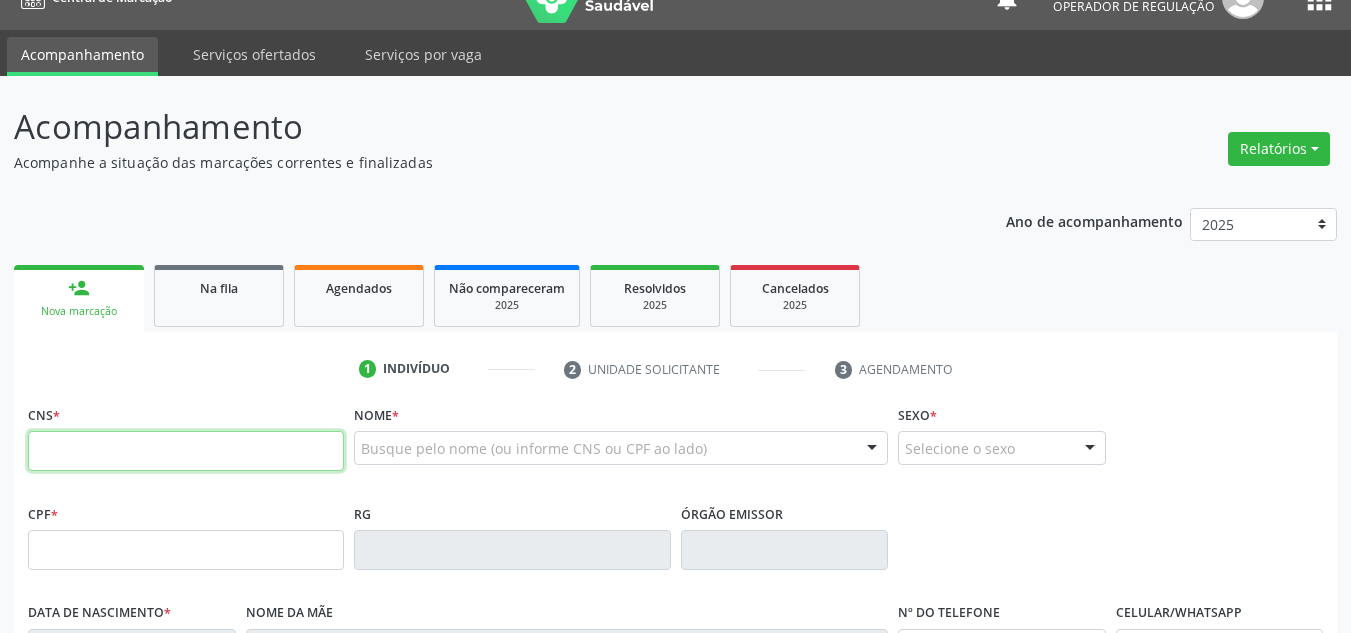 click at bounding box center (186, 451) 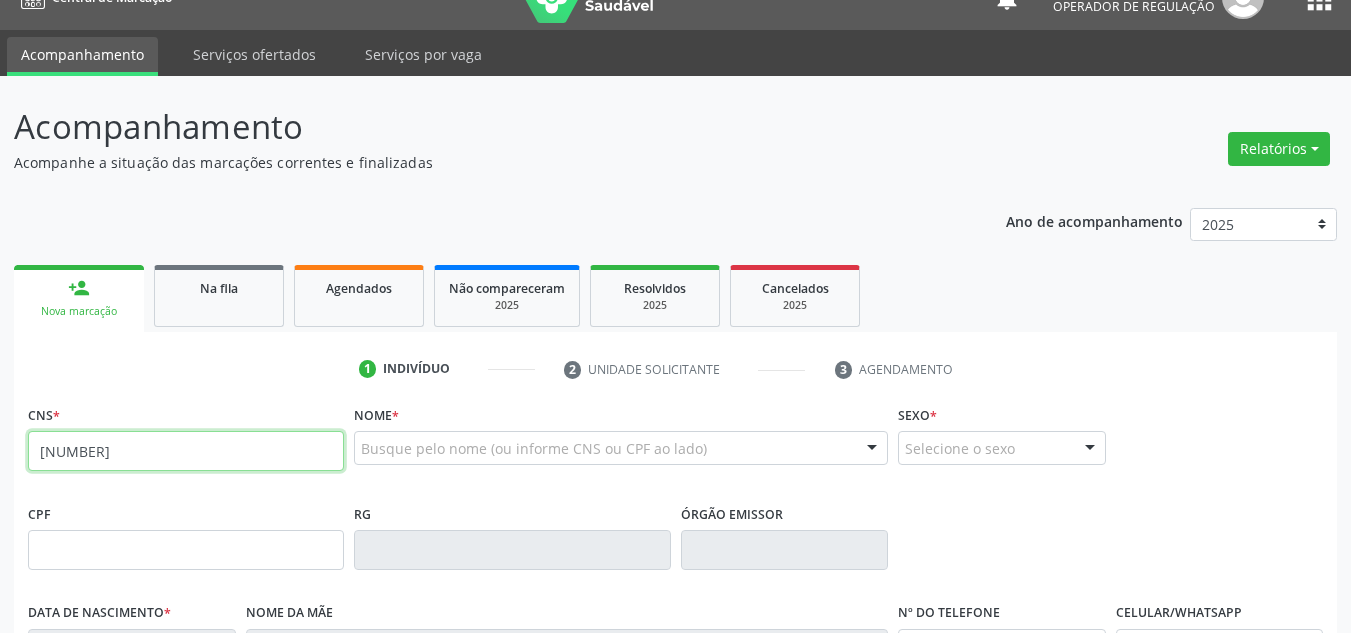 type on "[NUMBER]" 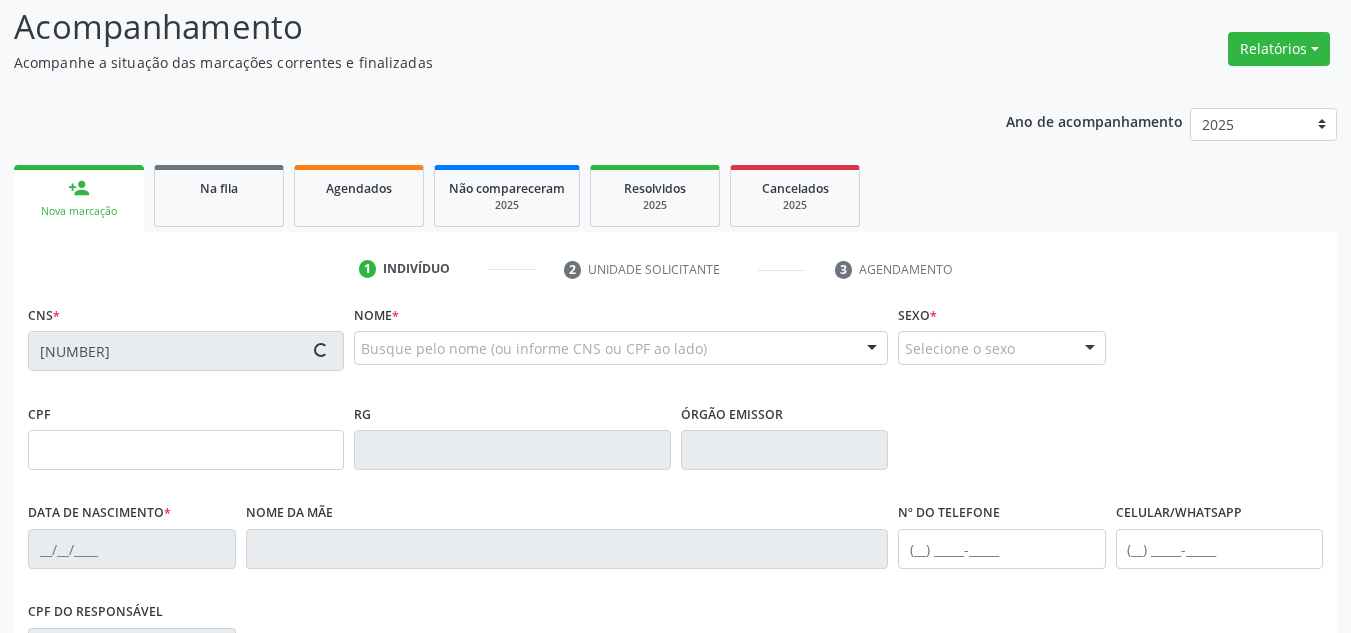 type on "[NUMBER]" 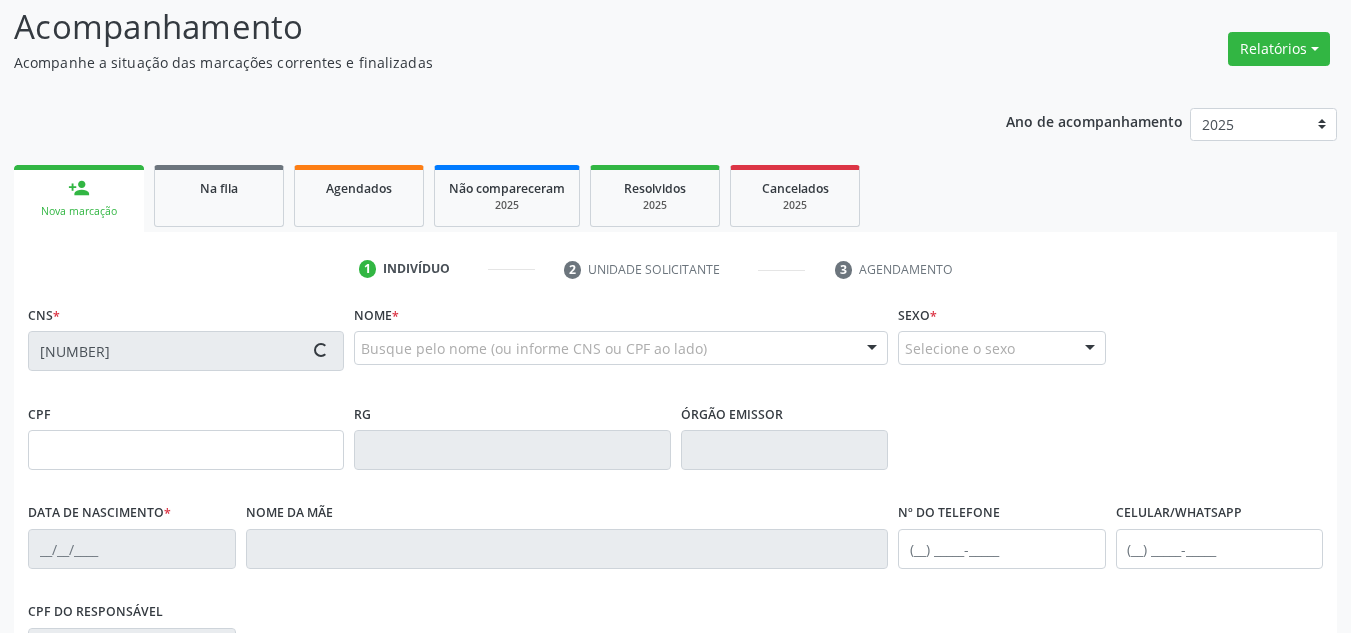 type on "[DATE]" 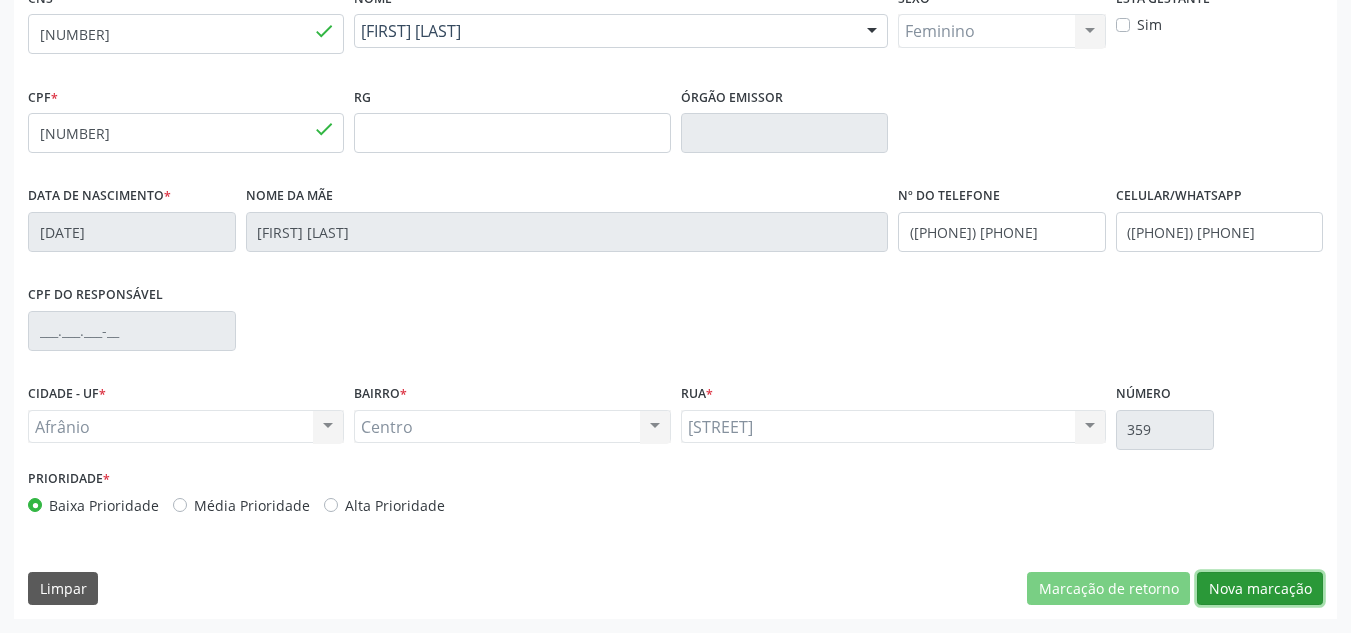 click on "Nova marcação" at bounding box center (1260, 589) 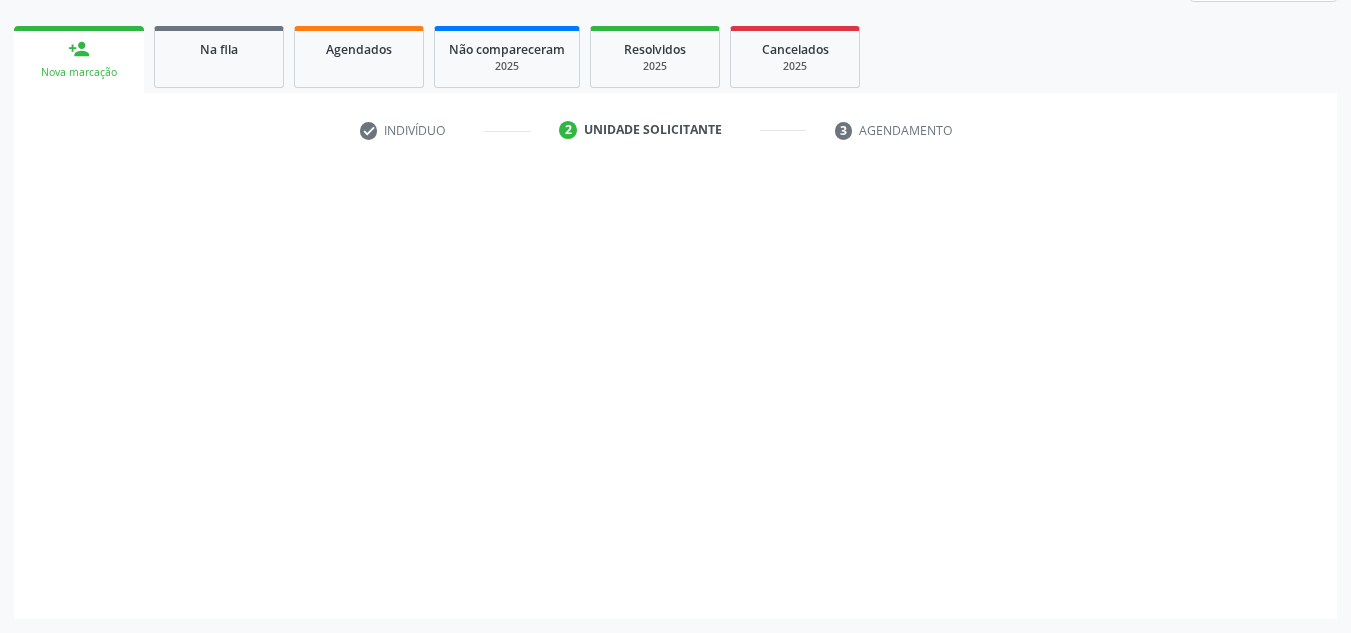 scroll, scrollTop: 273, scrollLeft: 0, axis: vertical 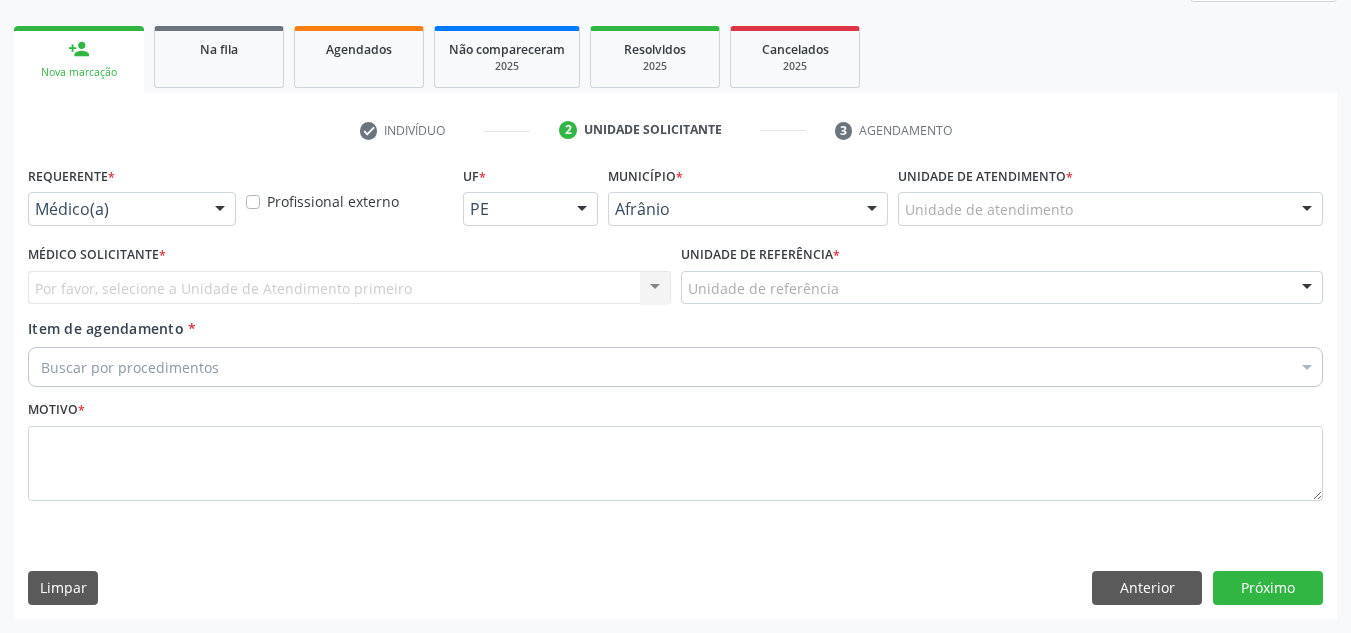 click on "Unidade de atendimento" at bounding box center [1110, 209] 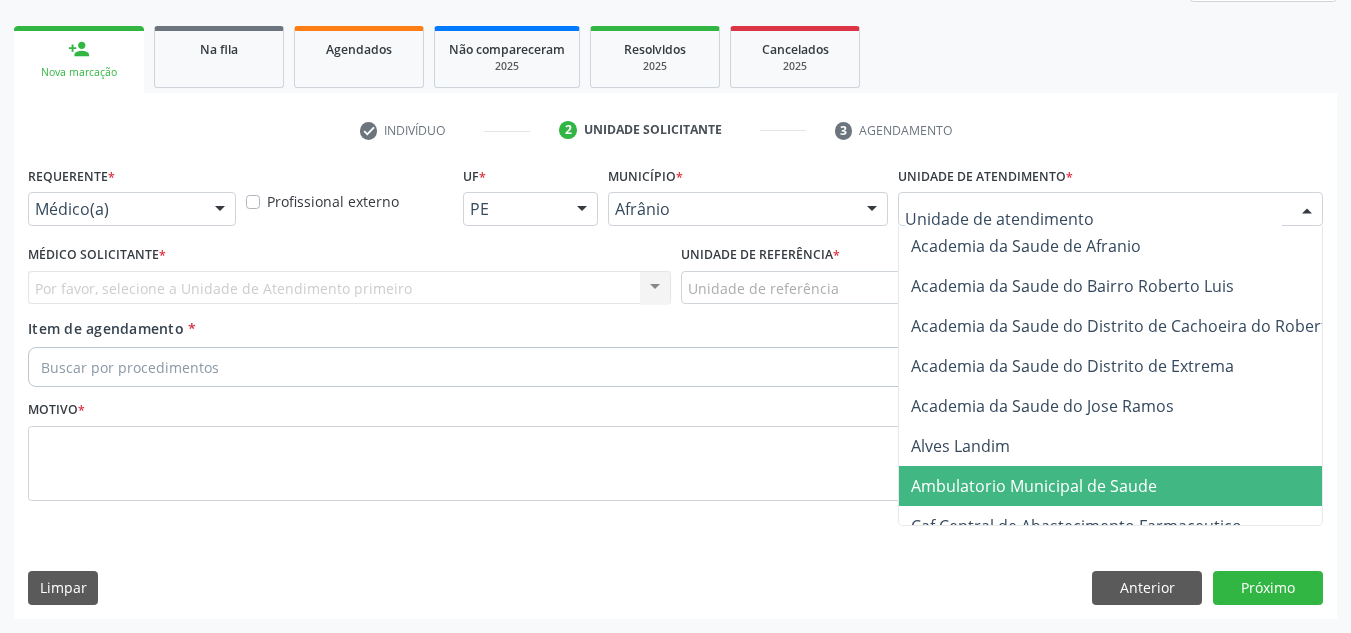 click on "Ambulatorio Municipal de Saude" at bounding box center [1137, 486] 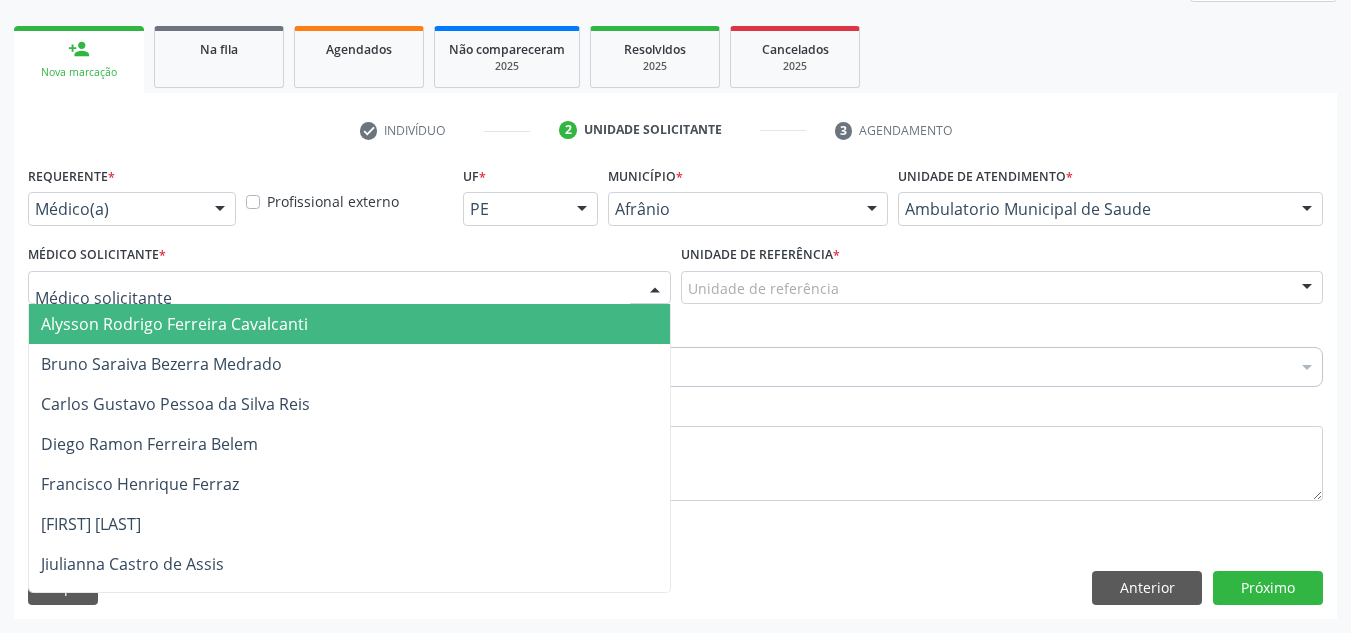 click at bounding box center (349, 288) 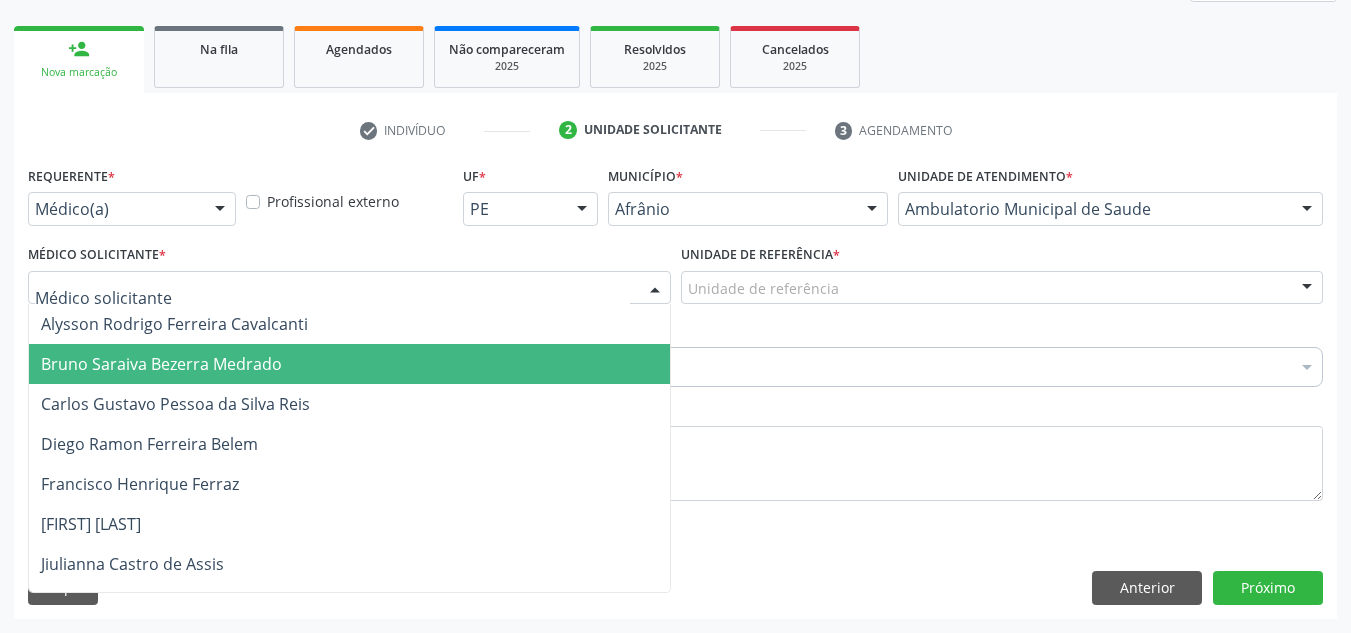click on "Bruno Saraiva Bezerra Medrado" at bounding box center (349, 364) 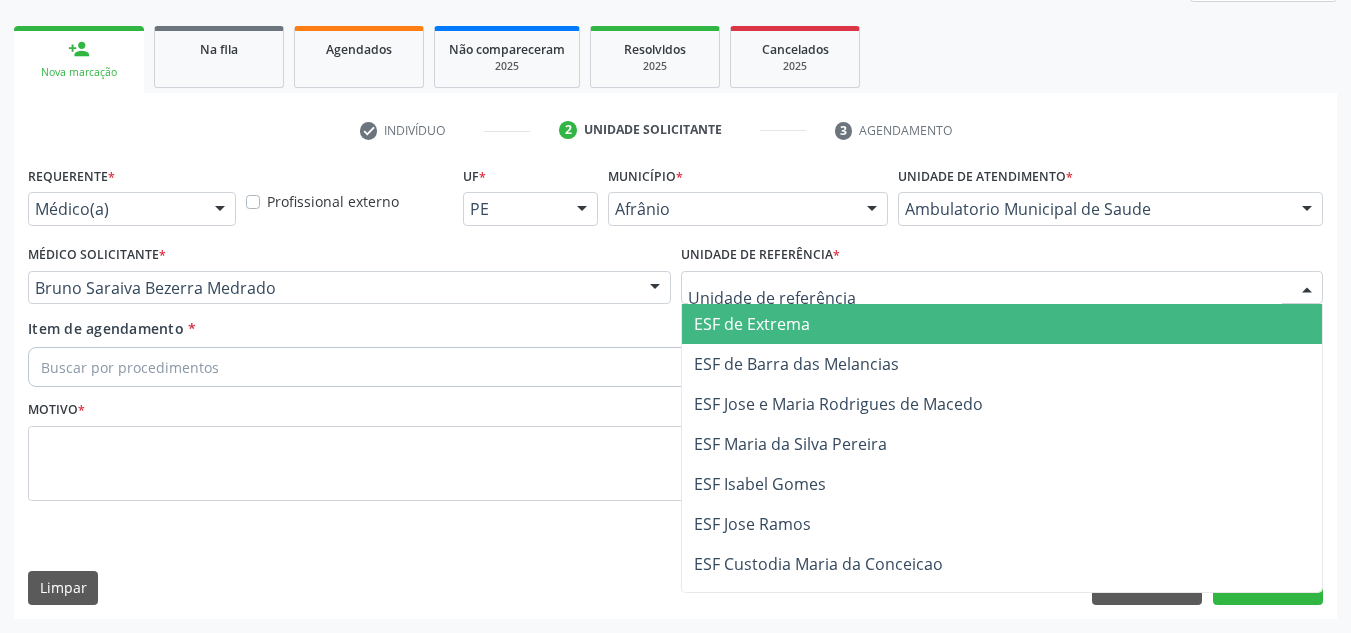 drag, startPoint x: 749, startPoint y: 272, endPoint x: 815, endPoint y: 348, distance: 100.65784 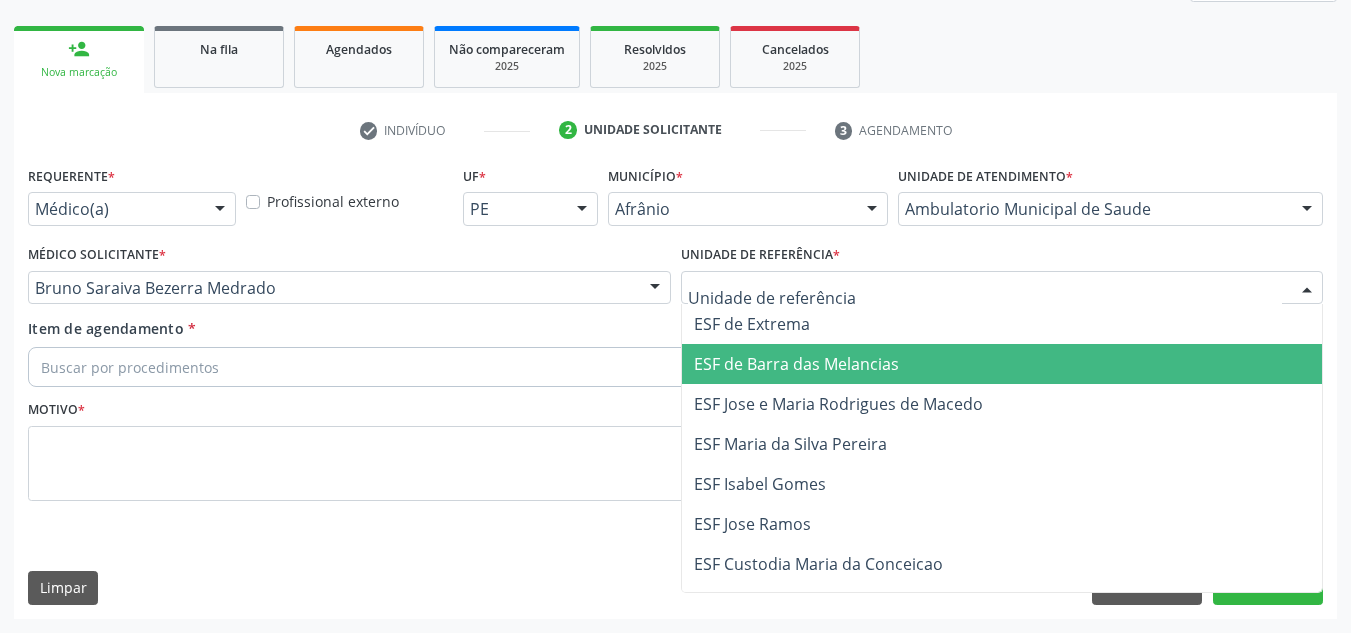 click on "ESF de Barra das Melancias" at bounding box center [796, 364] 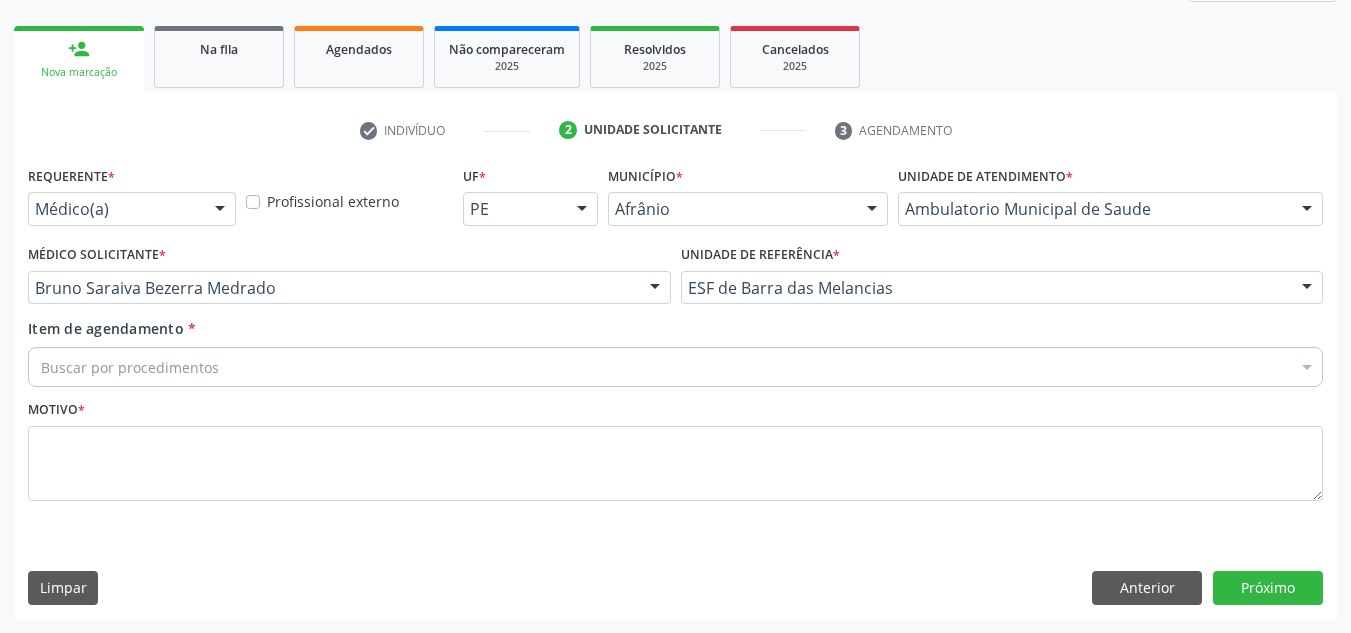 click on "Buscar por procedimentos" at bounding box center (675, 367) 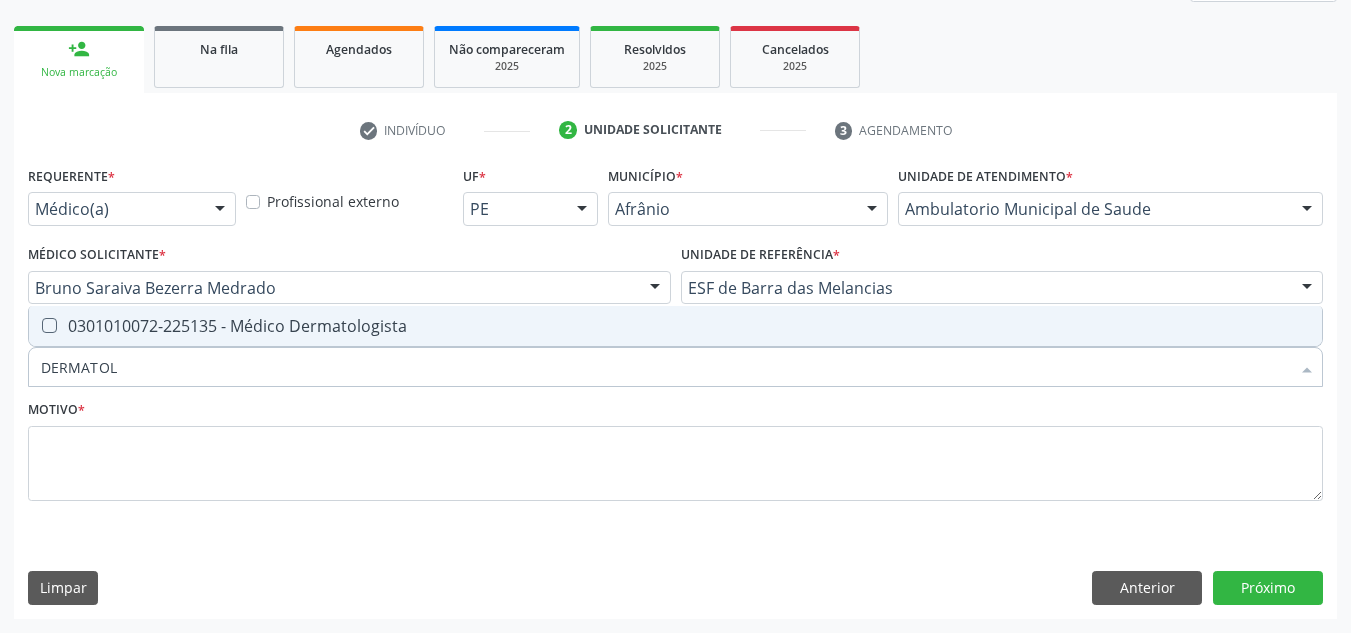 type on "DERMATOLO" 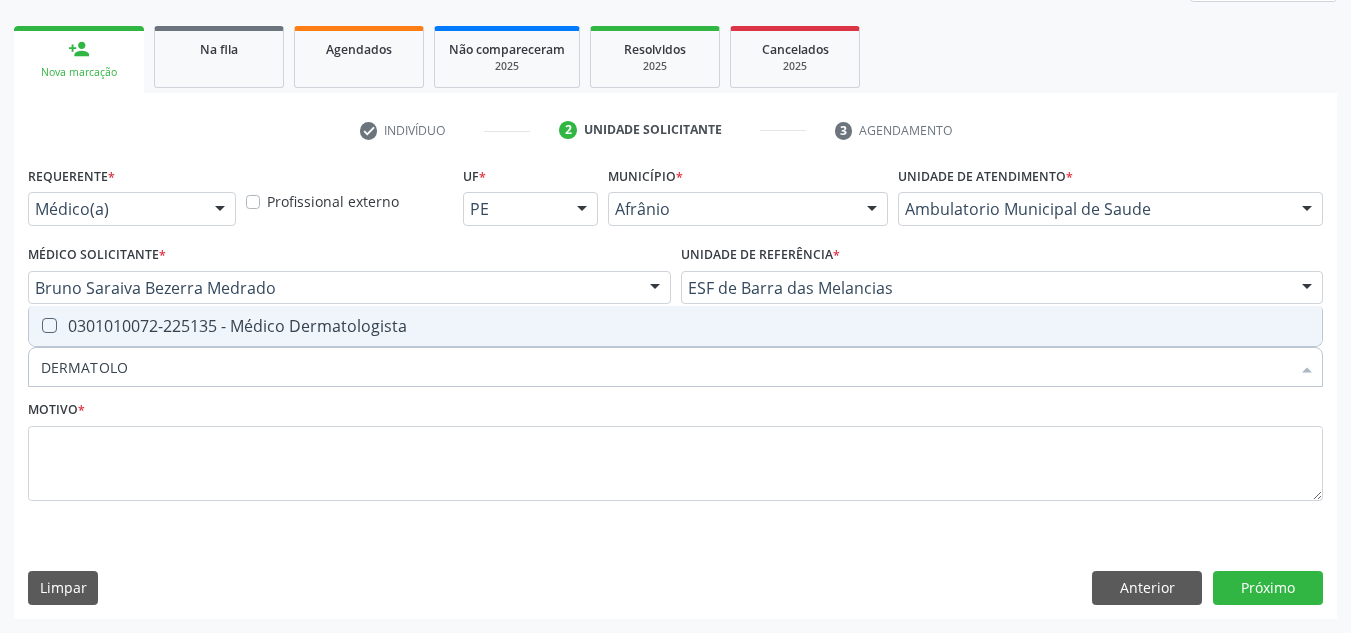 click on "0301010072-225135 - Médico Dermatologista" at bounding box center [675, 326] 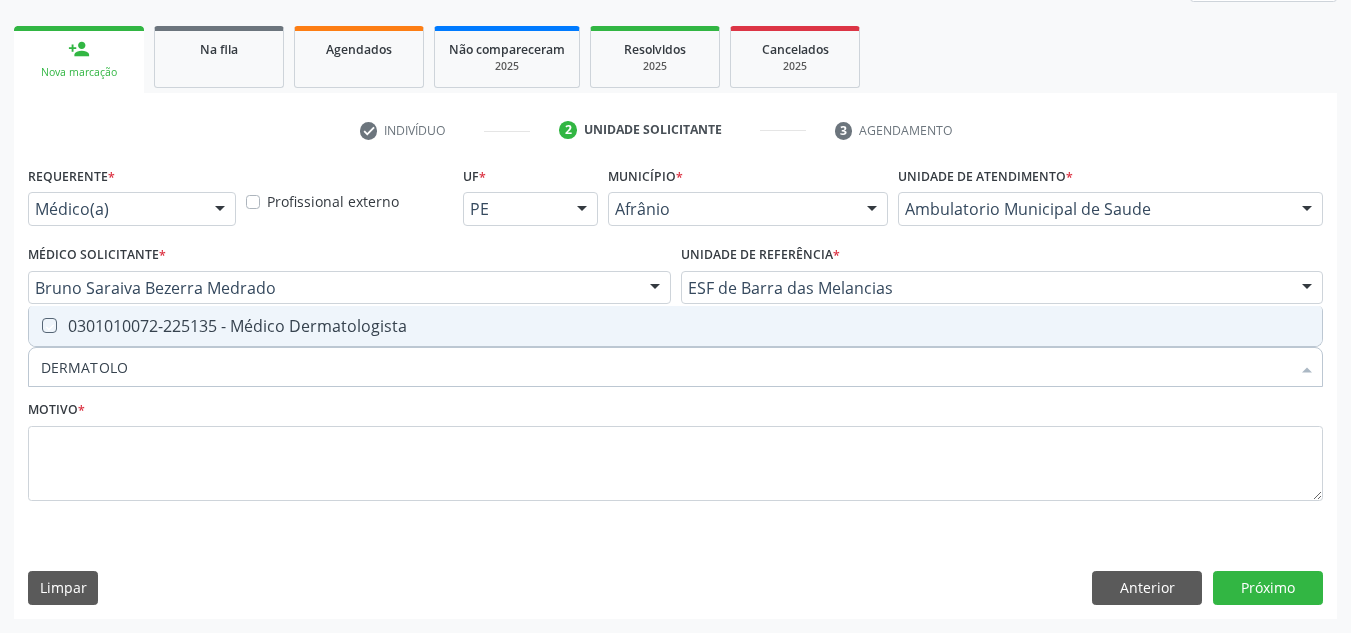 checkbox on "true" 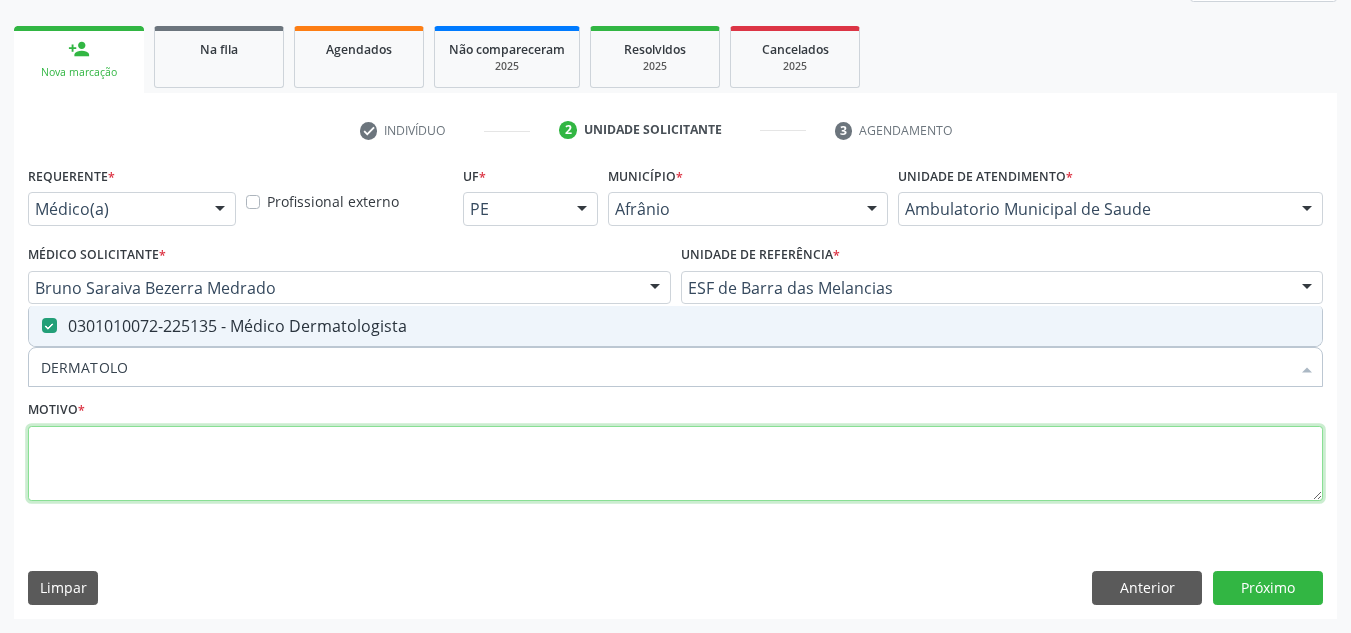 click at bounding box center (675, 464) 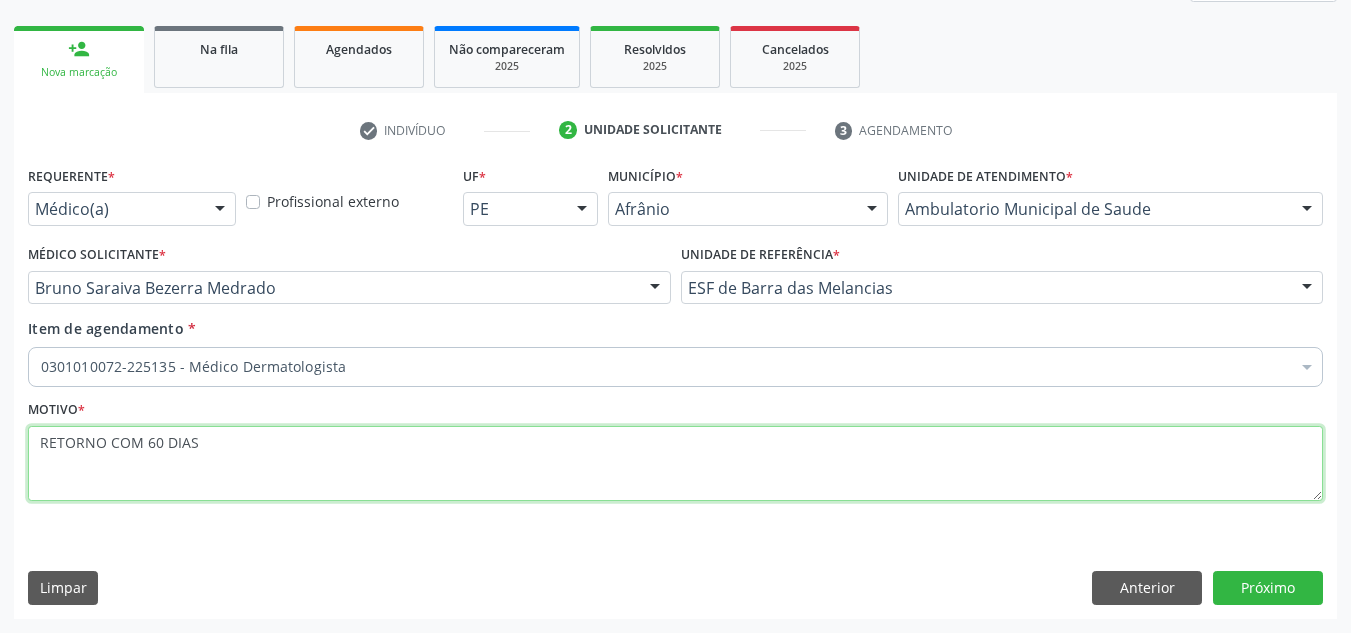 type on "RETORNO COM 60 DIAS" 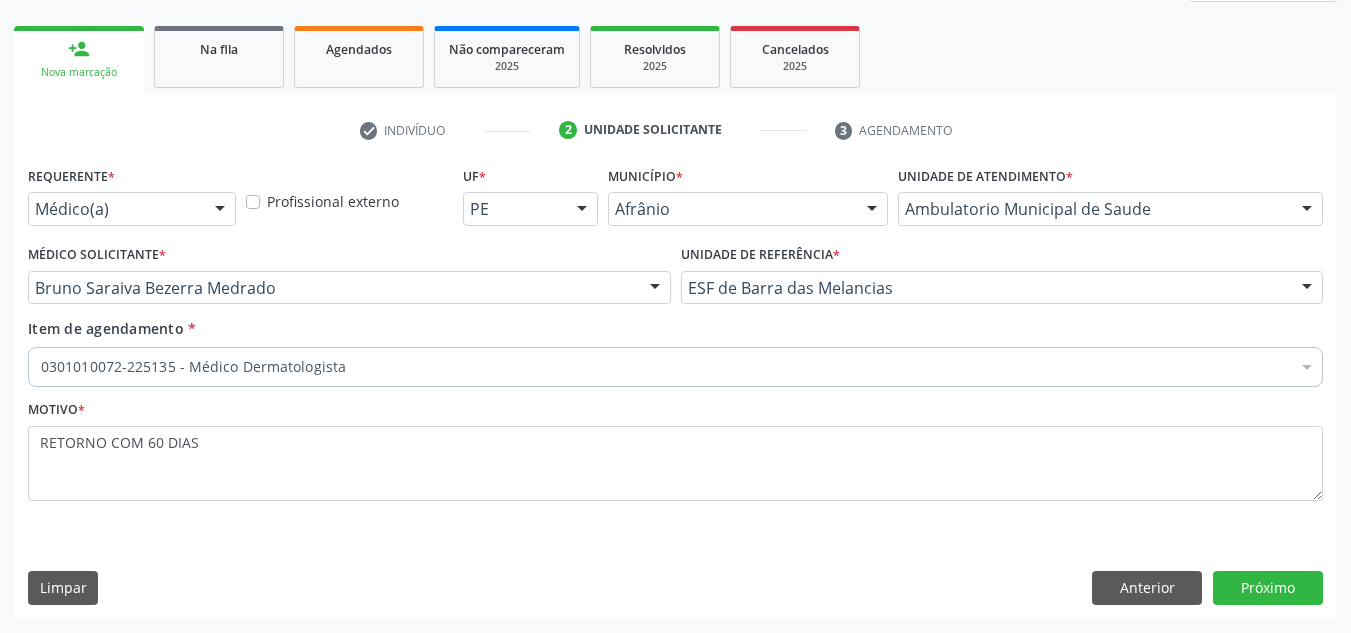 click on "Requerente
*
Médico(a)         Médico(a)   Enfermeiro(a)   Paciente
Nenhum resultado encontrado para: "   "
Não há nenhuma opção para ser exibida.
Profissional externo
UF
*
PE         BA   PE
Nenhum resultado encontrado para: "   "
Não há nenhuma opção para ser exibida.
Município
*
Afrânio         Afrânio   Petrolina
Nenhum resultado encontrado para: "   "
Não há nenhuma opção para ser exibida.
Unidade de atendimento
*
Ambulatorio Municipal de Saude         Academia da Saude de Afranio   Academia da Saude do Bairro Roberto Luis   Academia da Saude do Distrito de Cachoeira do Roberto   Academia da Saude do Distrito de Extrema   Academia da Saude do Jose Ramos   Alves Landim   Ambulatorio Municipal de Saude   Caf Central de Abastecimento Farmaceutico     Centro de Especialidades   Cime   Cuidar" at bounding box center (675, 389) 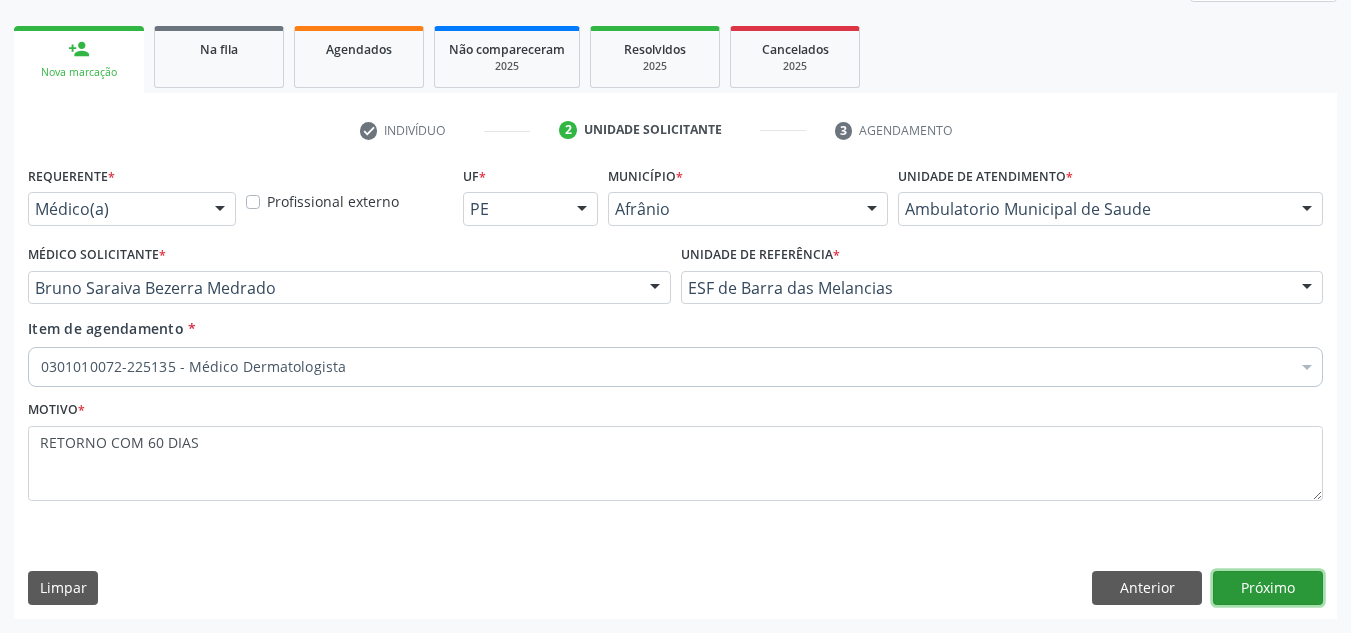 click on "Próximo" at bounding box center (1268, 588) 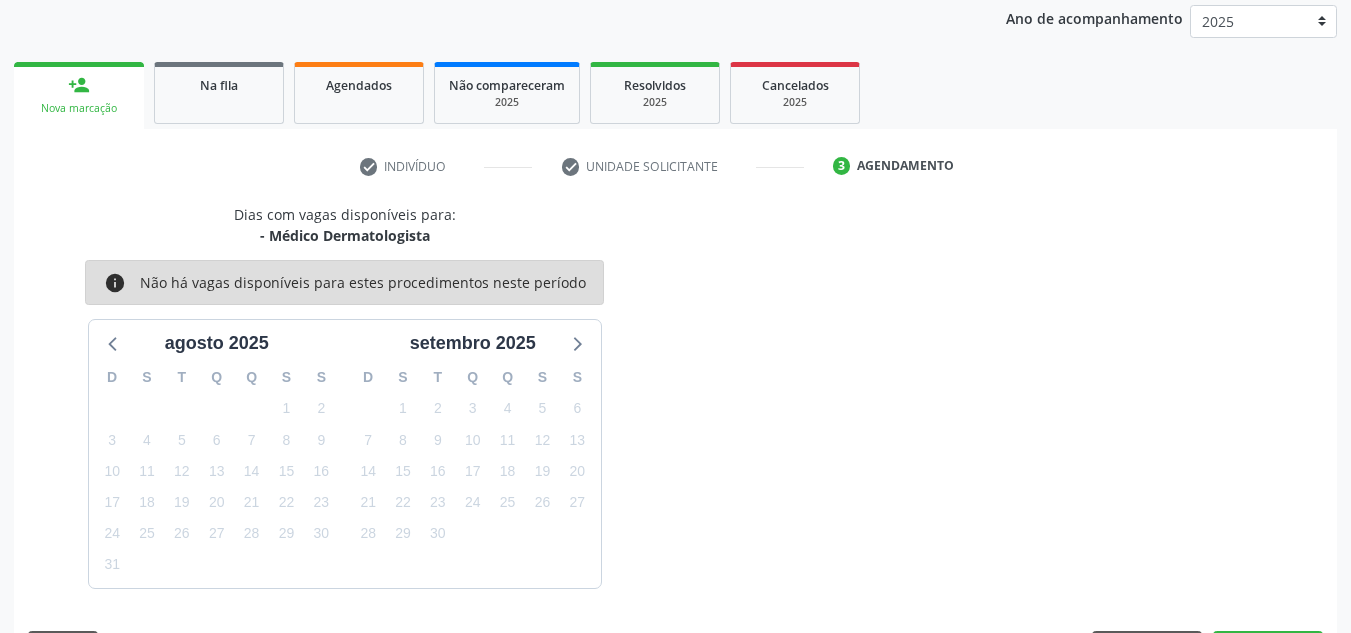 scroll, scrollTop: 273, scrollLeft: 0, axis: vertical 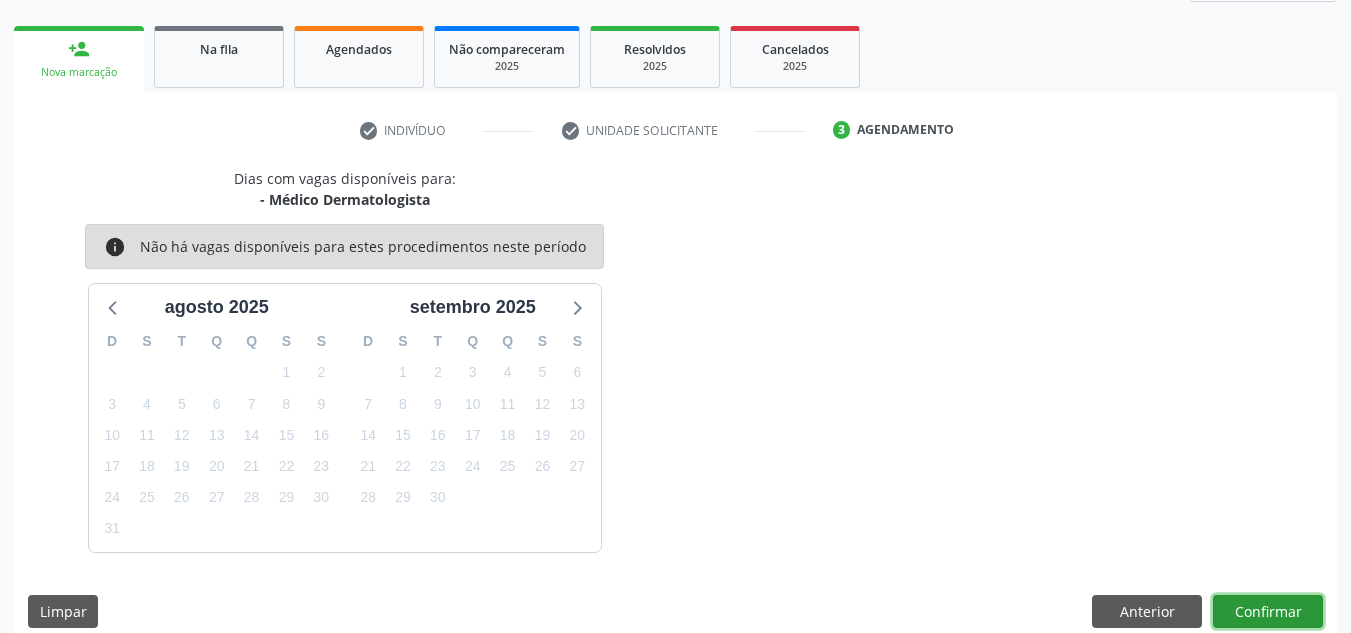 click on "Confirmar" at bounding box center (1268, 612) 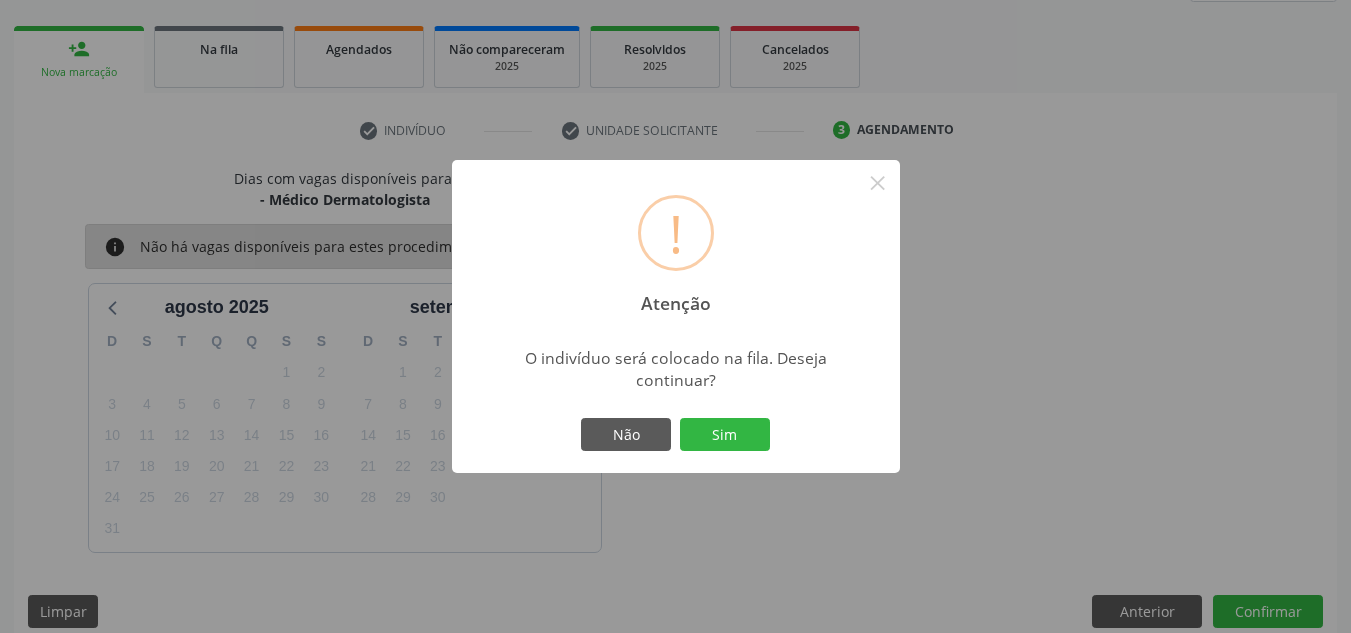 click on "! Atenção × O indivíduo será colocado na fila. Deseja continuar? Não Sim" at bounding box center [676, 317] 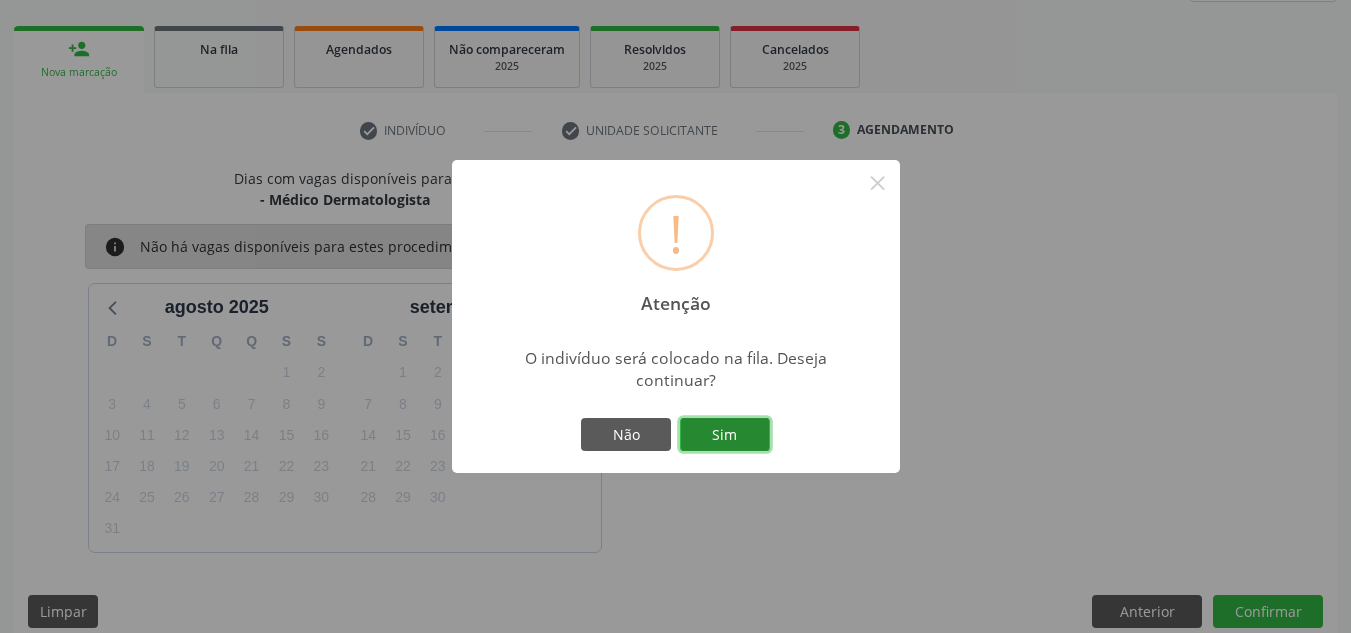 click on "Sim" at bounding box center [725, 435] 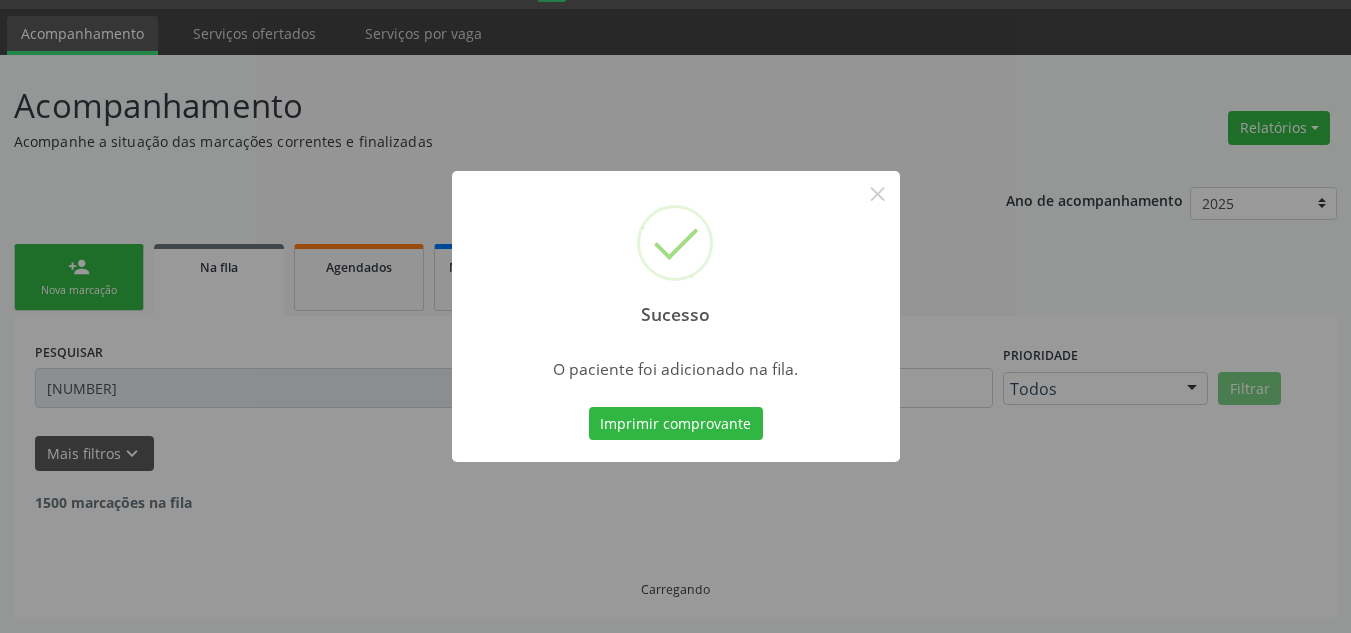 scroll, scrollTop: 34, scrollLeft: 0, axis: vertical 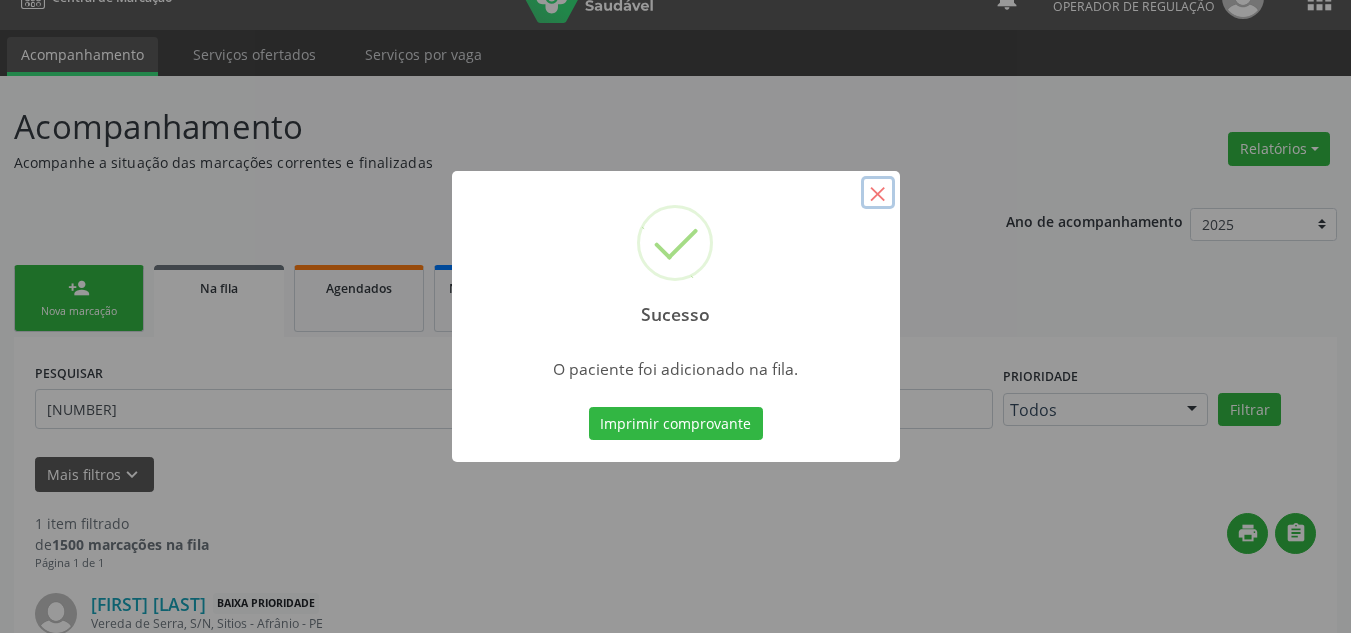 click on "×" at bounding box center [878, 193] 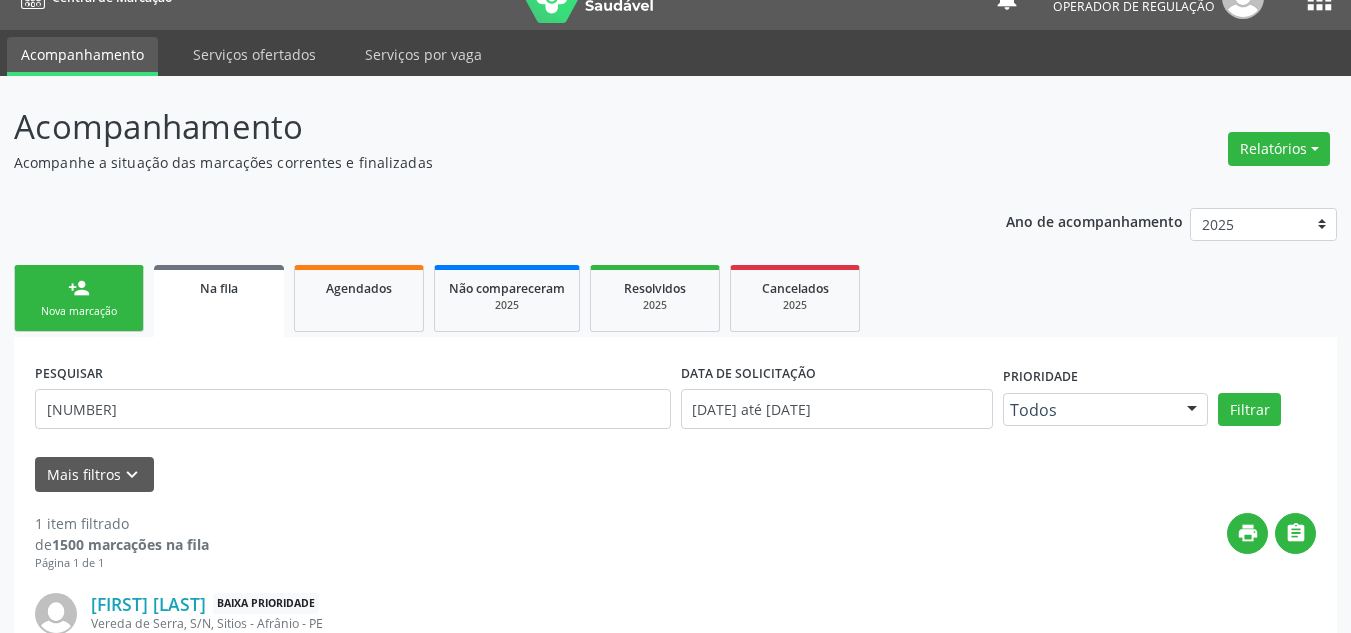 click on "Nova marcação" at bounding box center [79, 311] 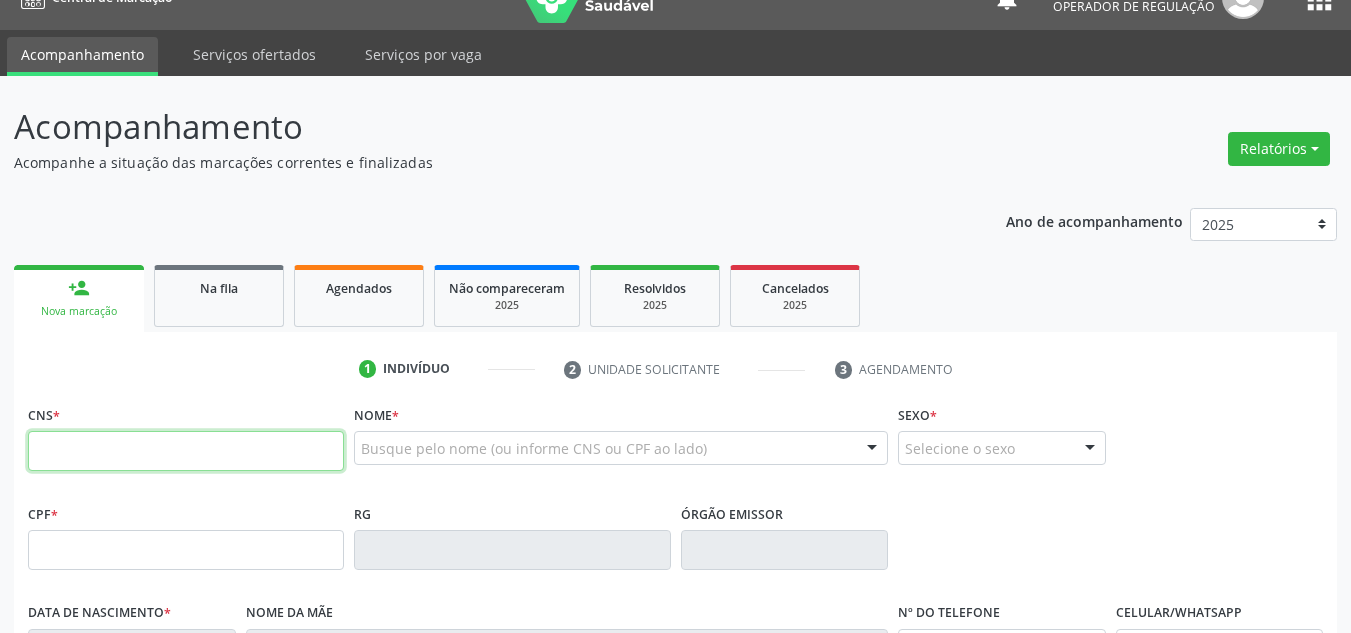 click at bounding box center [186, 451] 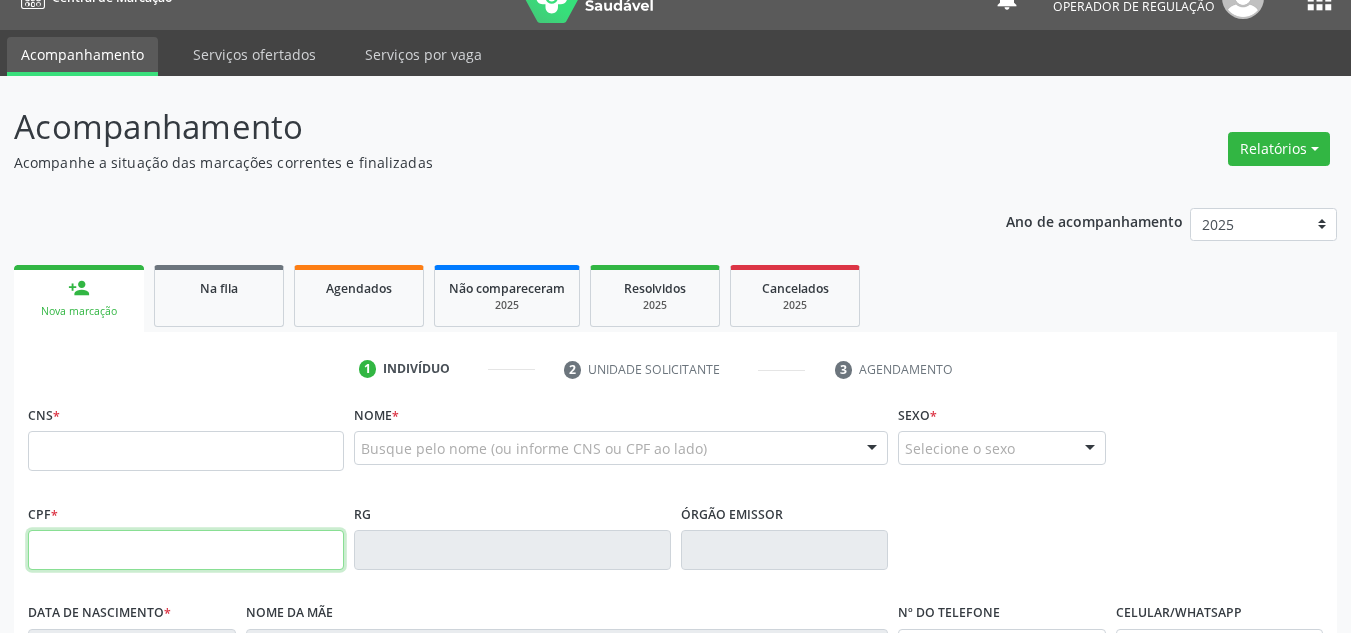 click at bounding box center [186, 550] 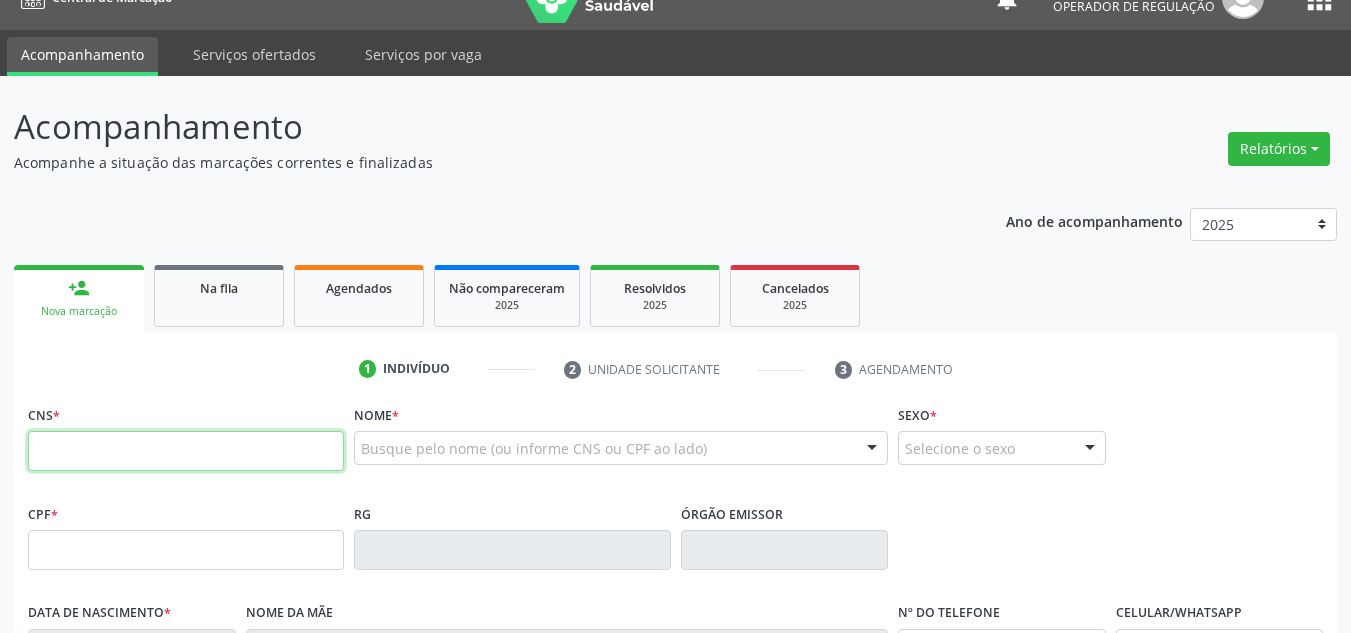 drag, startPoint x: 317, startPoint y: 436, endPoint x: 327, endPoint y: 434, distance: 10.198039 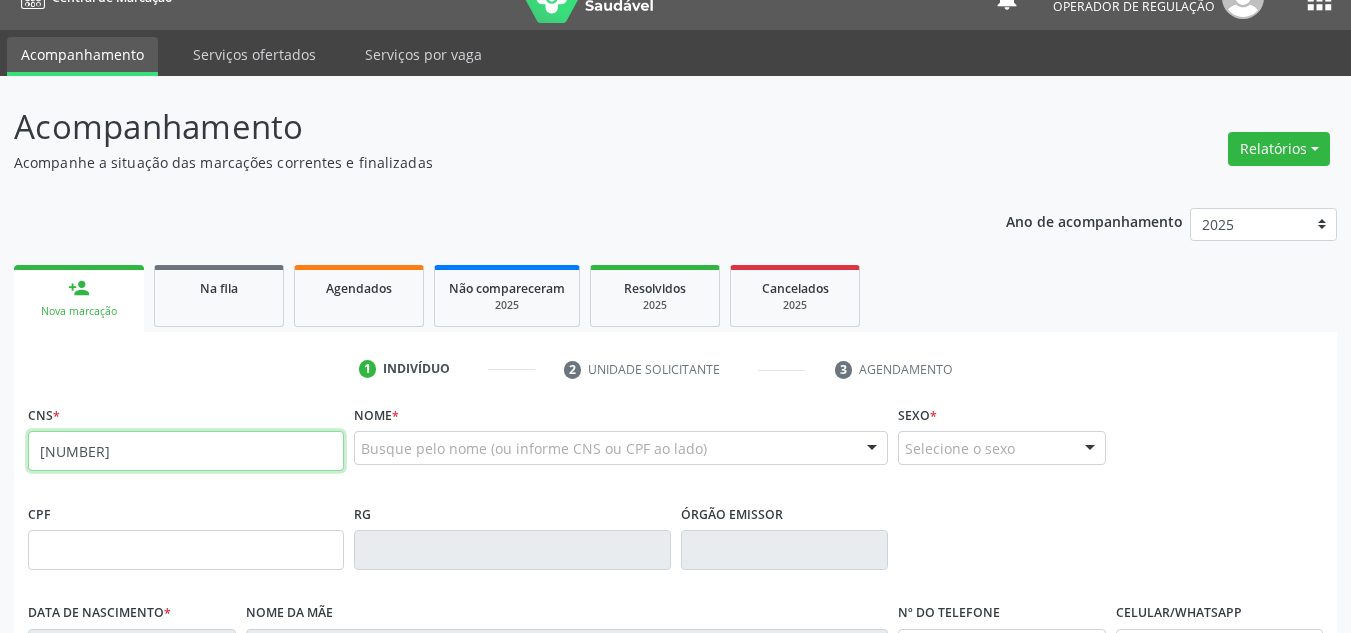 type on "[NUMBER]" 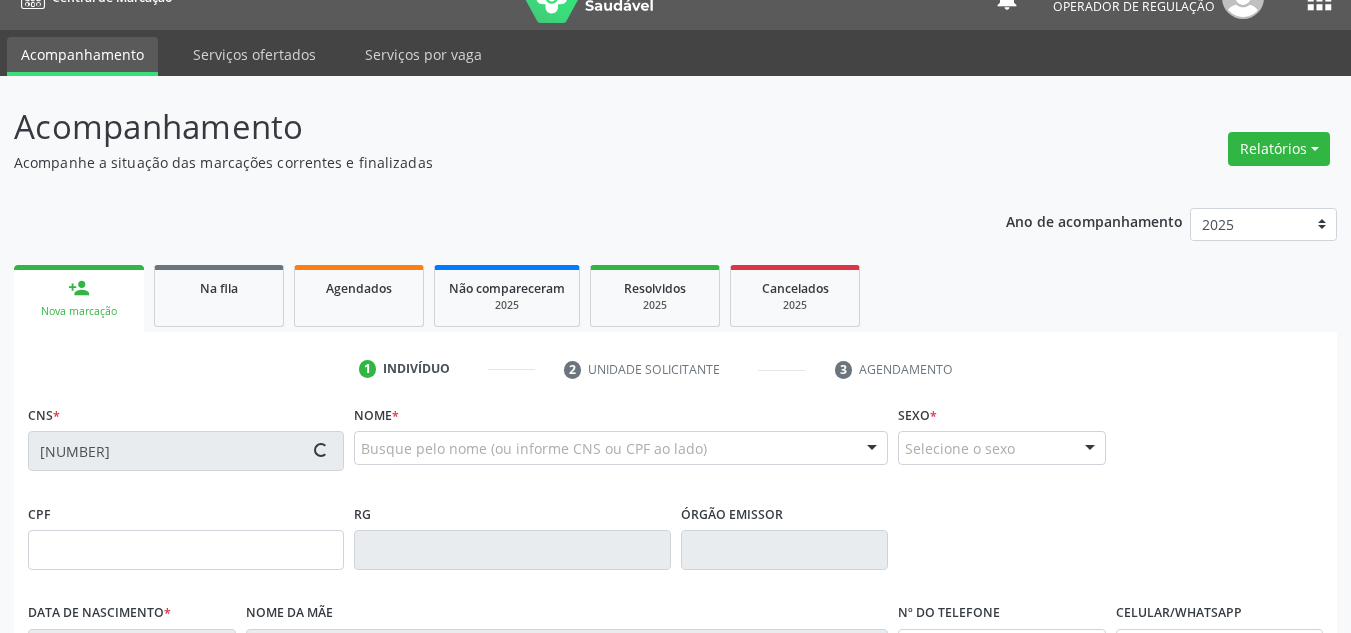 type on "[DATE]" 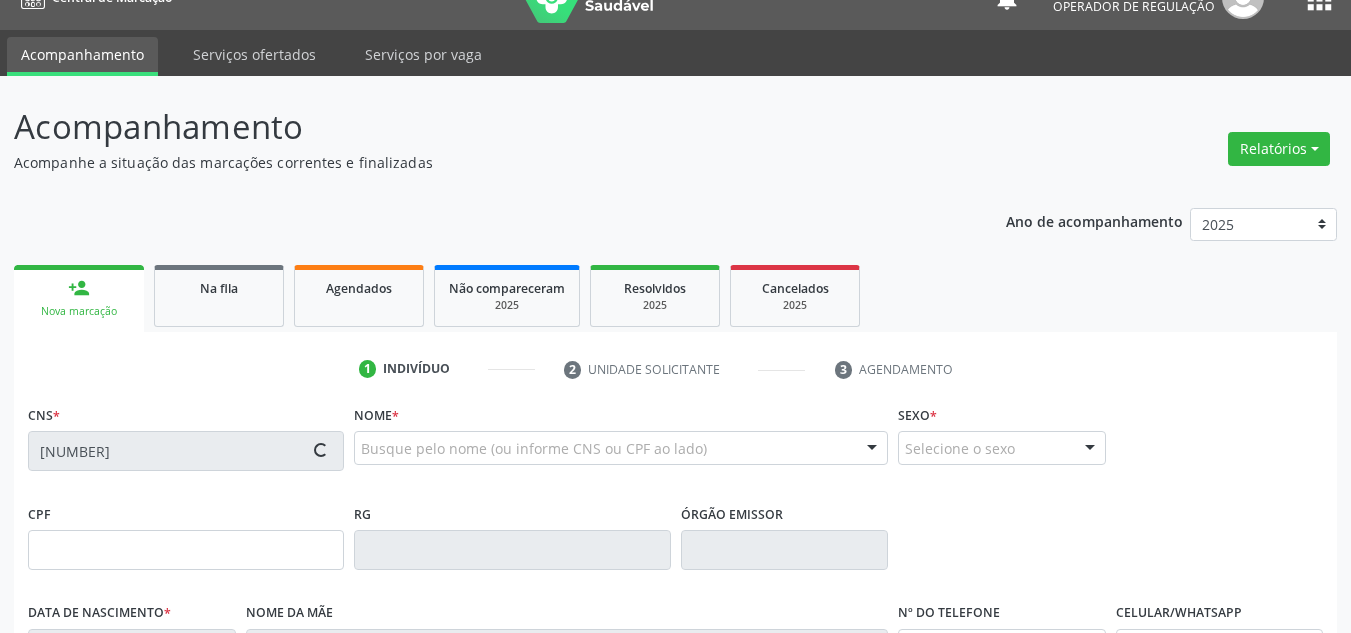 type on "S/N" 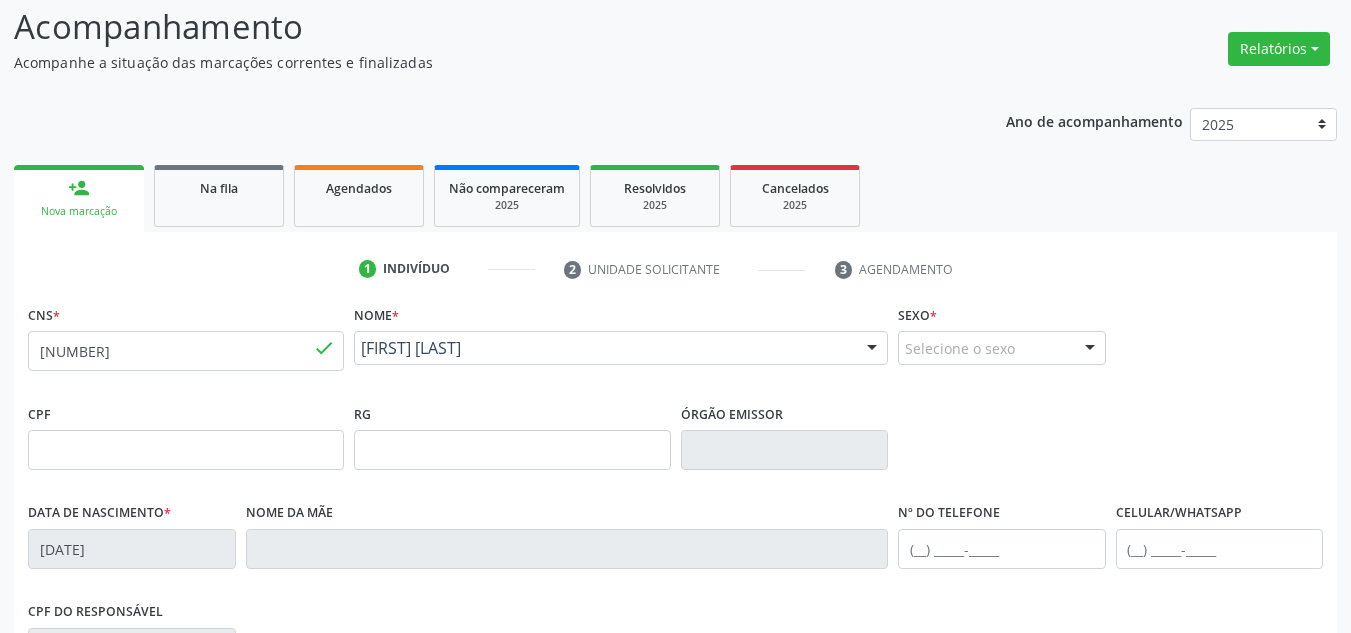 scroll, scrollTop: 451, scrollLeft: 0, axis: vertical 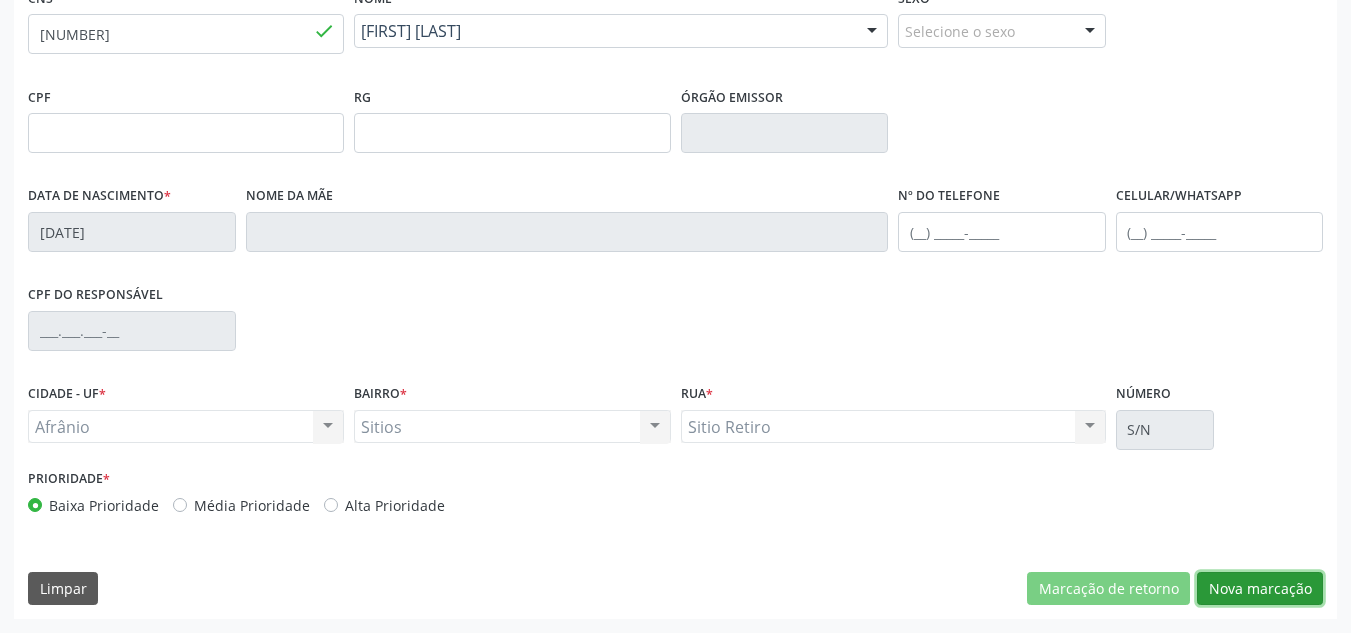 click on "Nova marcação" at bounding box center (1260, 589) 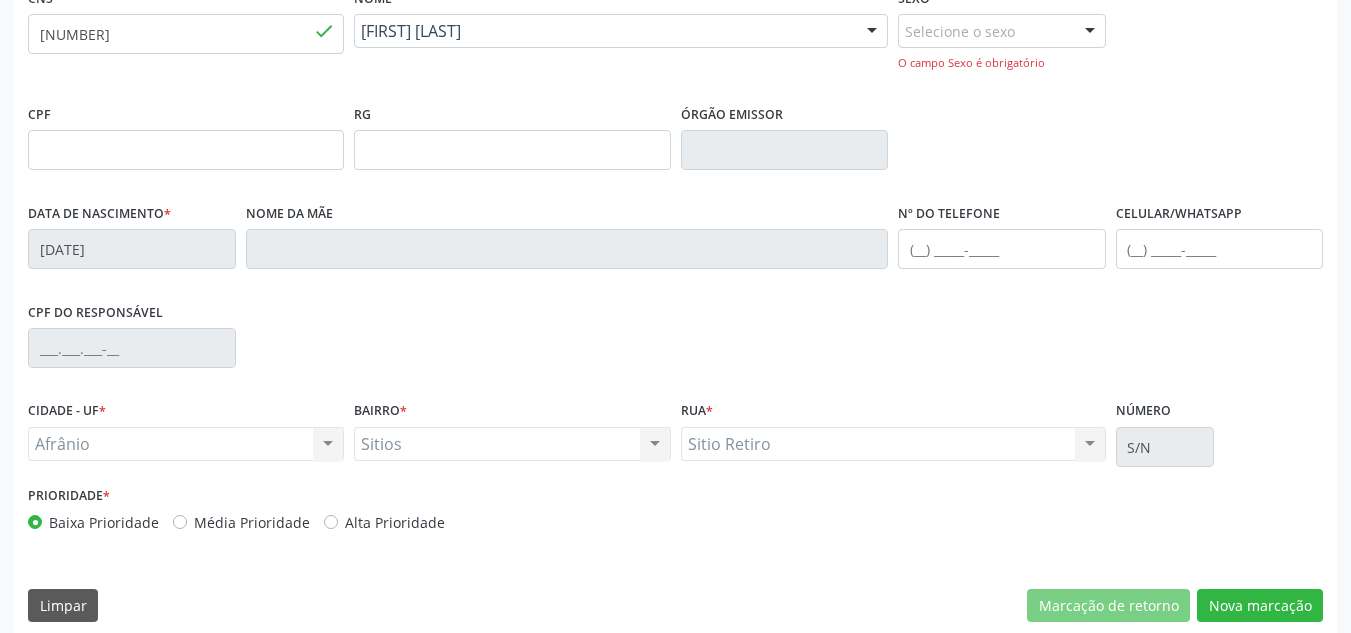 click at bounding box center (1090, 32) 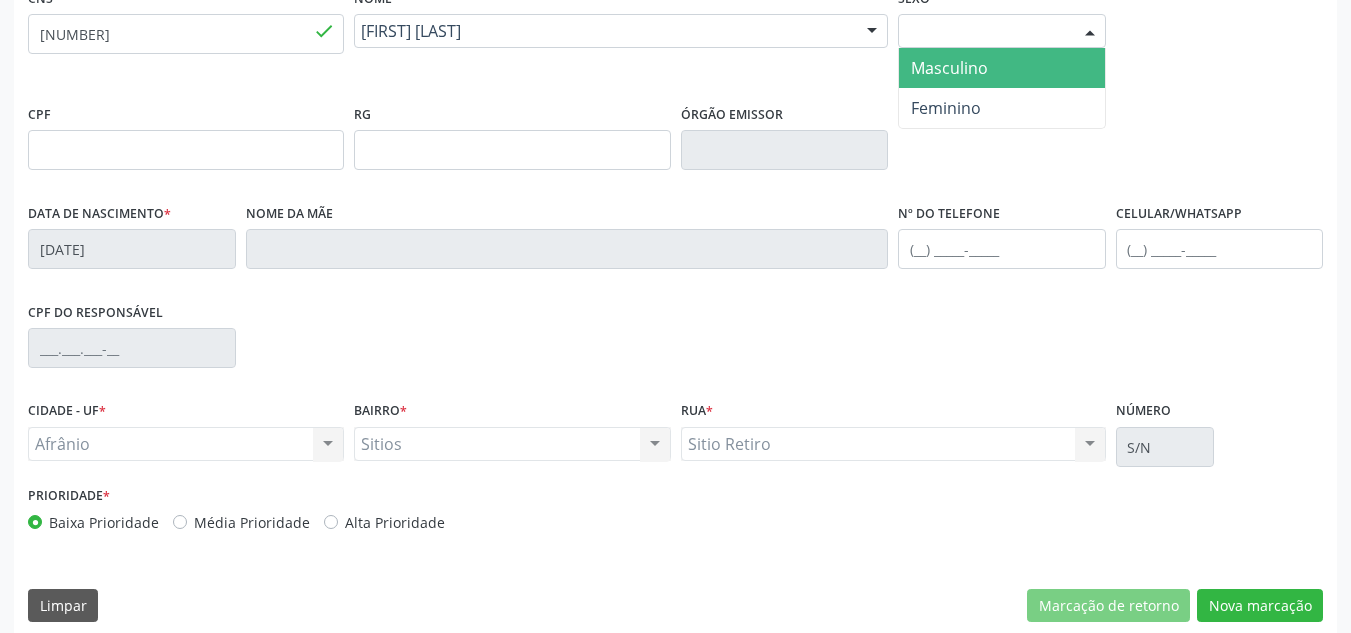 click on "Masculino" at bounding box center (1002, 68) 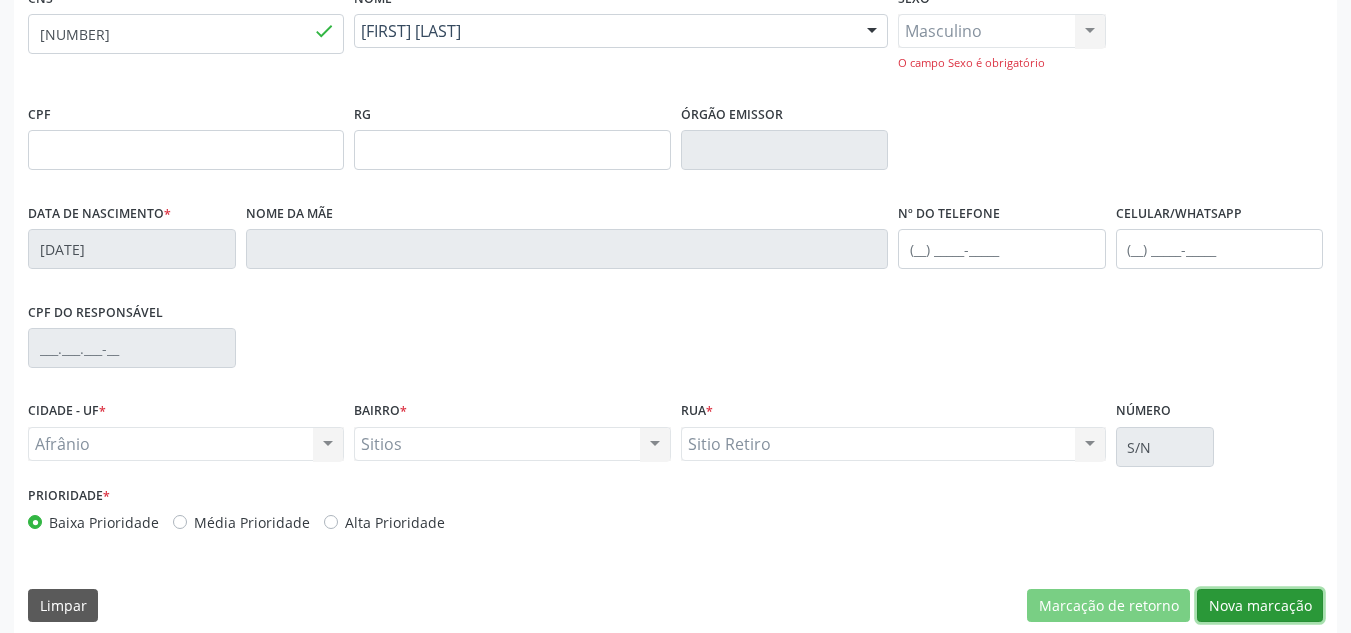 click on "Nova marcação" at bounding box center (1260, 606) 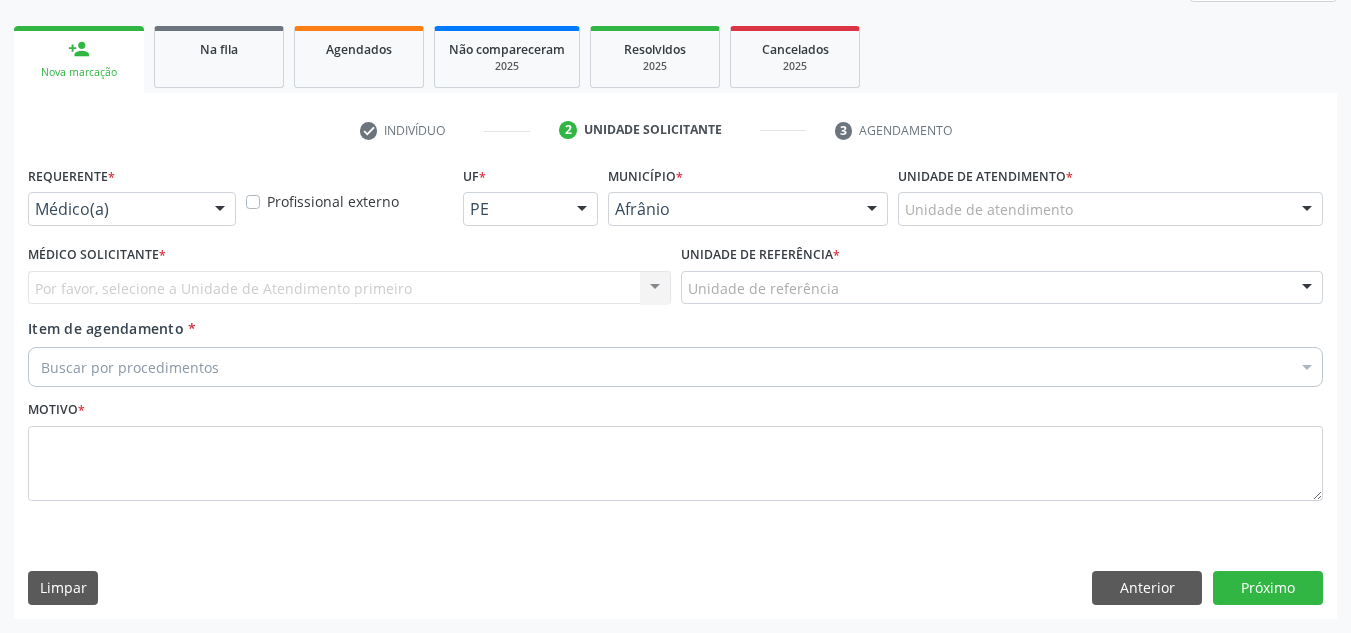 scroll, scrollTop: 273, scrollLeft: 0, axis: vertical 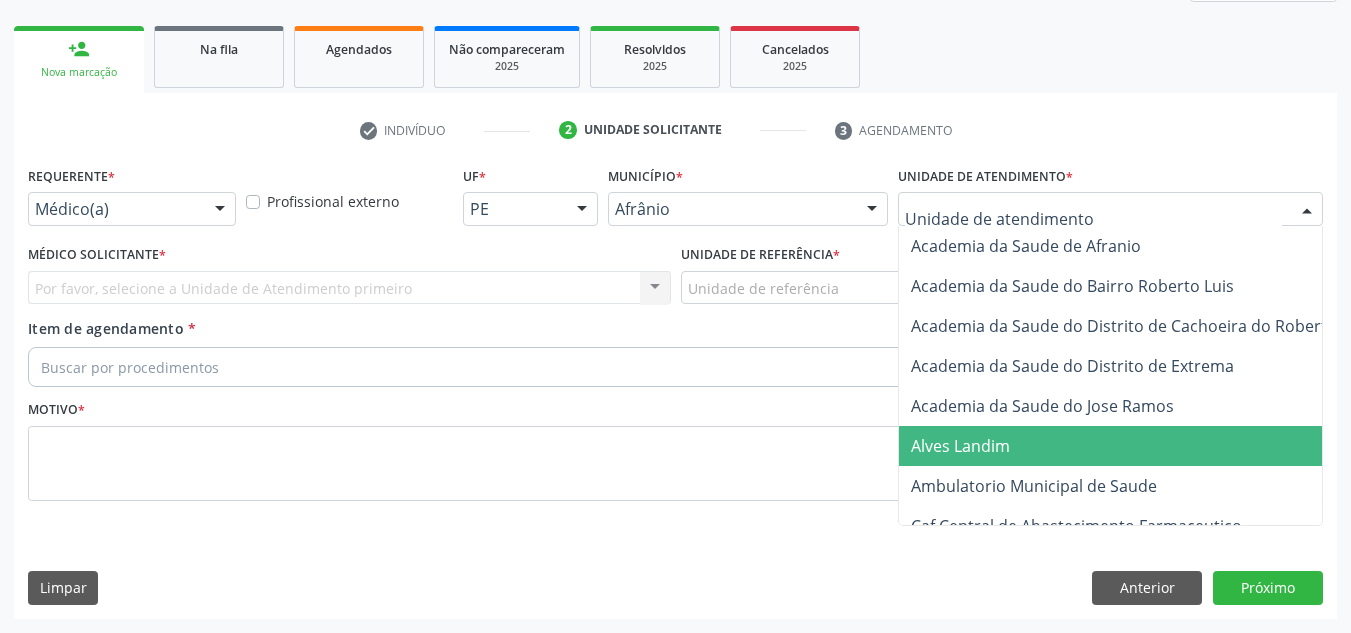 click on "Ambulatorio Municipal de Saude" at bounding box center (1137, 486) 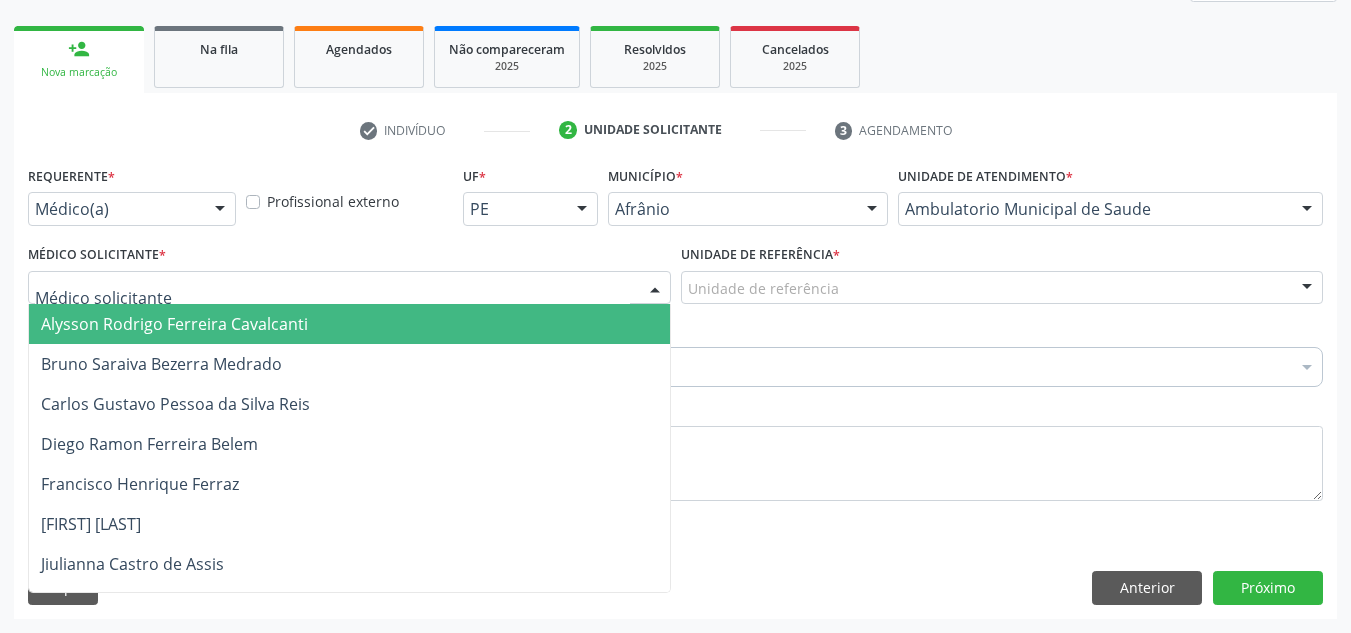 click at bounding box center [349, 288] 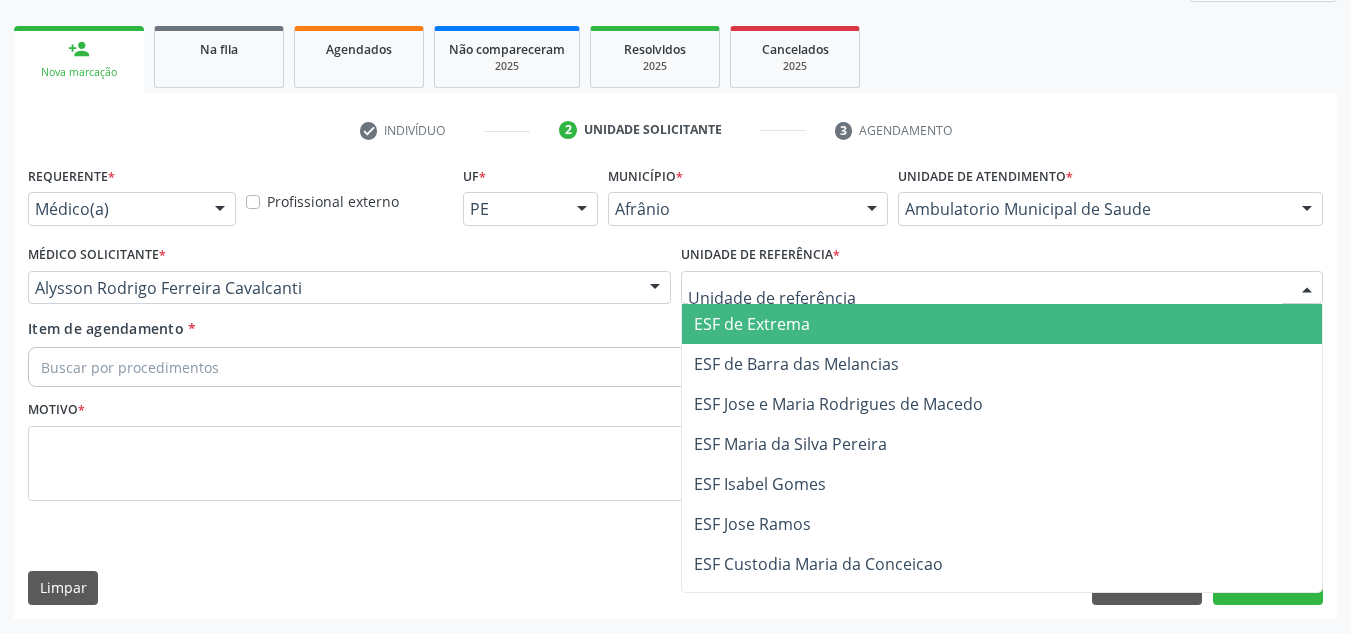 drag, startPoint x: 891, startPoint y: 285, endPoint x: 892, endPoint y: 329, distance: 44.011364 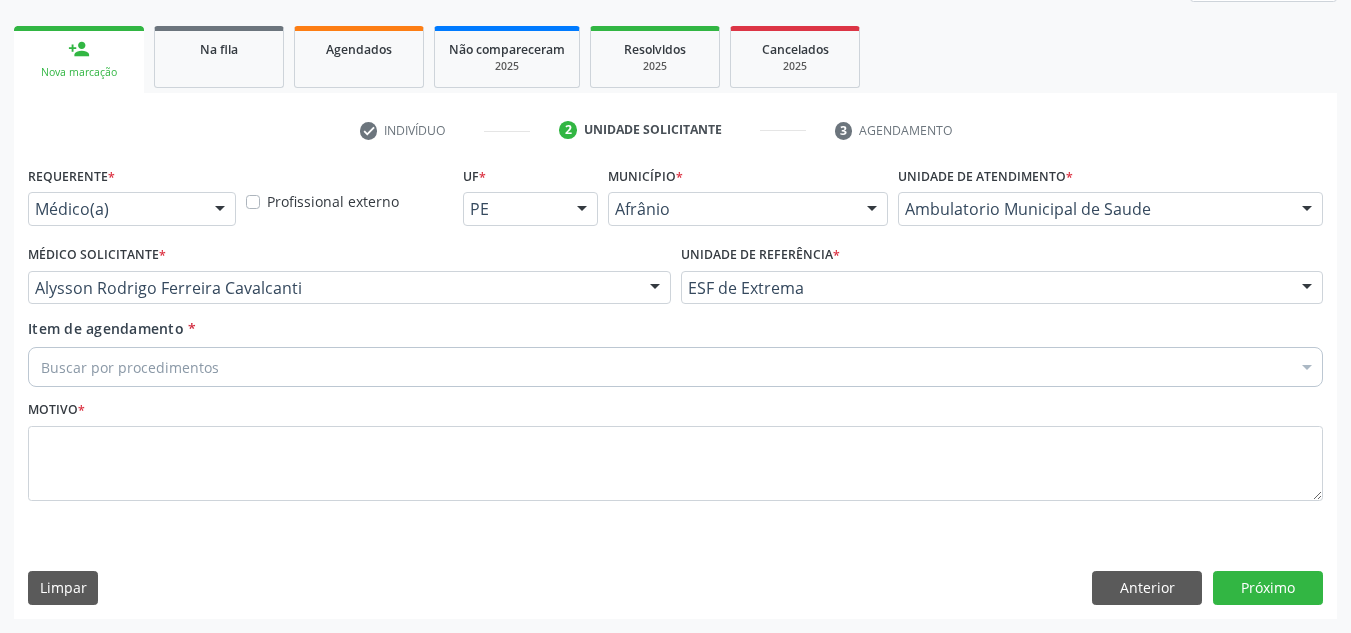 click on "Motivo
*" at bounding box center (675, 448) 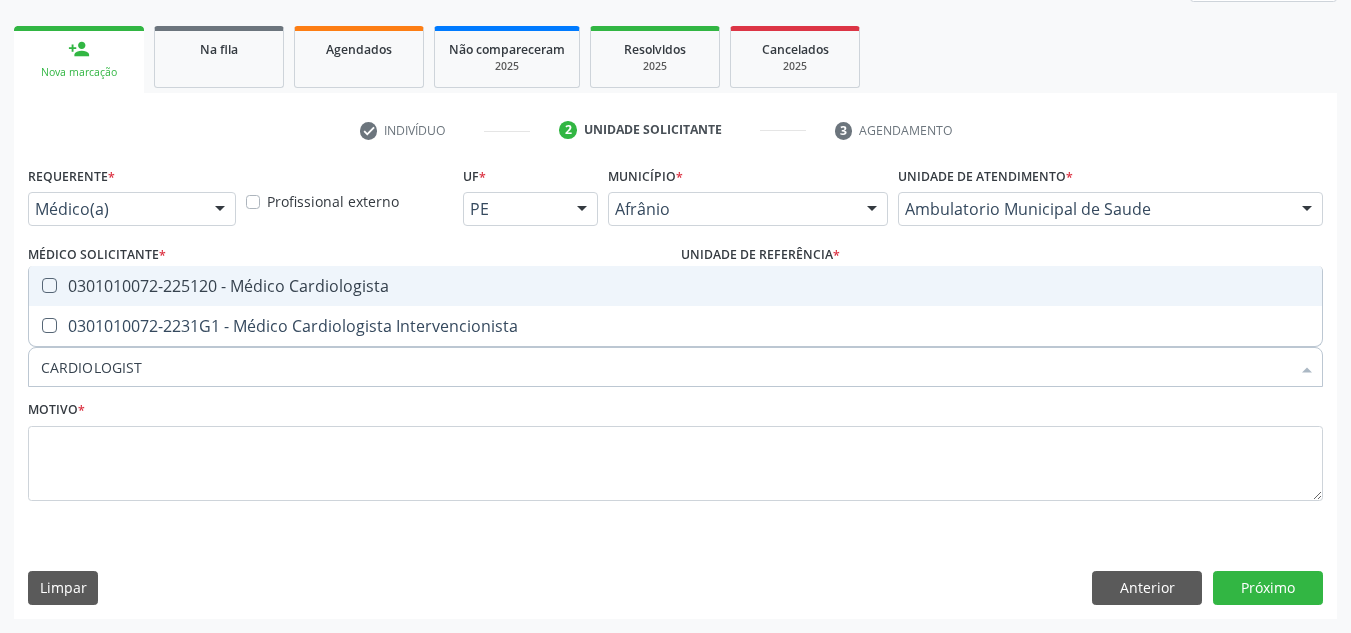 type on "CARDIOLOGISTA" 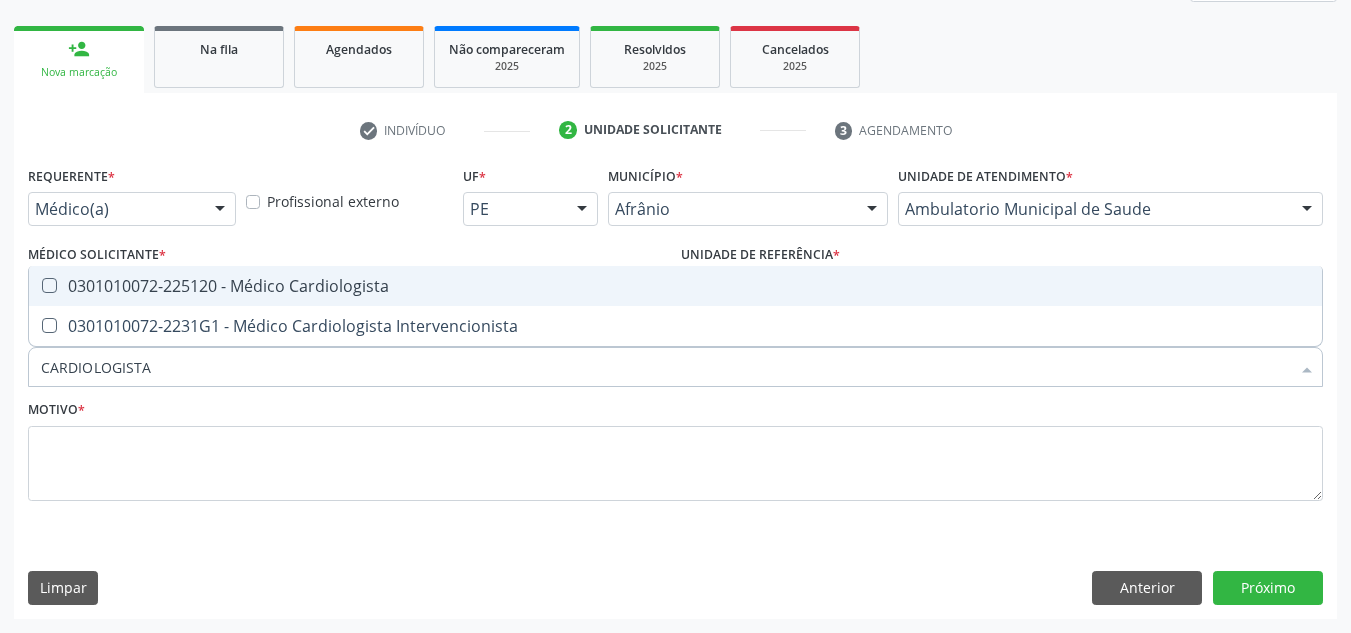 click on "0301010072-225120 - Médico Cardiologista" at bounding box center (675, 286) 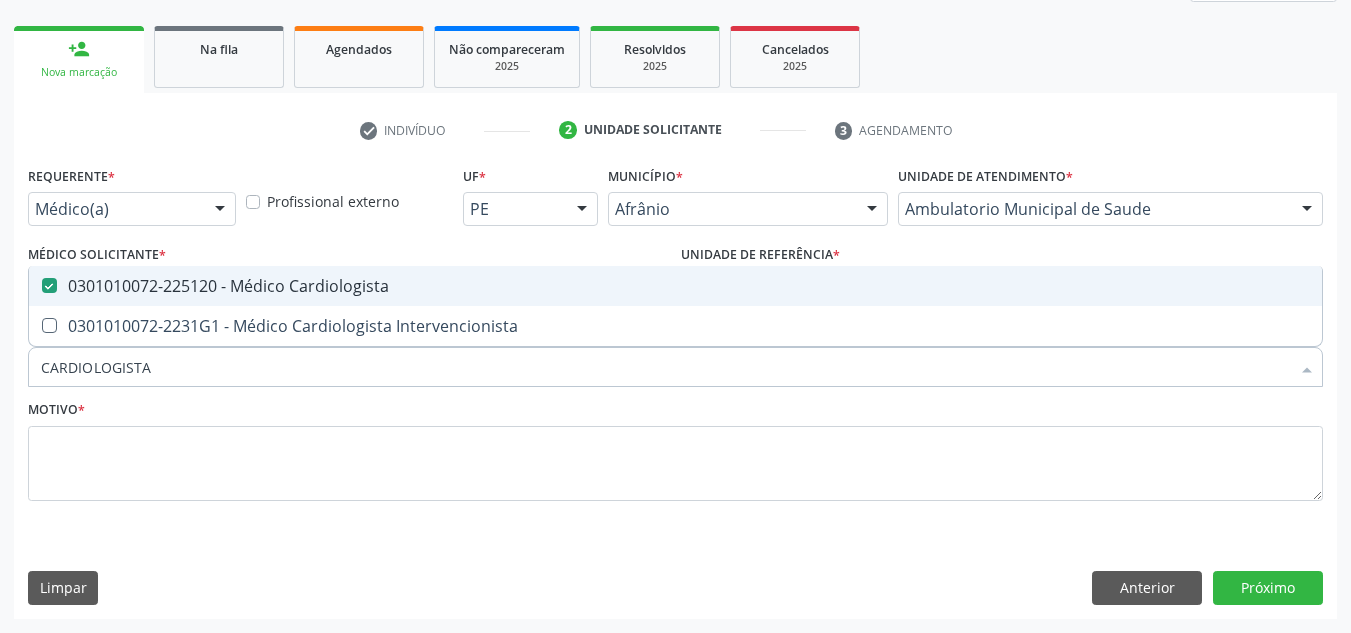checkbox on "true" 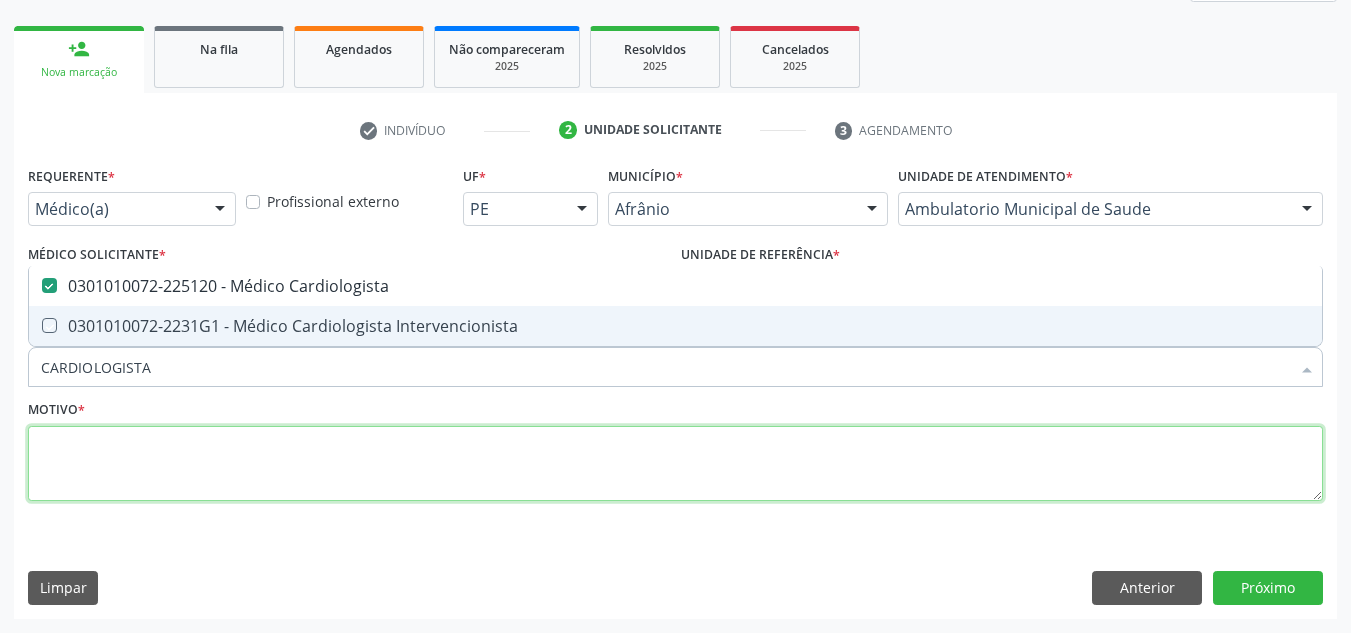 click at bounding box center [675, 464] 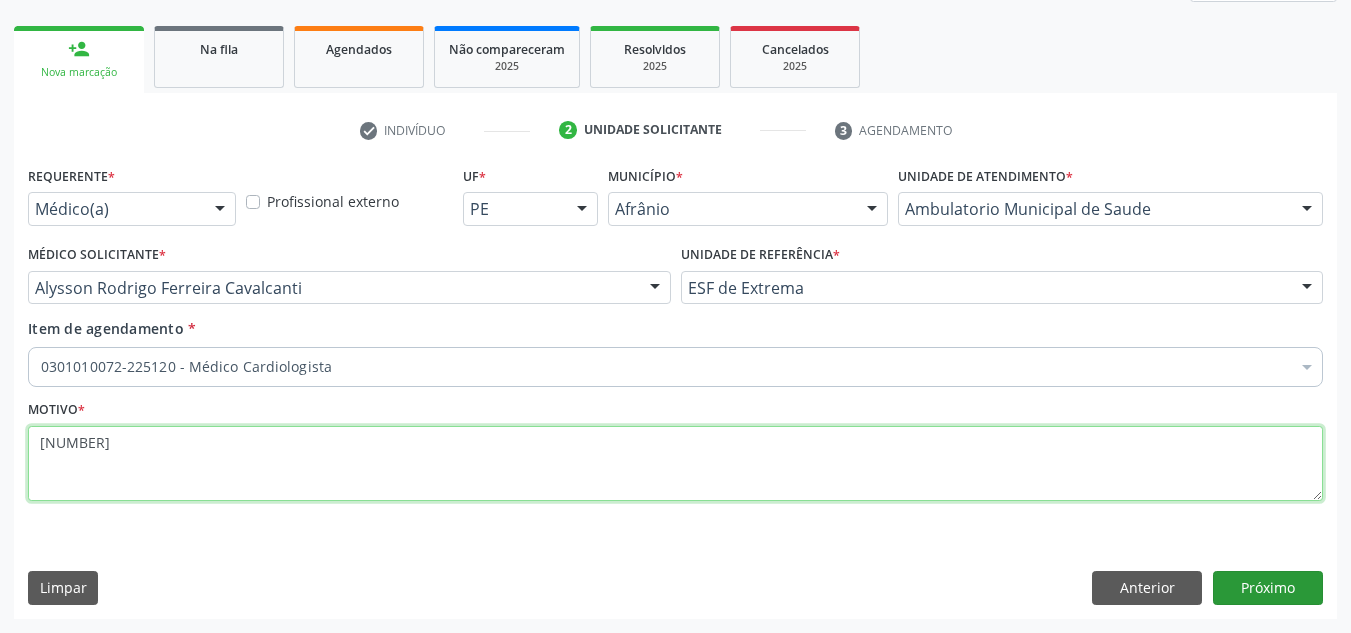 type on "[NUMBER]" 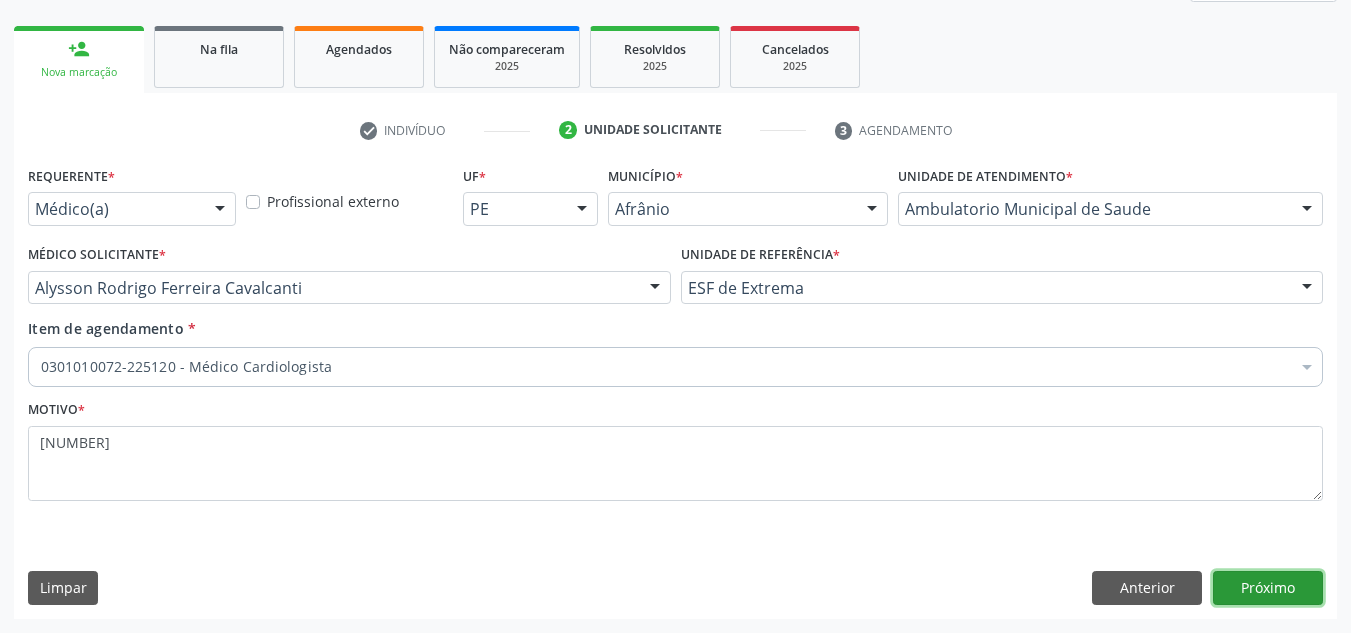 click on "Próximo" at bounding box center (1268, 588) 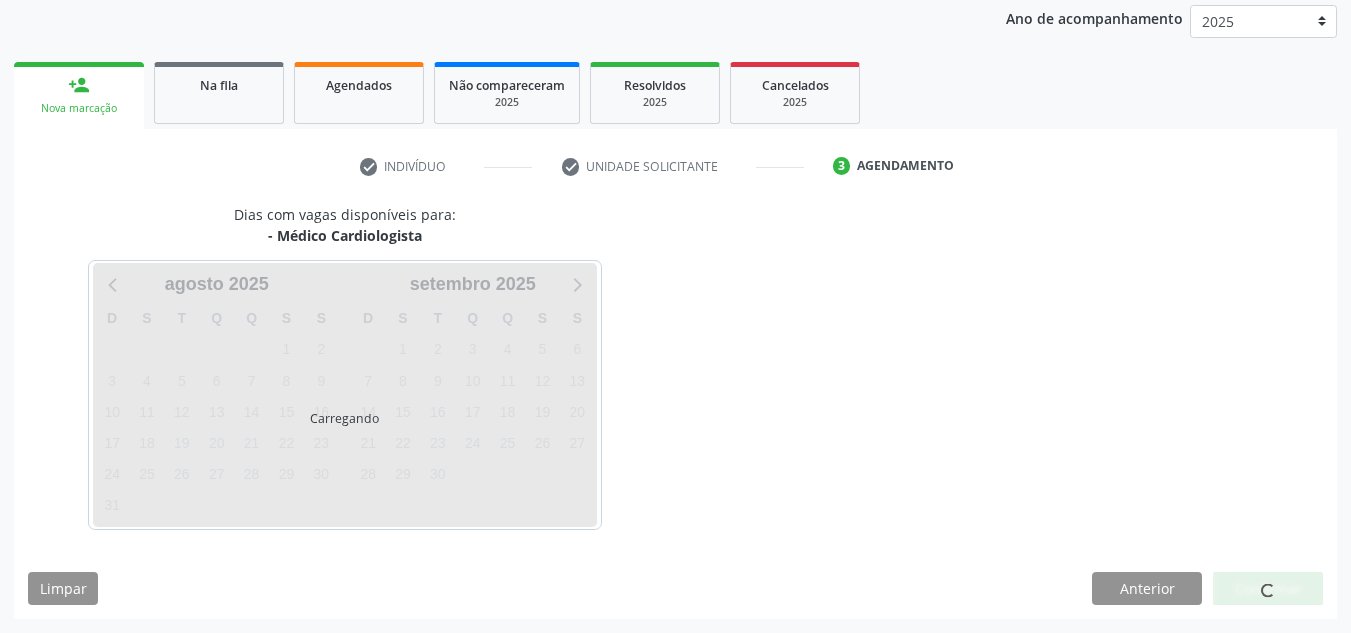 scroll, scrollTop: 237, scrollLeft: 0, axis: vertical 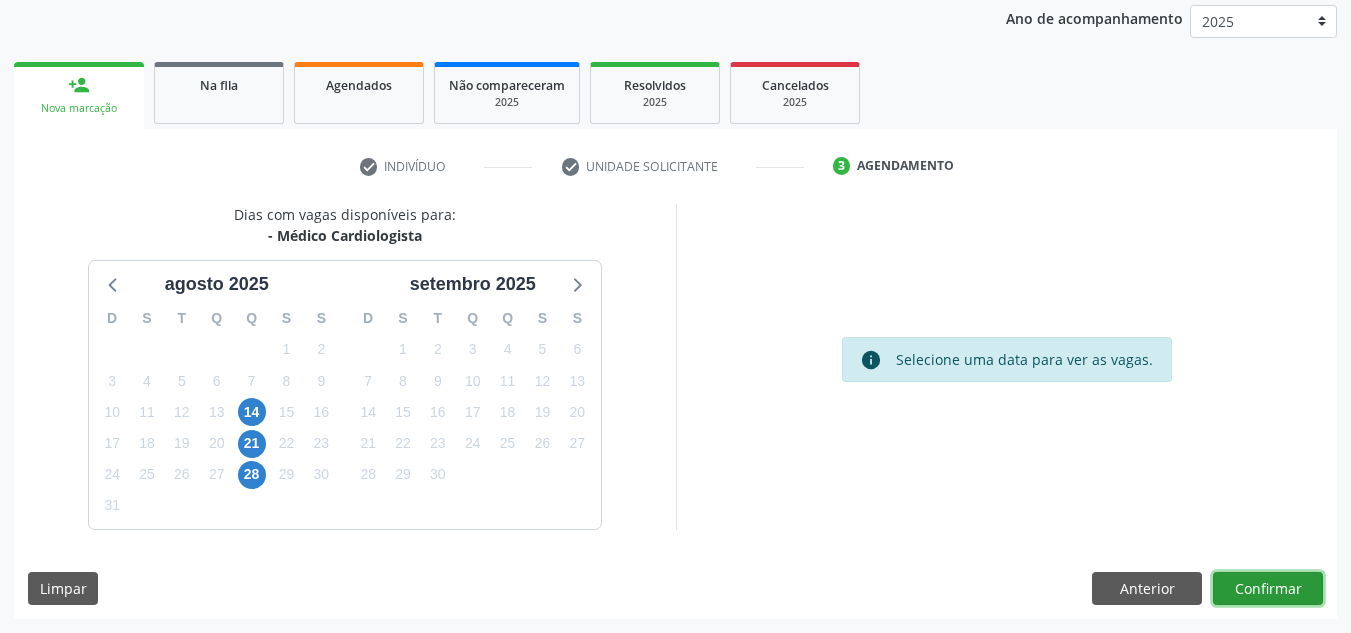 click on "Confirmar" at bounding box center (1268, 589) 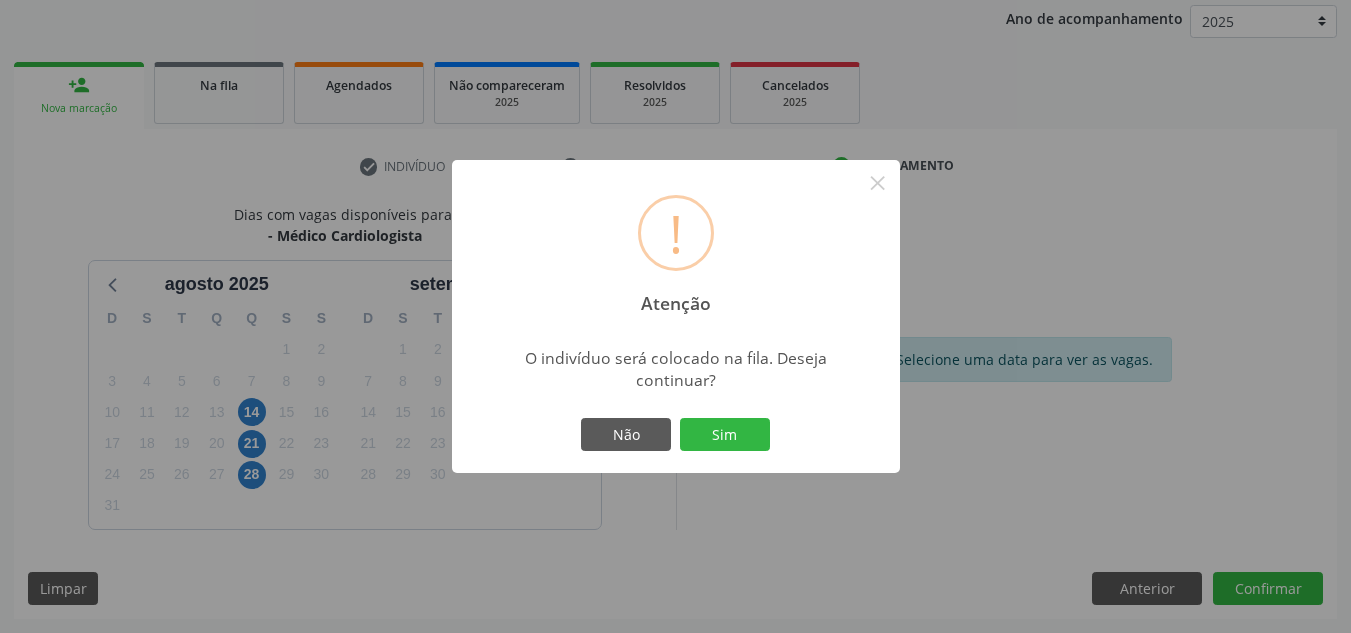 type 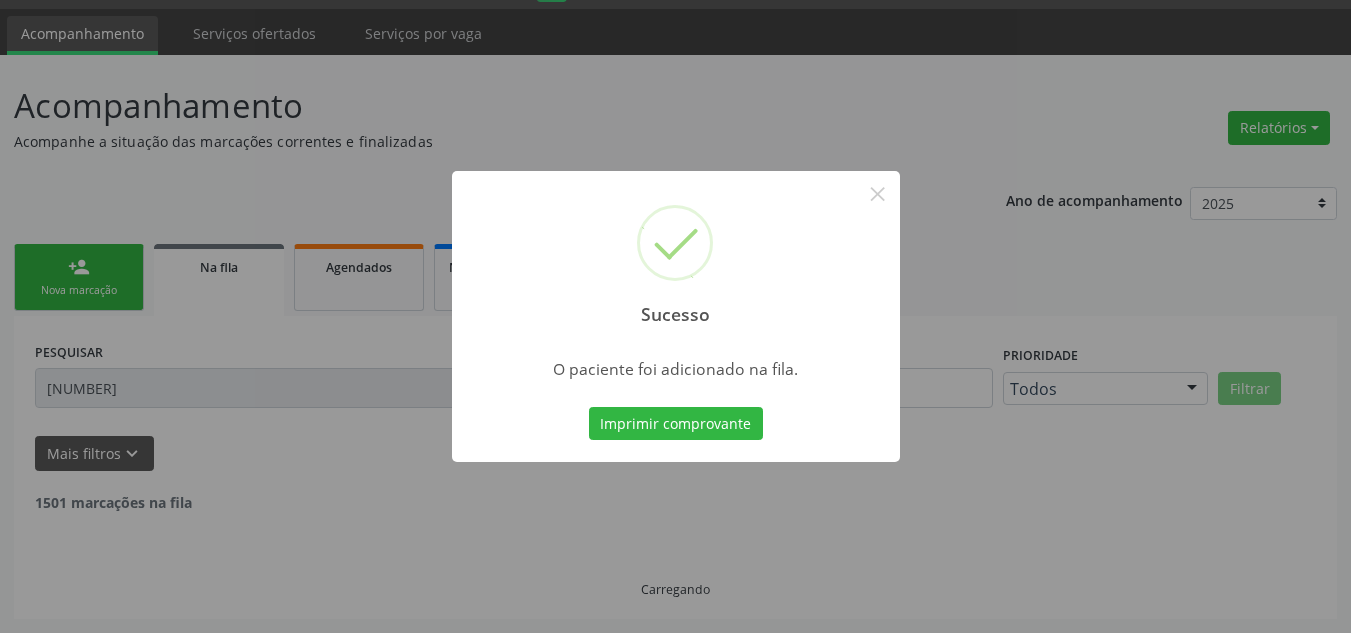 scroll, scrollTop: 34, scrollLeft: 0, axis: vertical 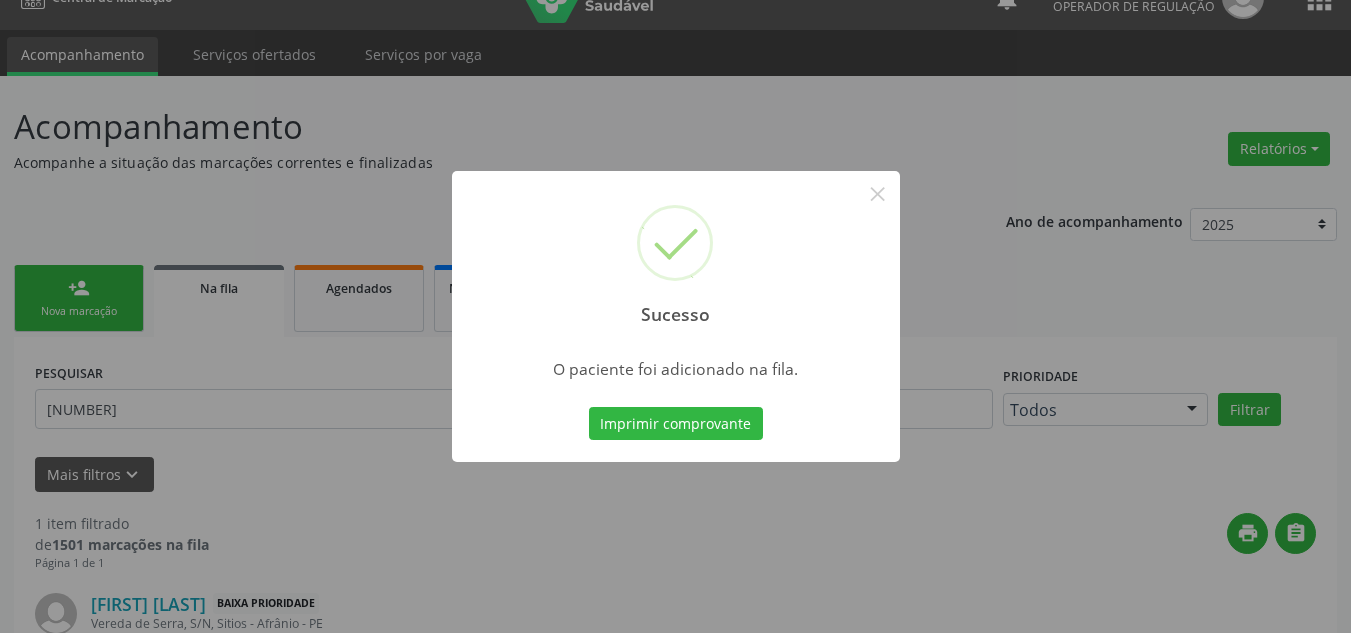 type 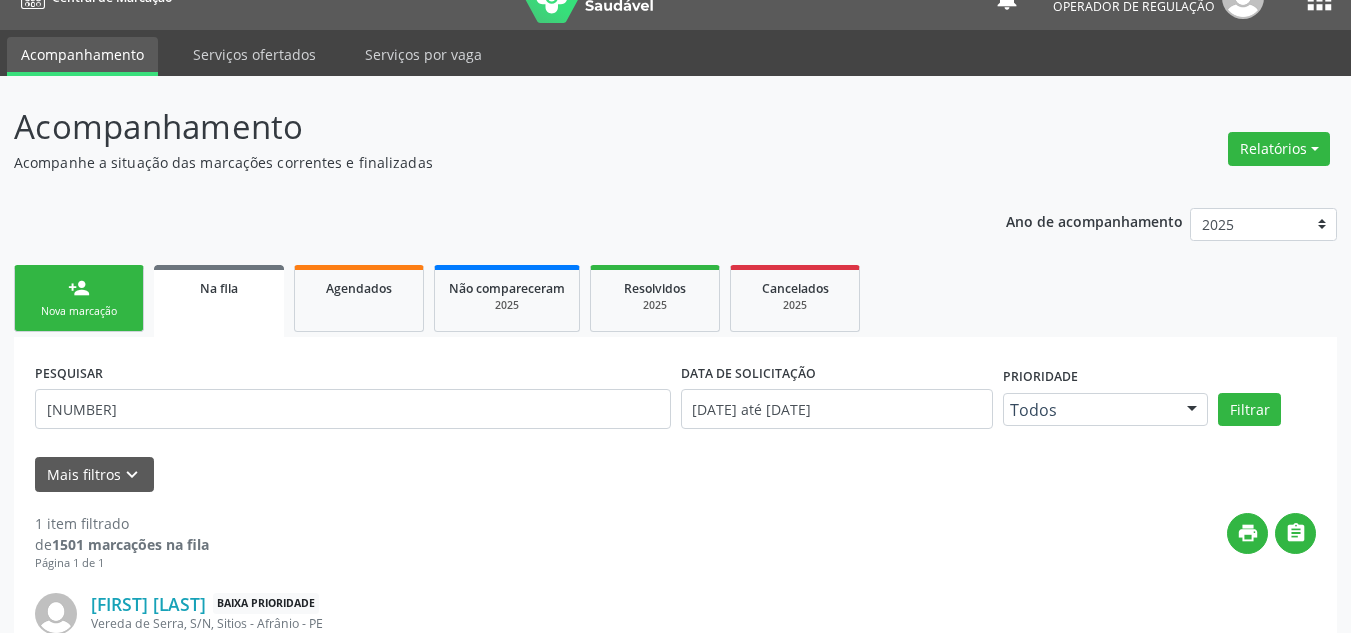 click on "Nova marcação" at bounding box center [79, 311] 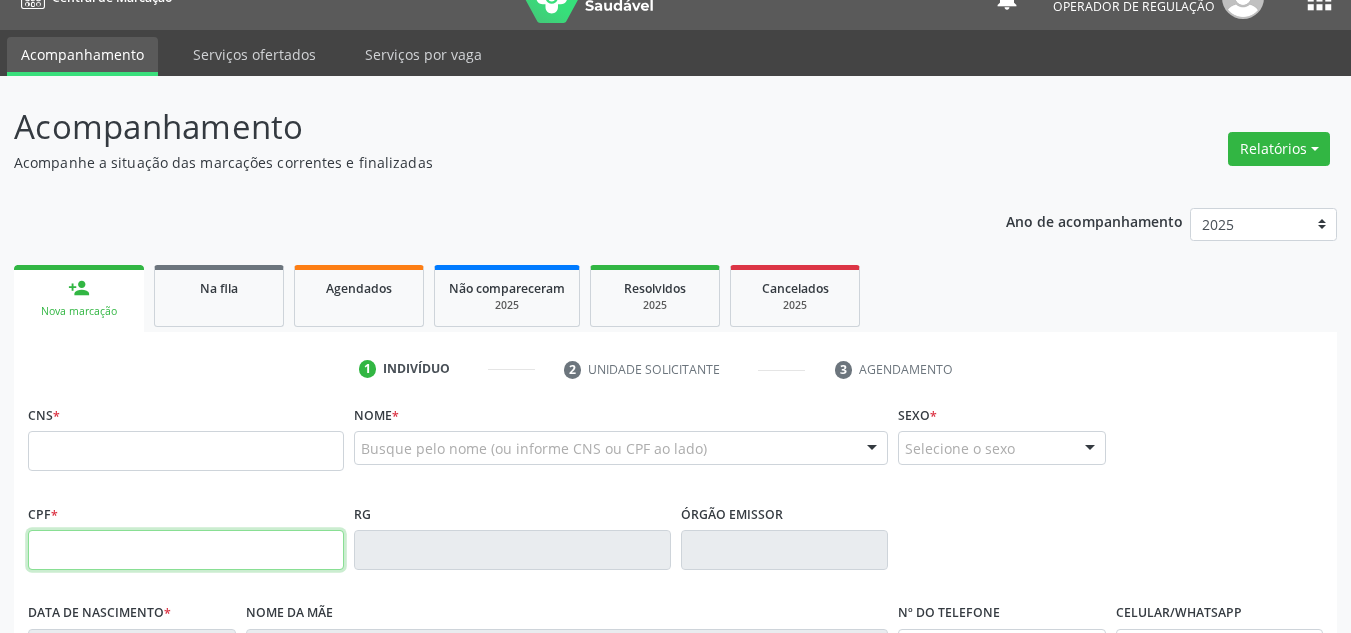 click at bounding box center (186, 550) 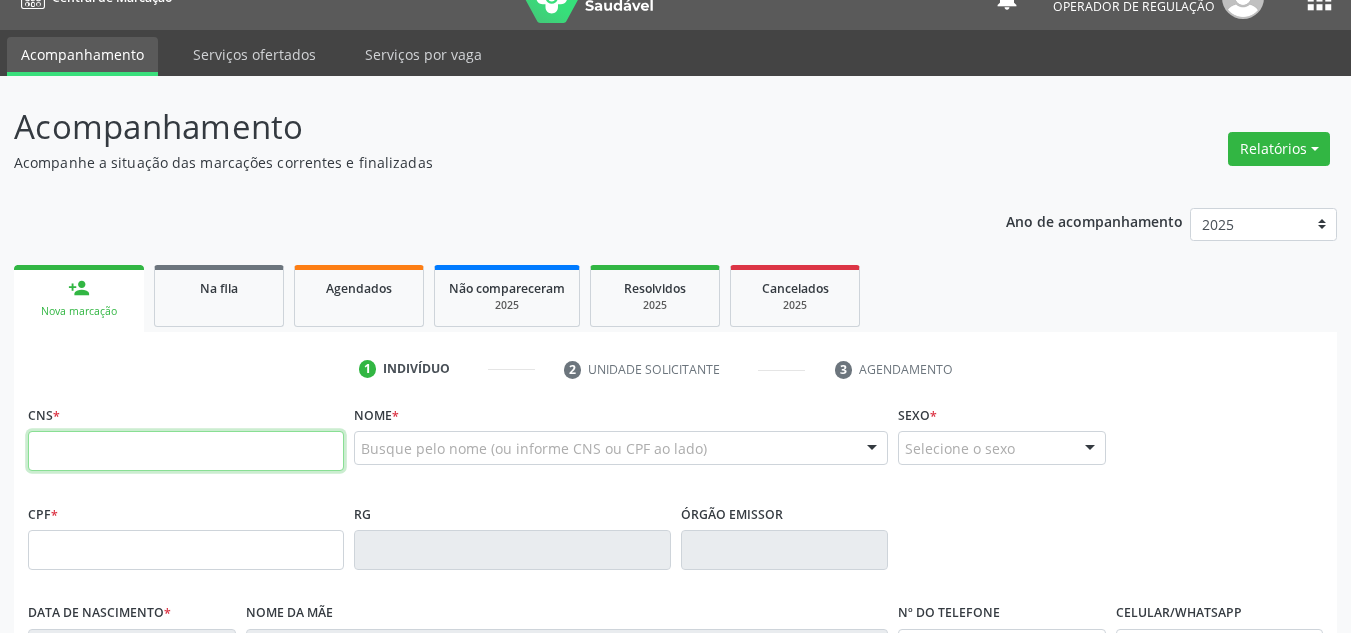click at bounding box center [186, 451] 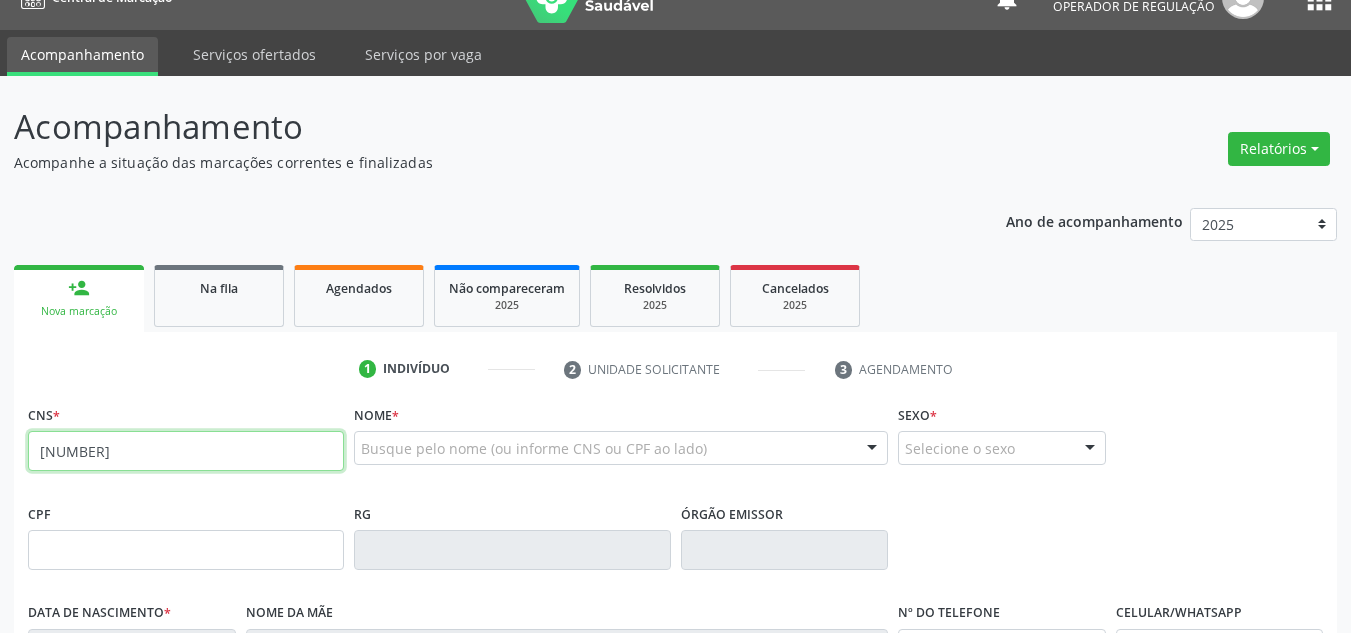 type on "[NUMBER]" 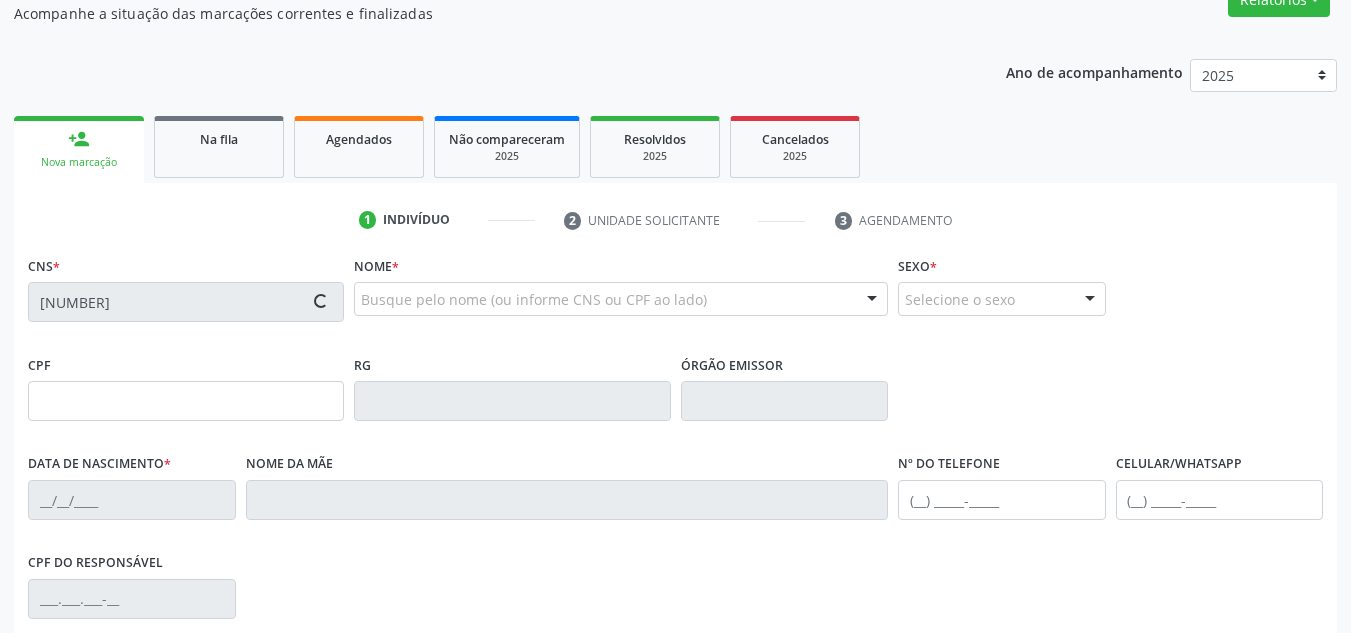 type on "[NUMBER]" 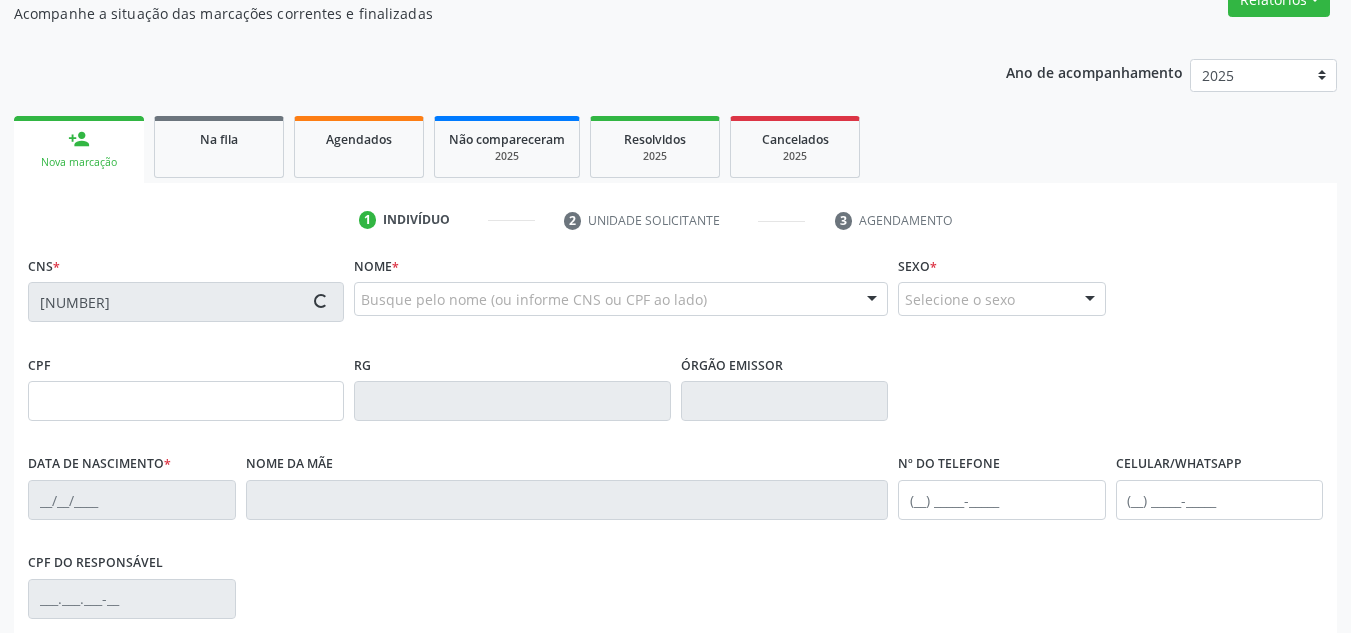 type on "[DATE]" 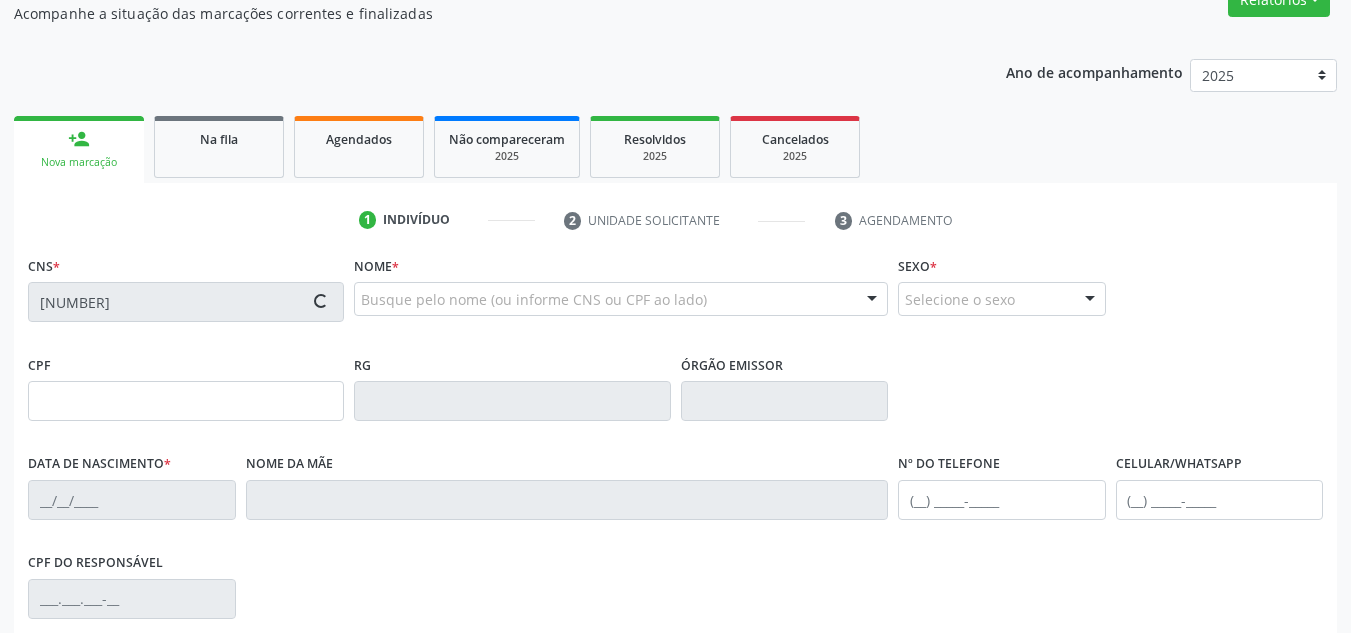 type on "[FIRST] [LAST]" 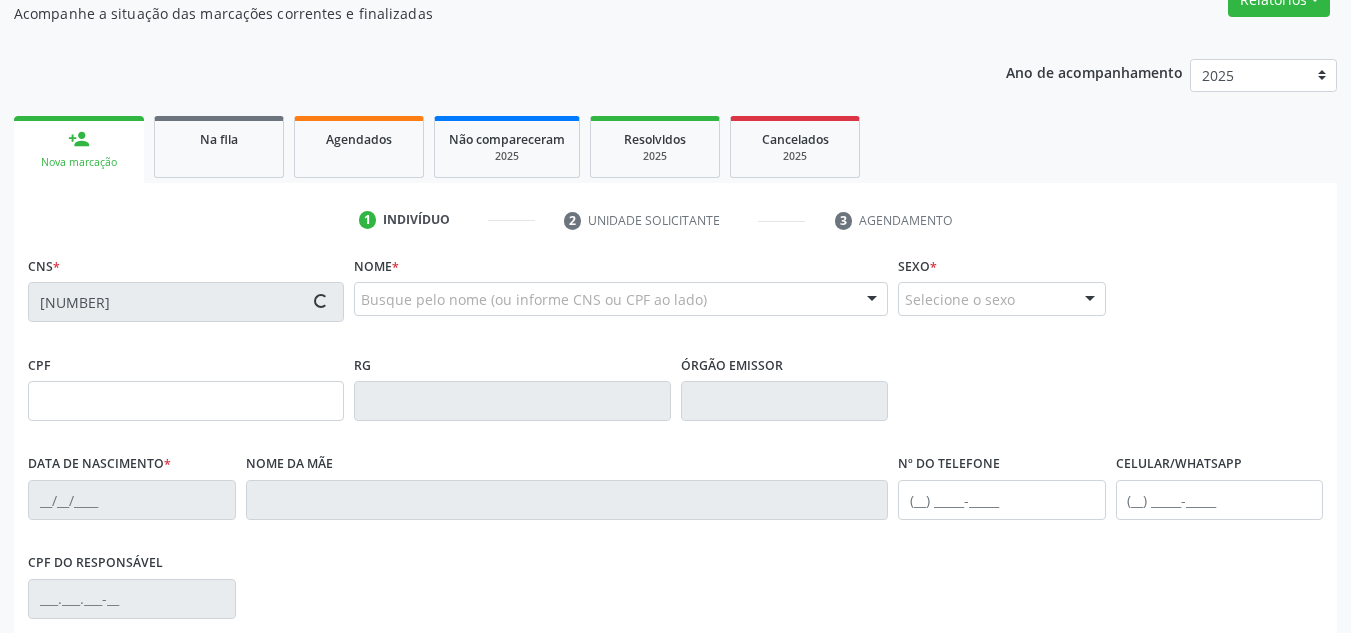 type on "([PHONE]) [PHONE]" 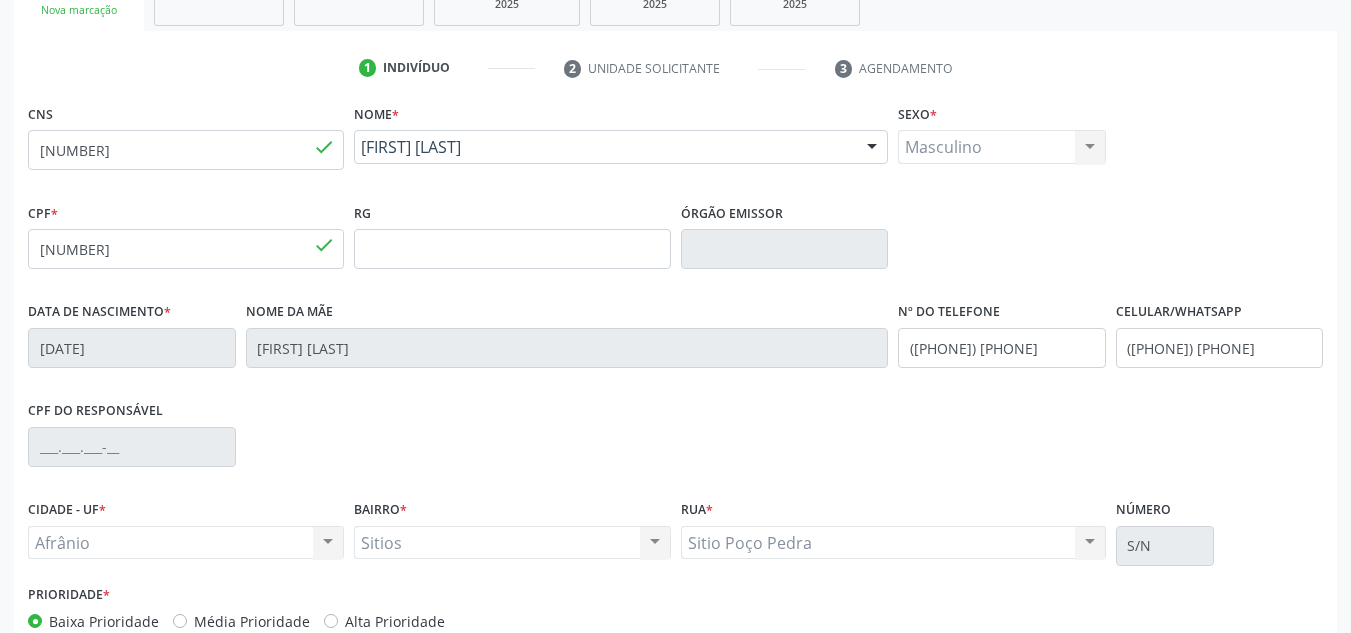 scroll, scrollTop: 451, scrollLeft: 0, axis: vertical 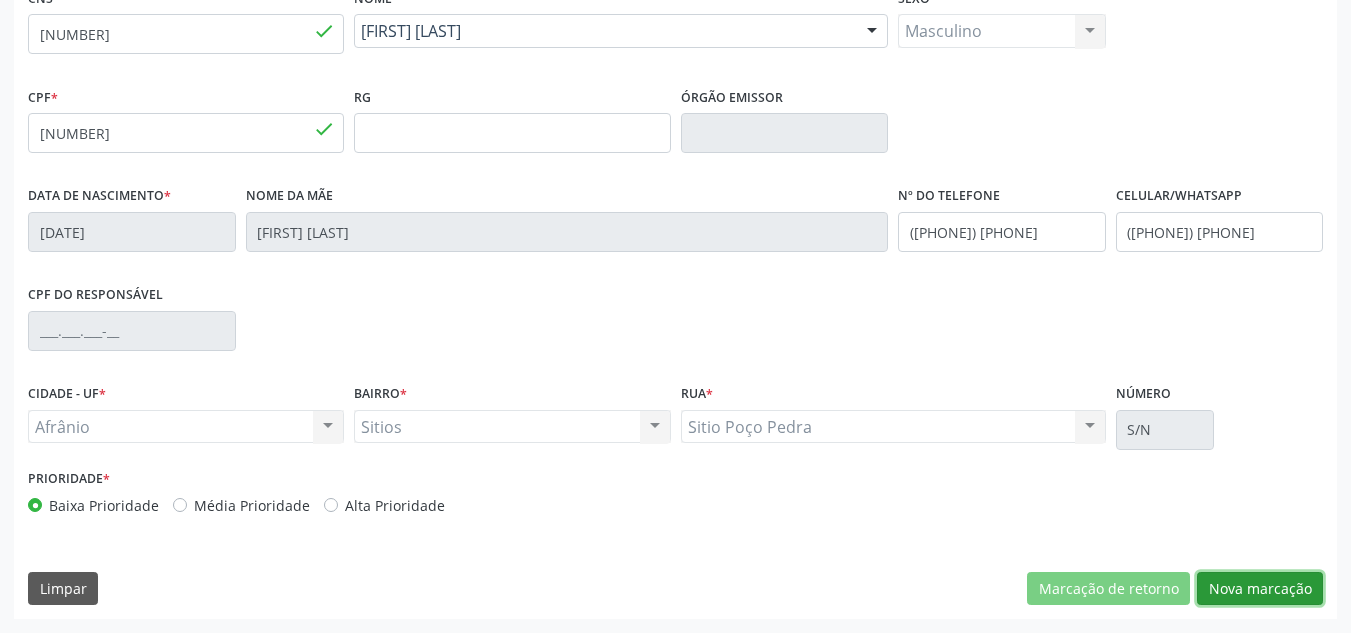 click on "Nova marcação" at bounding box center [1260, 589] 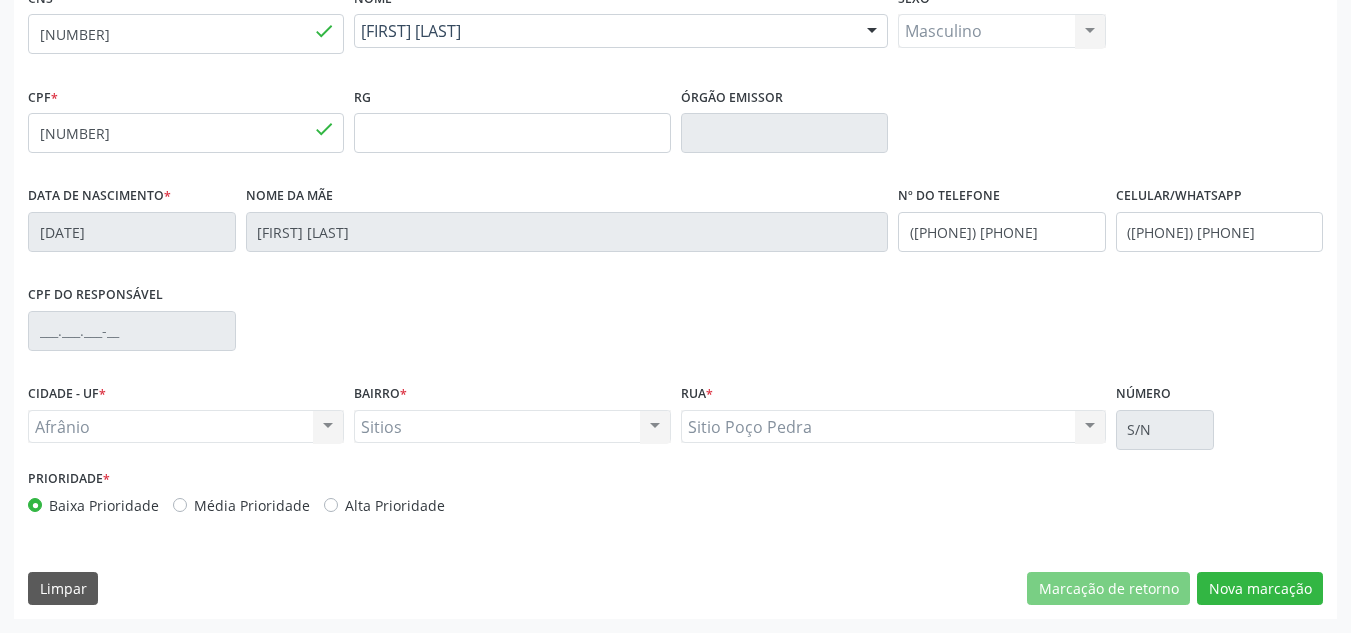 scroll, scrollTop: 273, scrollLeft: 0, axis: vertical 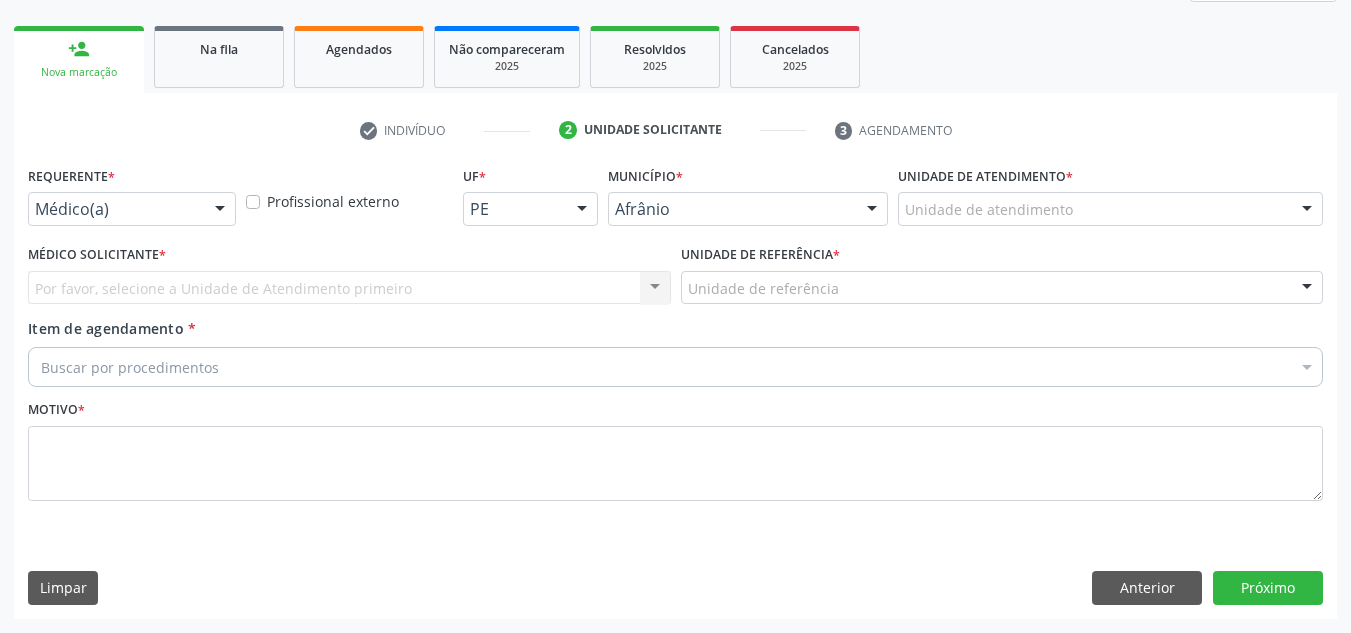 click on "Unidade de atendimento" at bounding box center (1110, 209) 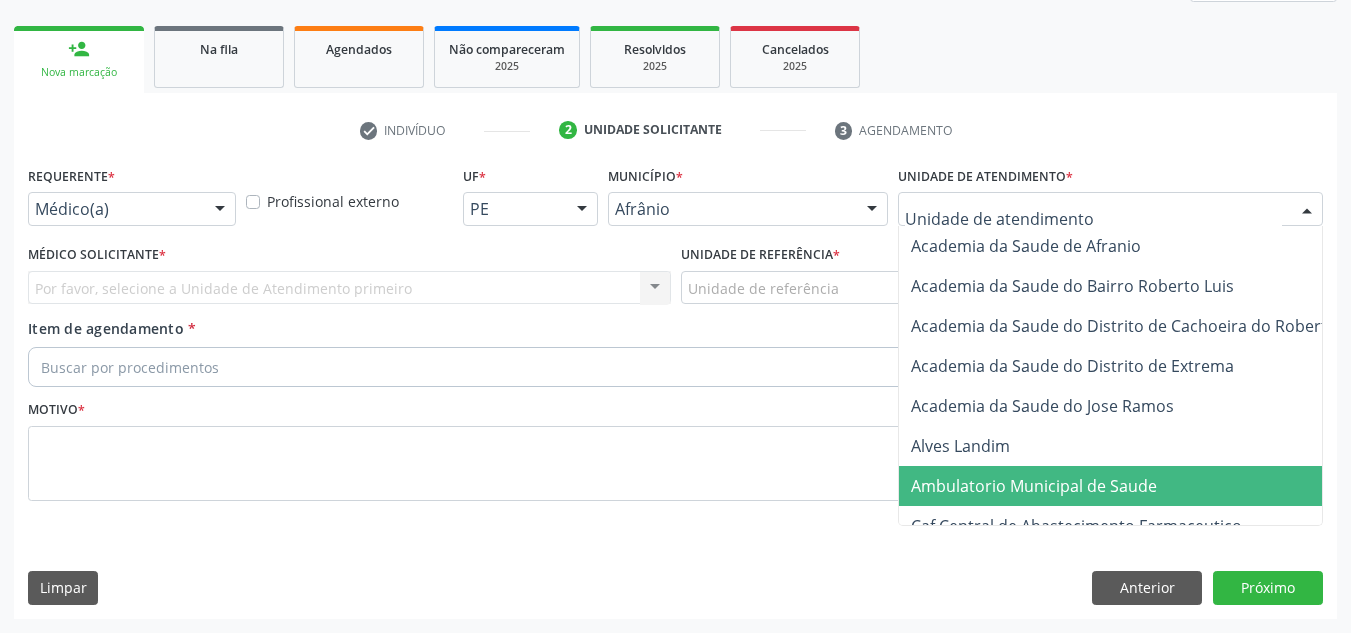 click on "Ambulatorio Municipal de Saude" at bounding box center (1034, 486) 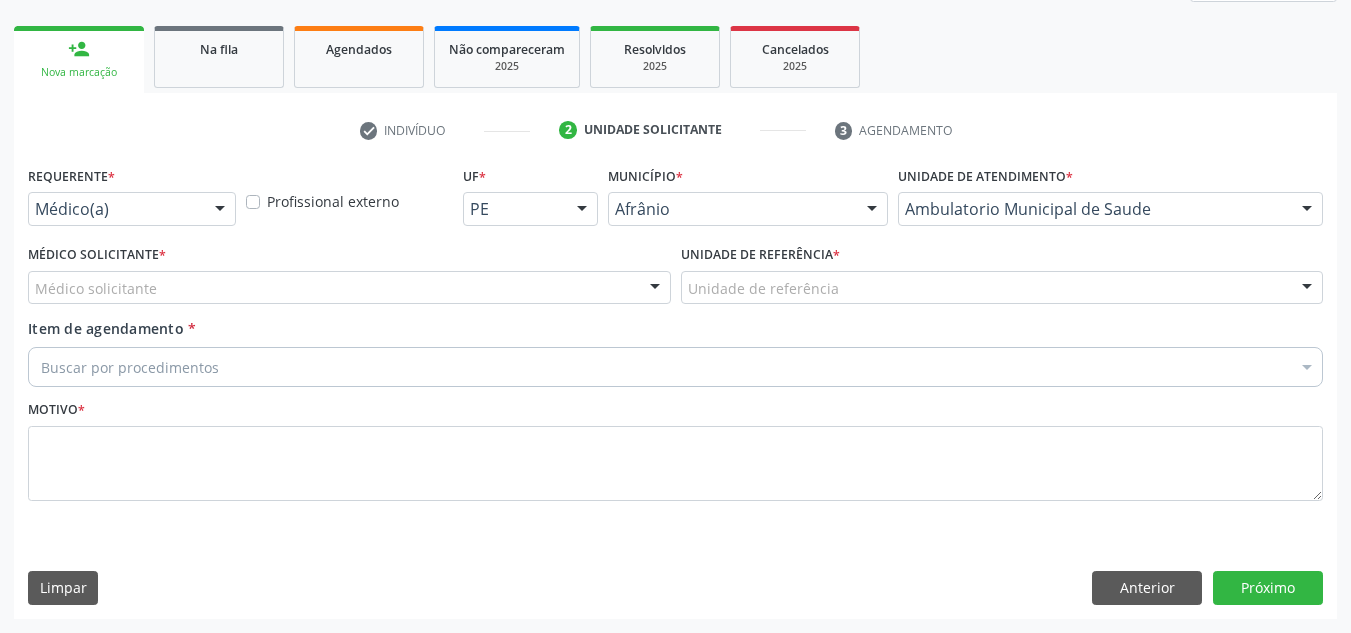 click on "Médico solicitante" at bounding box center [349, 288] 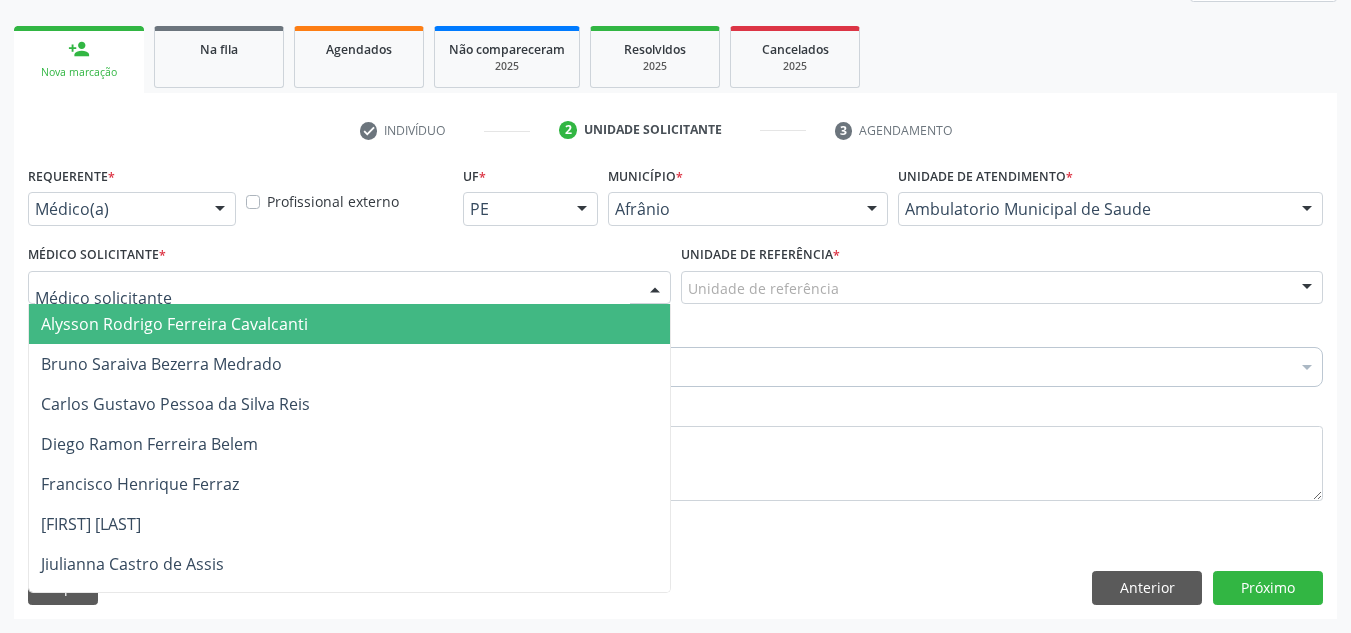 click on "Alysson Rodrigo Ferreira Cavalcanti" at bounding box center [349, 324] 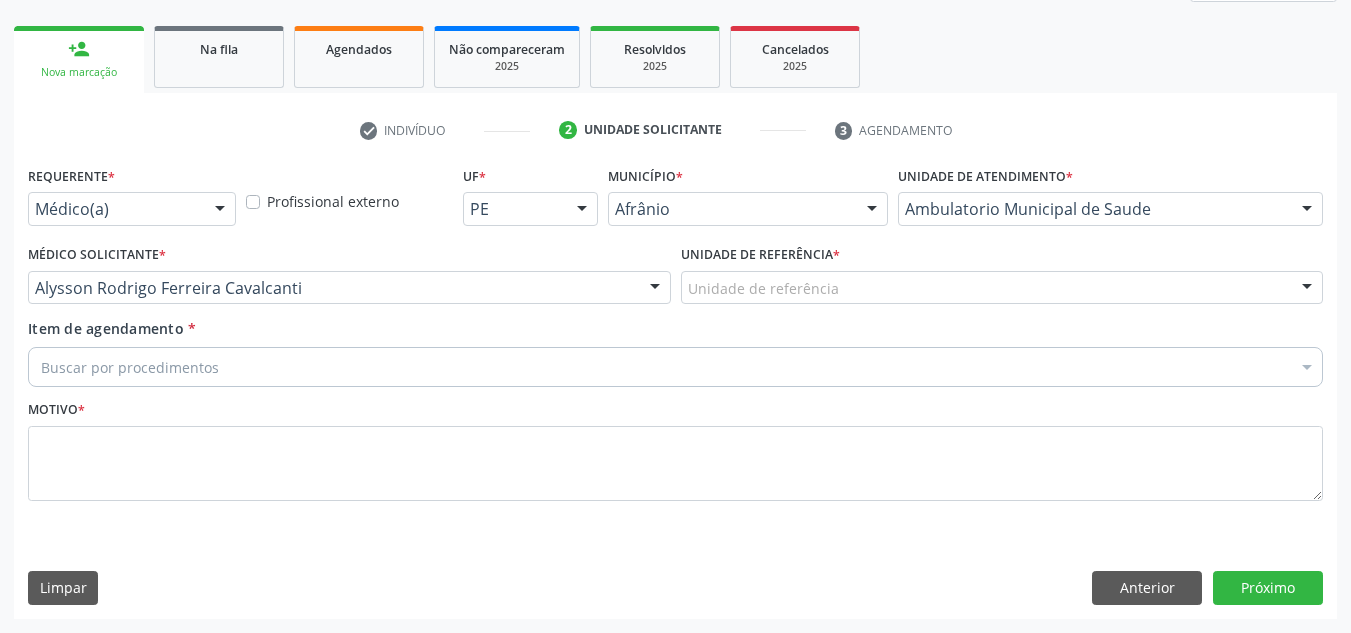 drag, startPoint x: 776, startPoint y: 296, endPoint x: 761, endPoint y: 372, distance: 77.46612 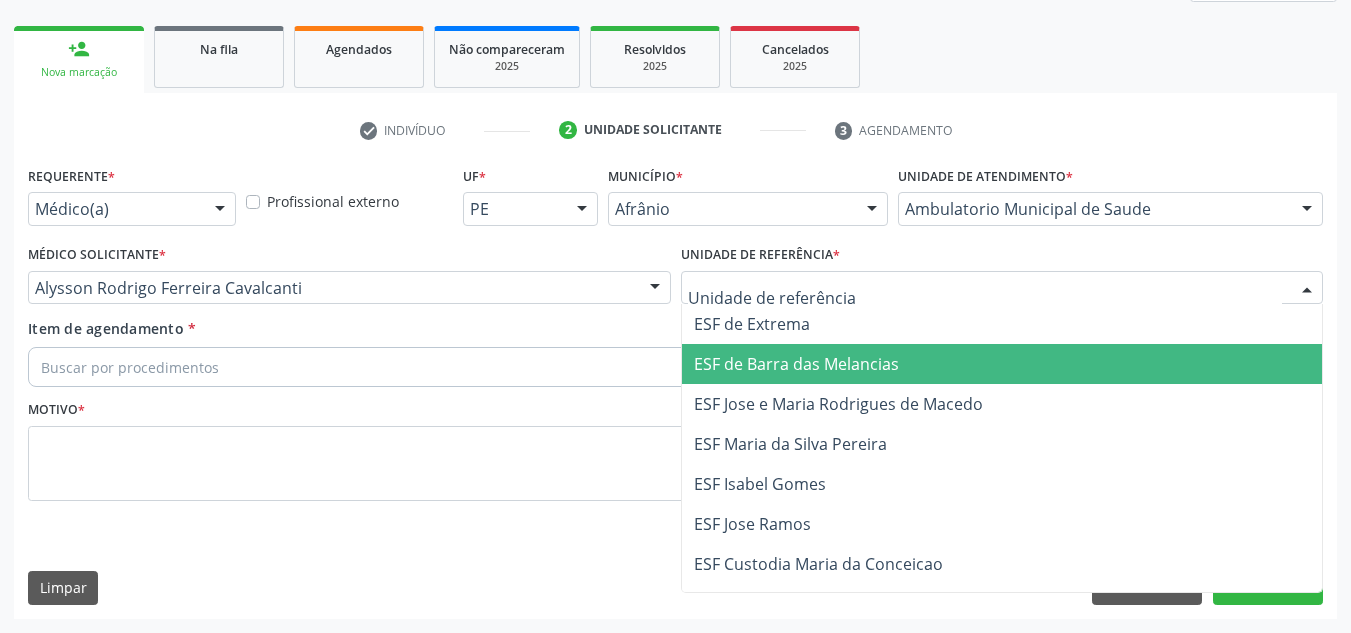drag, startPoint x: 761, startPoint y: 372, endPoint x: 684, endPoint y: 379, distance: 77.31753 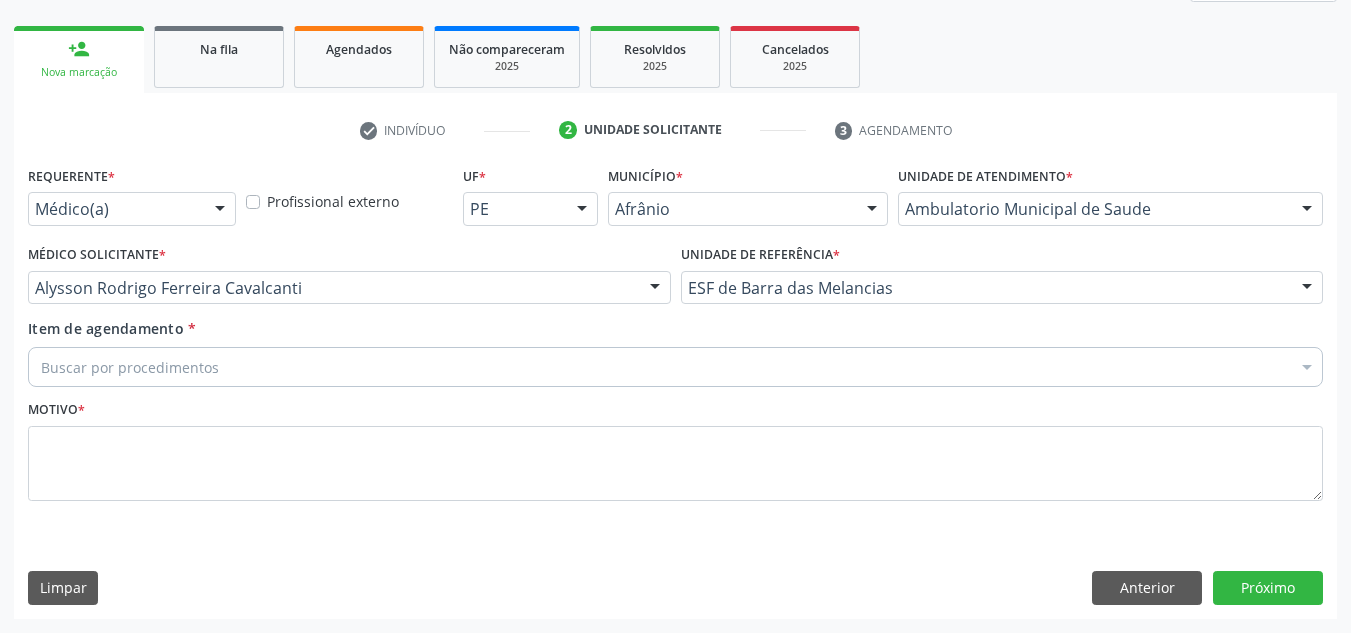 click on "Buscar por procedimentos" at bounding box center (675, 367) 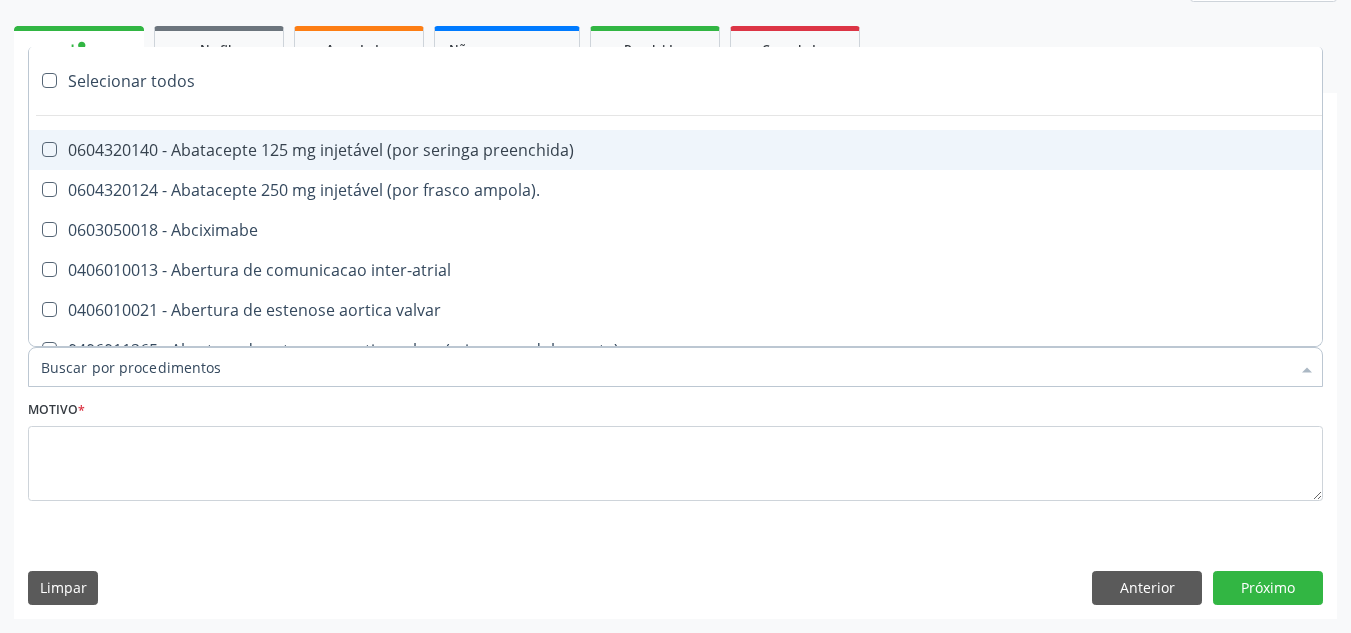 paste on "0205020046" 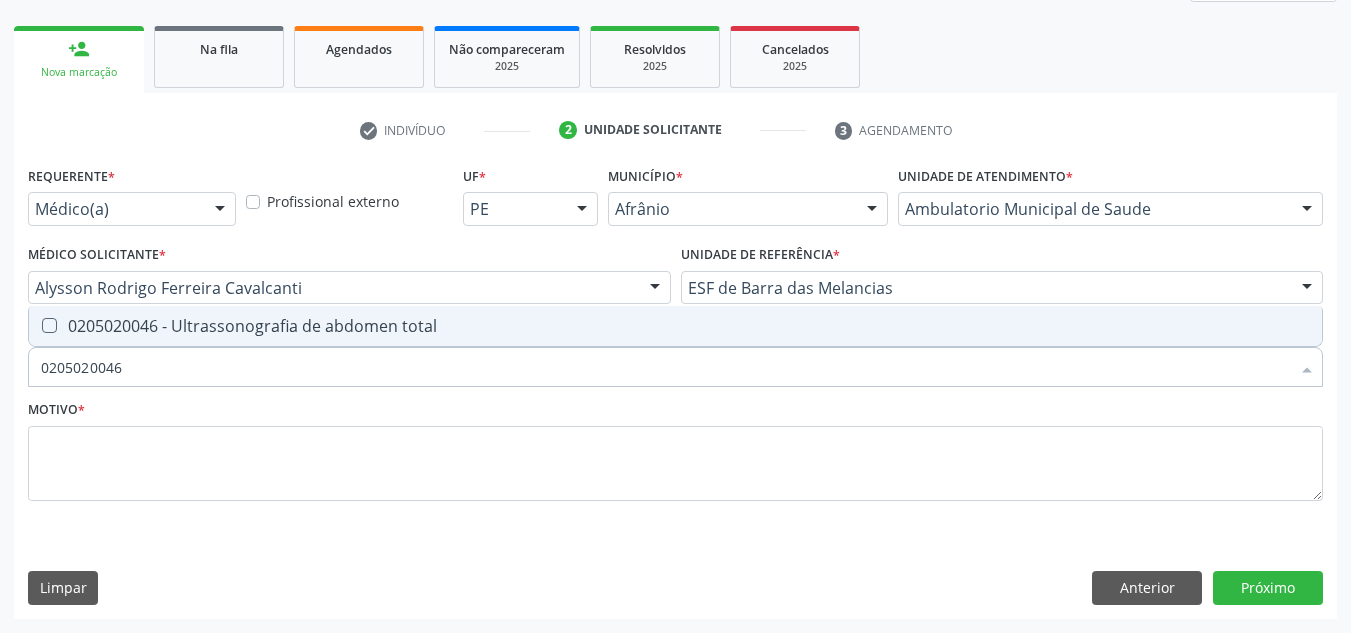 click on "0205020046 - Ultrassonografia de abdomen total" at bounding box center (675, 326) 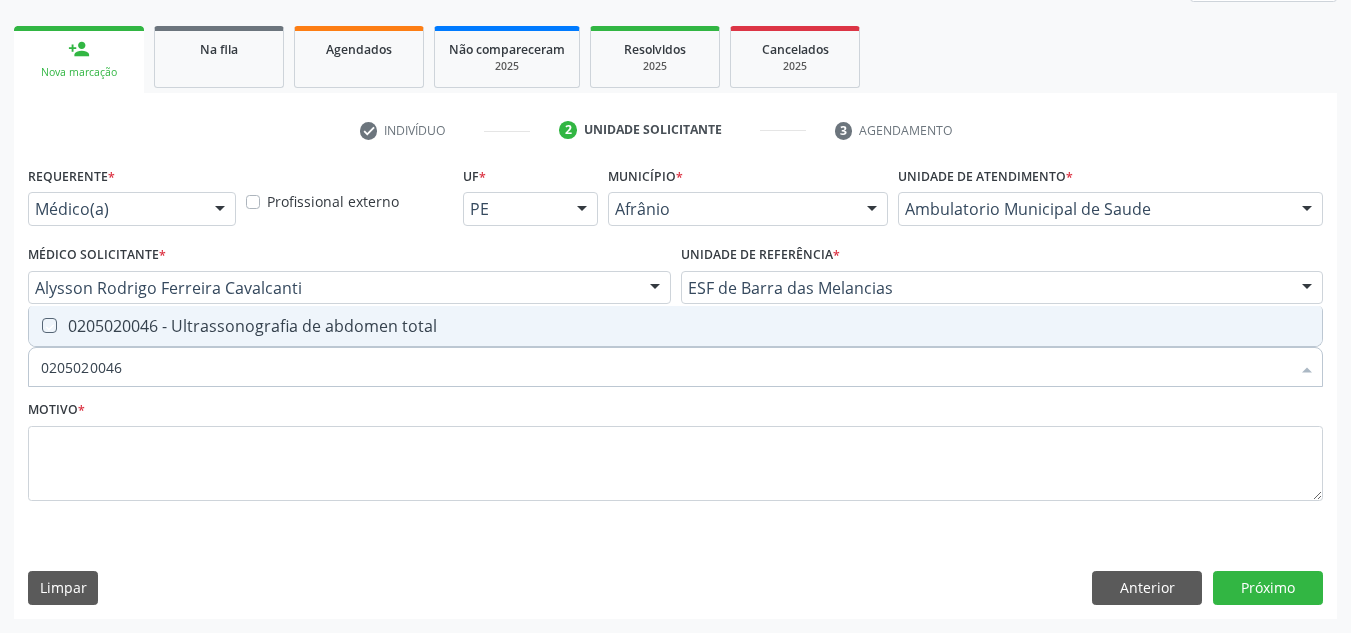 checkbox on "true" 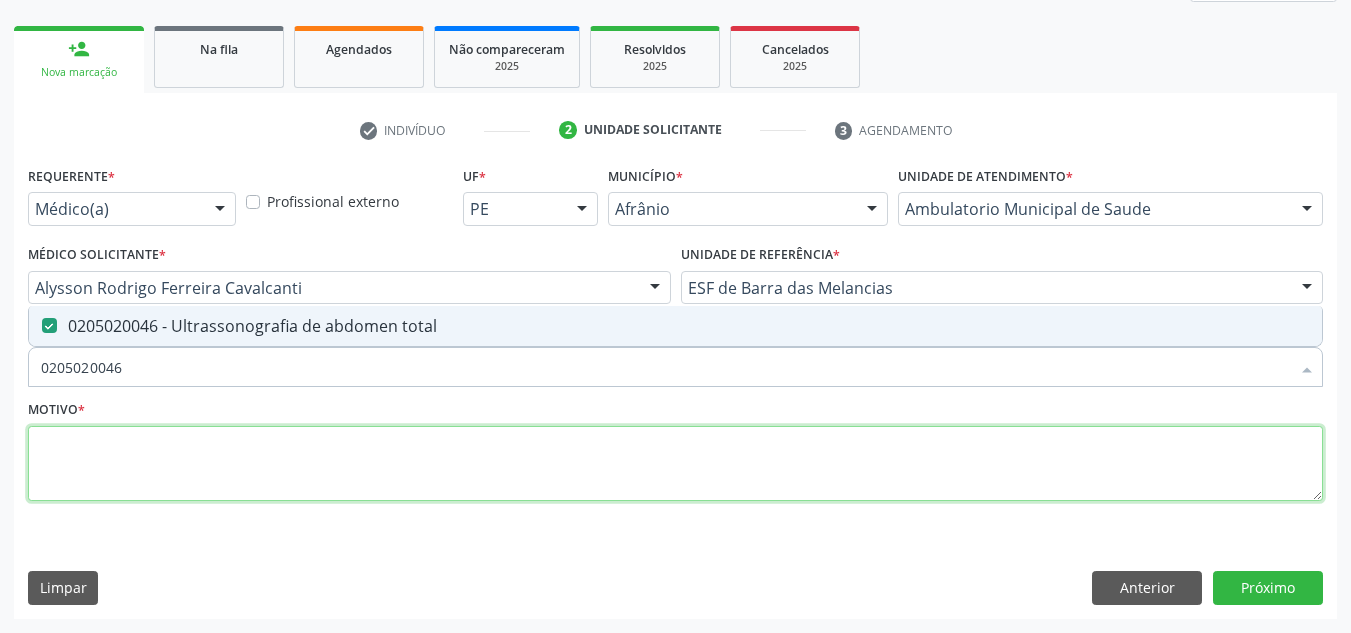 click at bounding box center (675, 464) 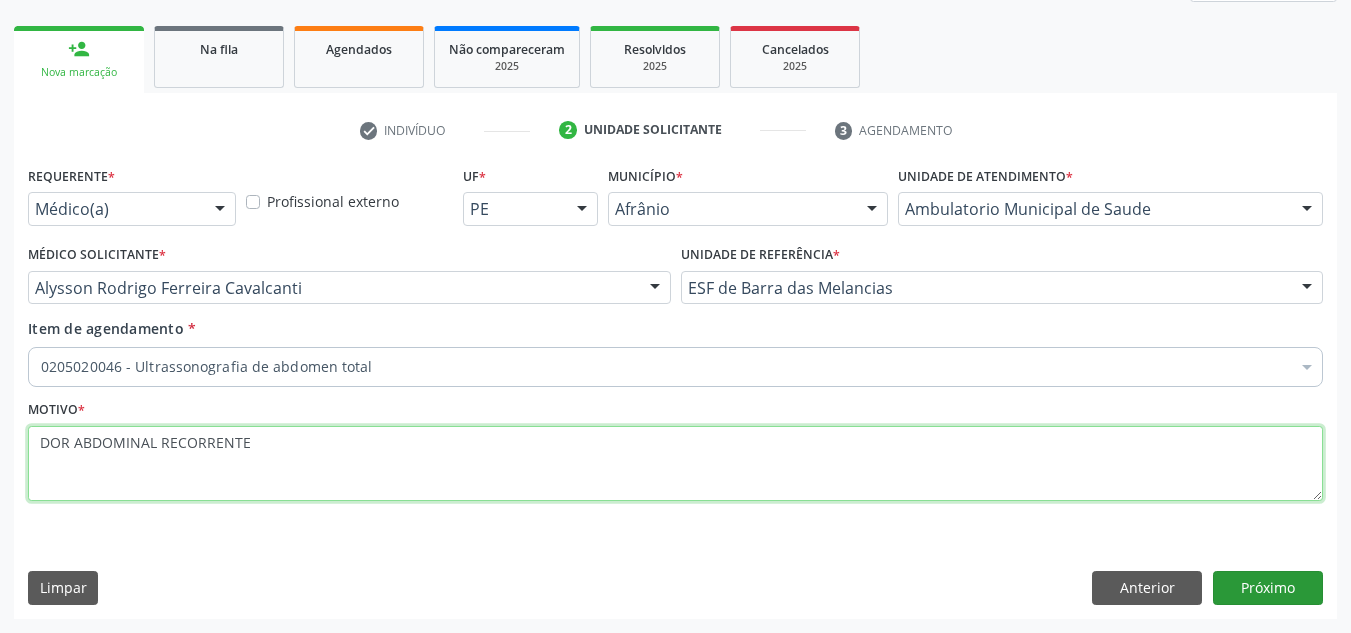 type on "DOR ABDOMINAL RECORRENTE" 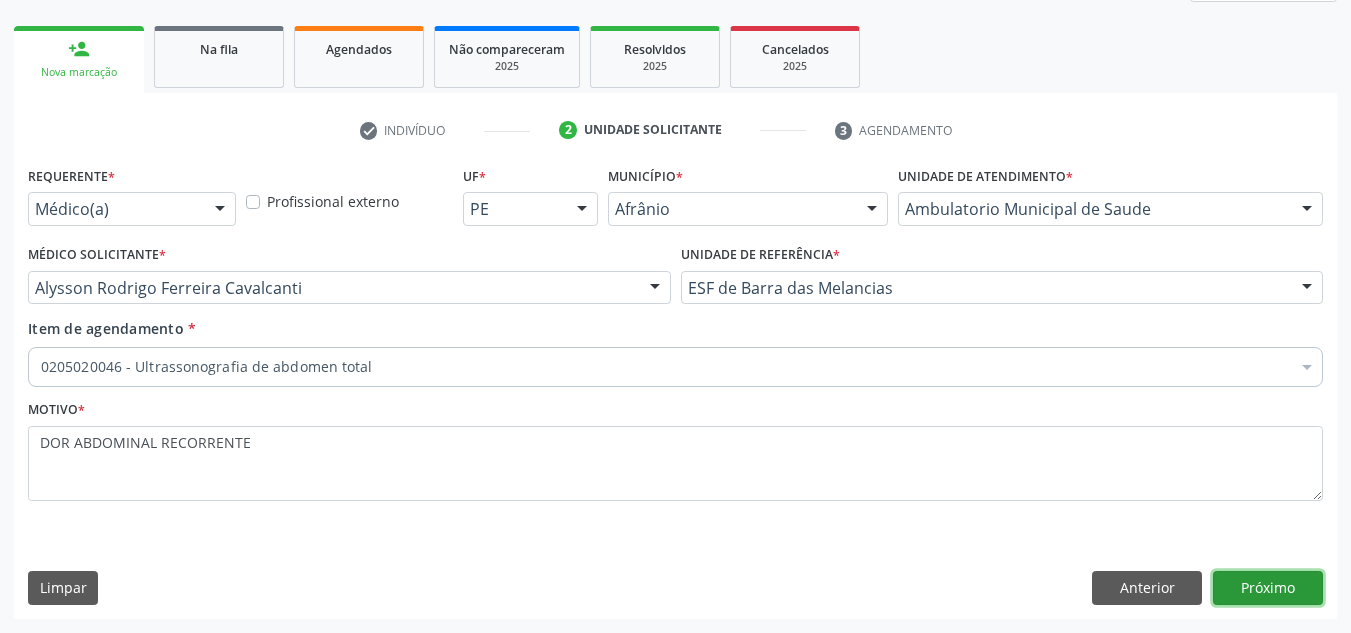 click on "Próximo" at bounding box center [1268, 588] 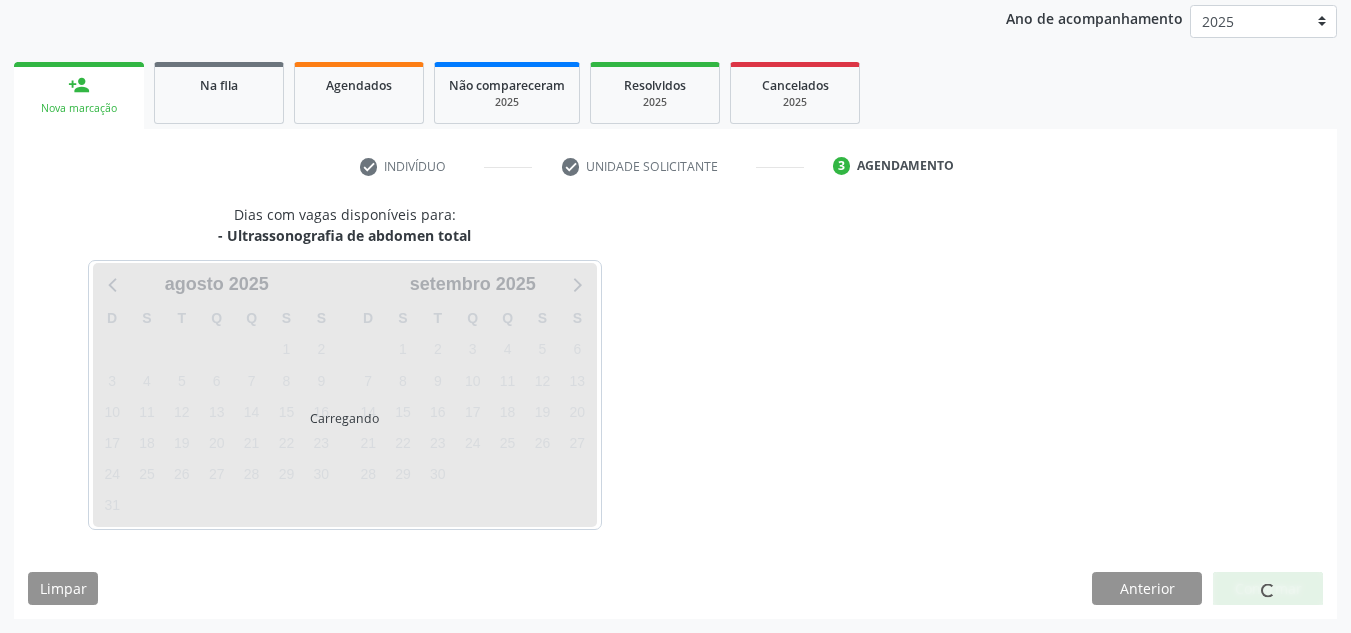scroll, scrollTop: 237, scrollLeft: 0, axis: vertical 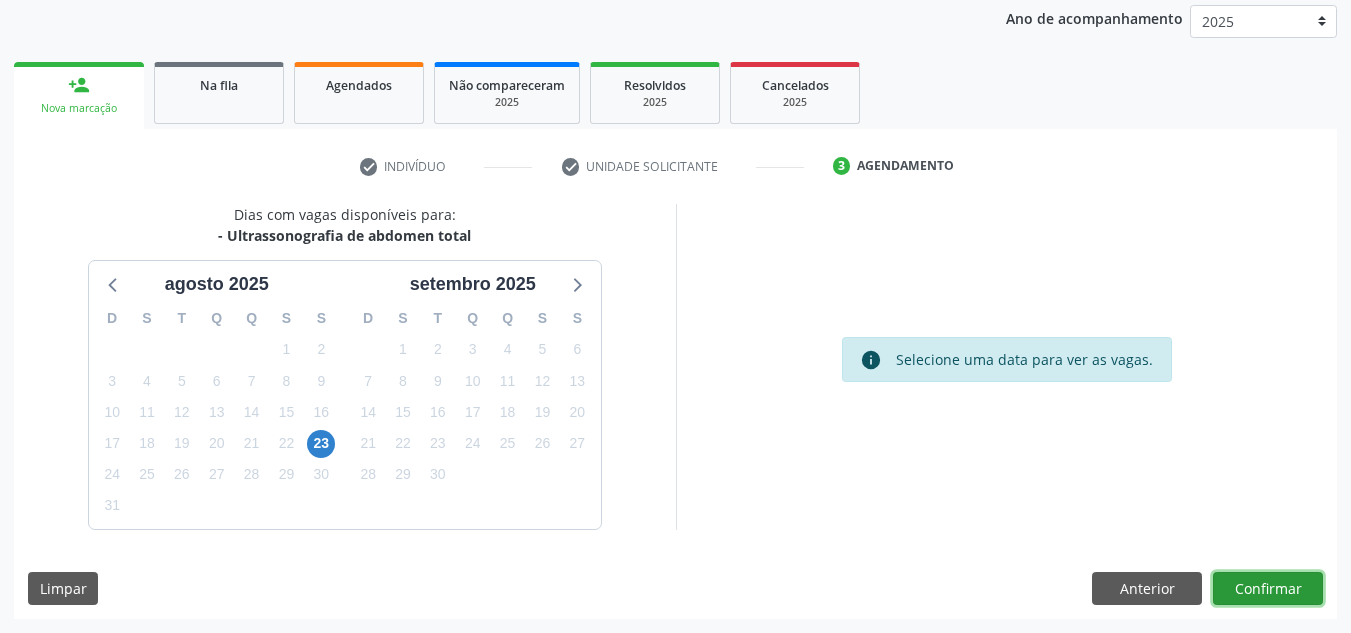 click on "Confirmar" at bounding box center (1268, 589) 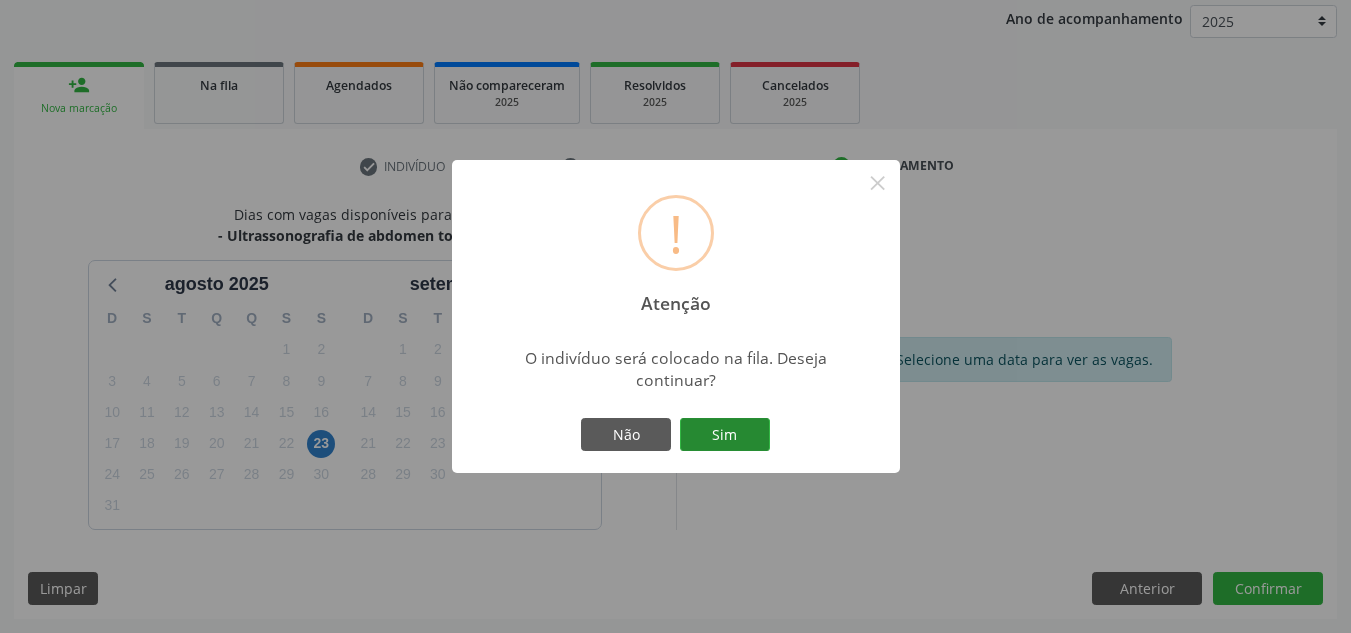 click on "Sim" at bounding box center (725, 435) 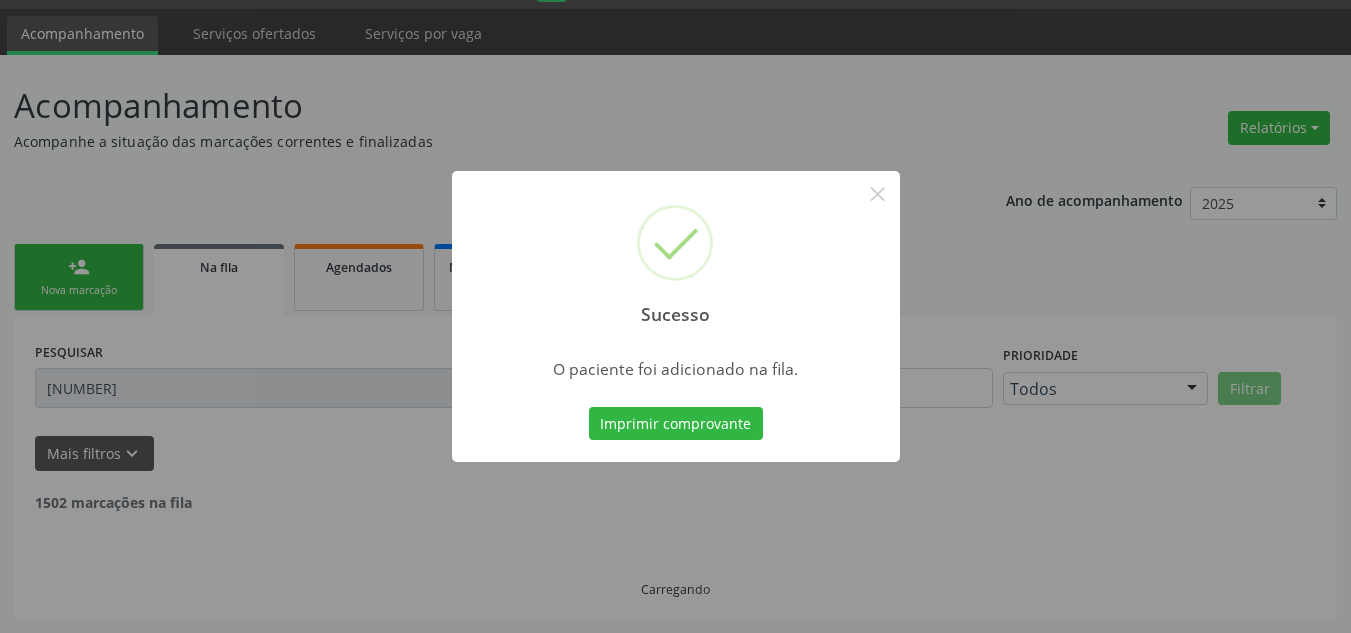 scroll, scrollTop: 34, scrollLeft: 0, axis: vertical 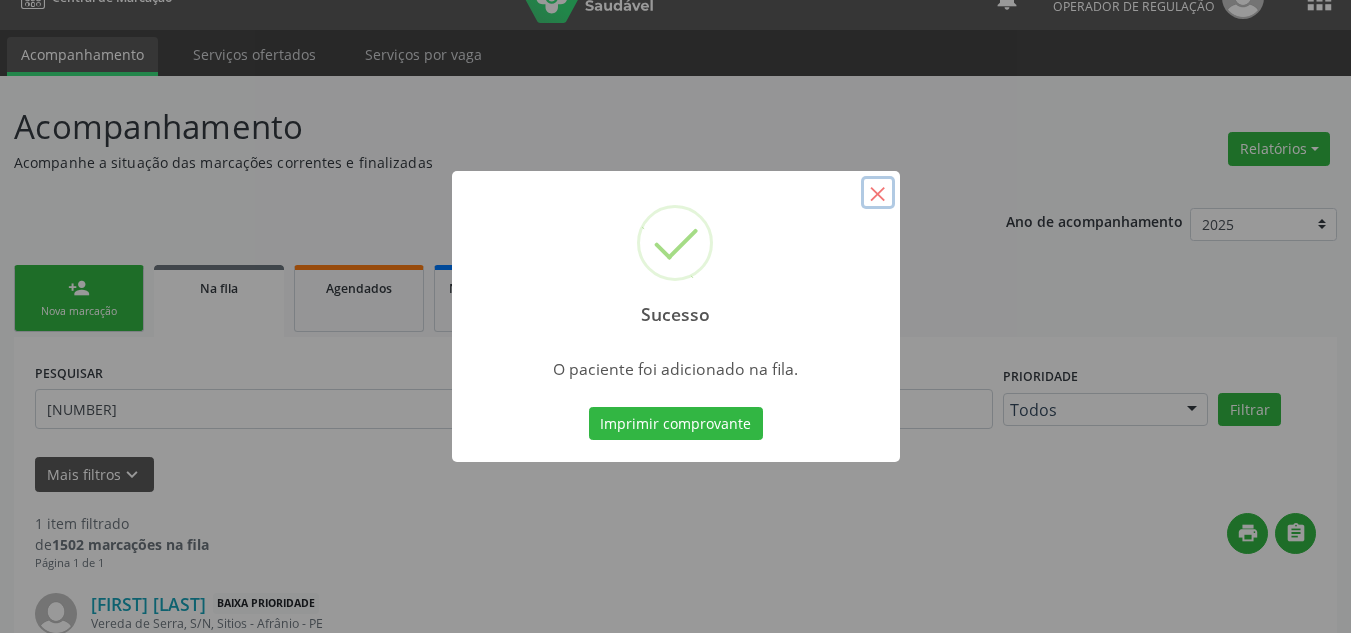 click on "×" at bounding box center (878, 193) 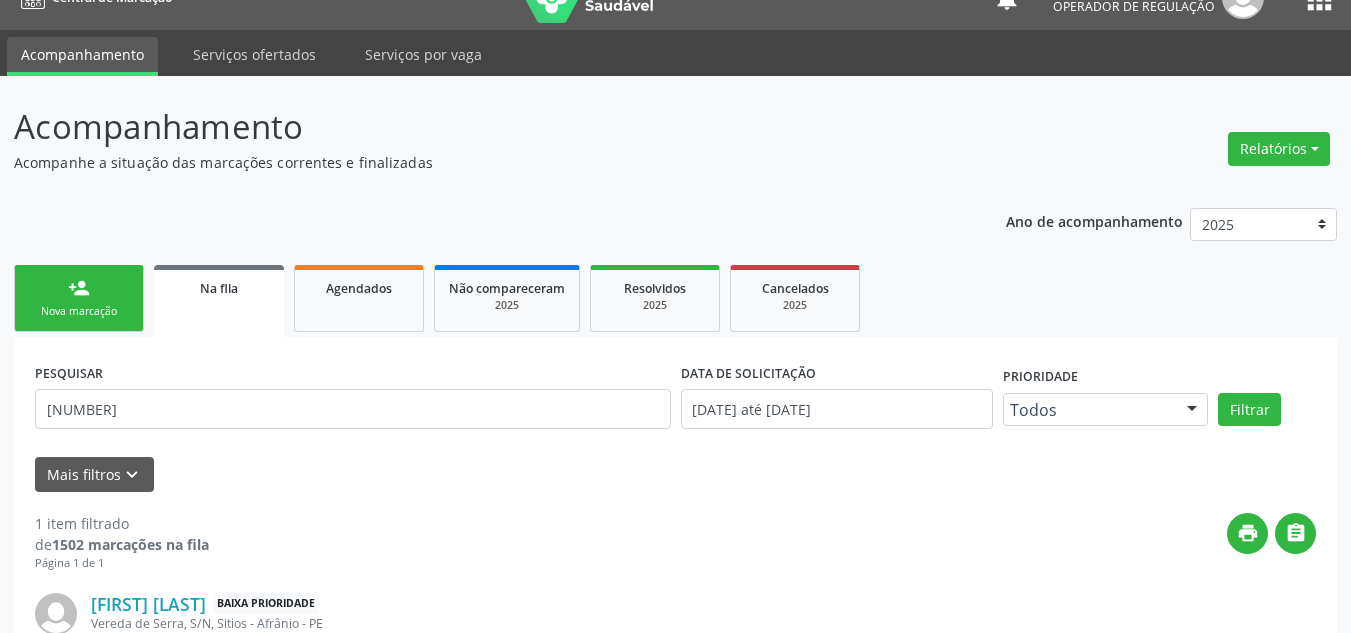 click on "person_add
Nova marcação" at bounding box center [79, 298] 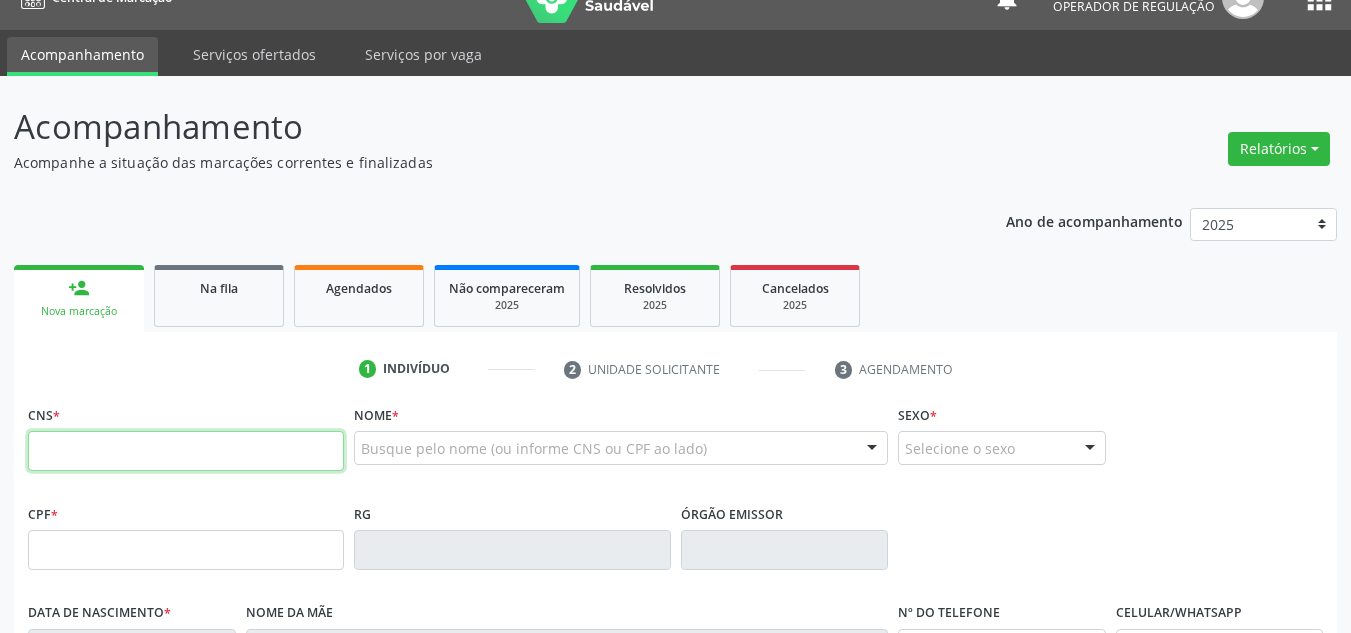 click at bounding box center [186, 451] 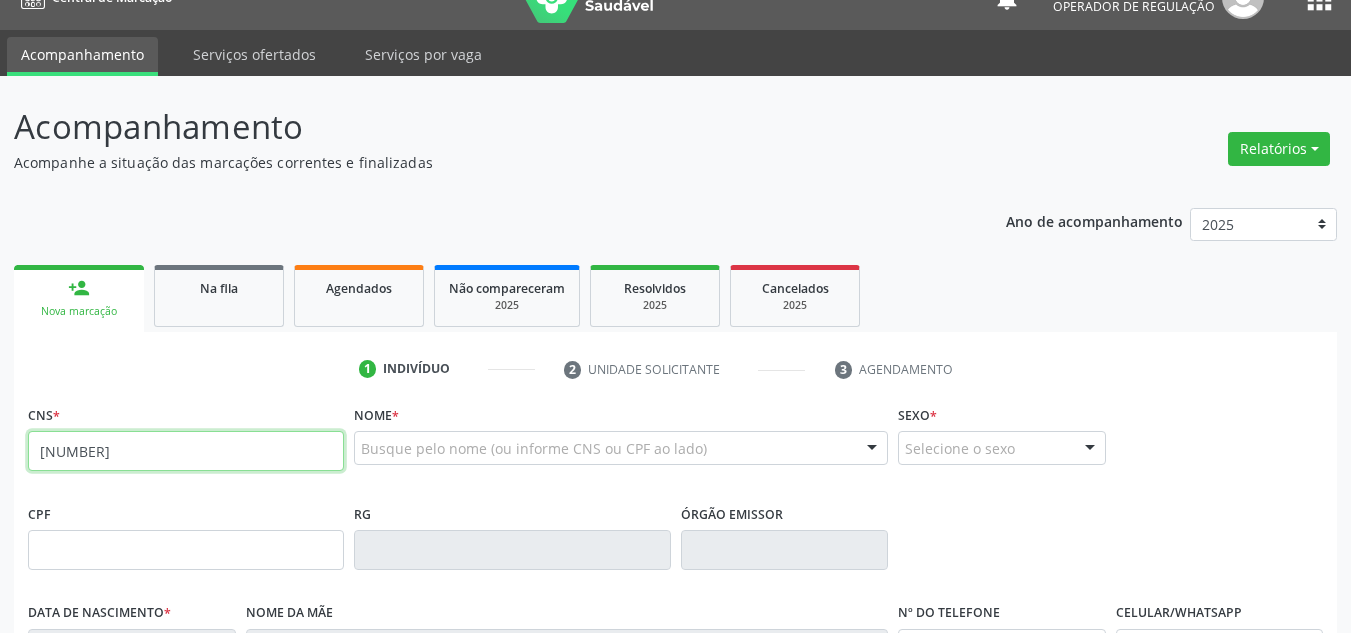 type on "[NUMBER]" 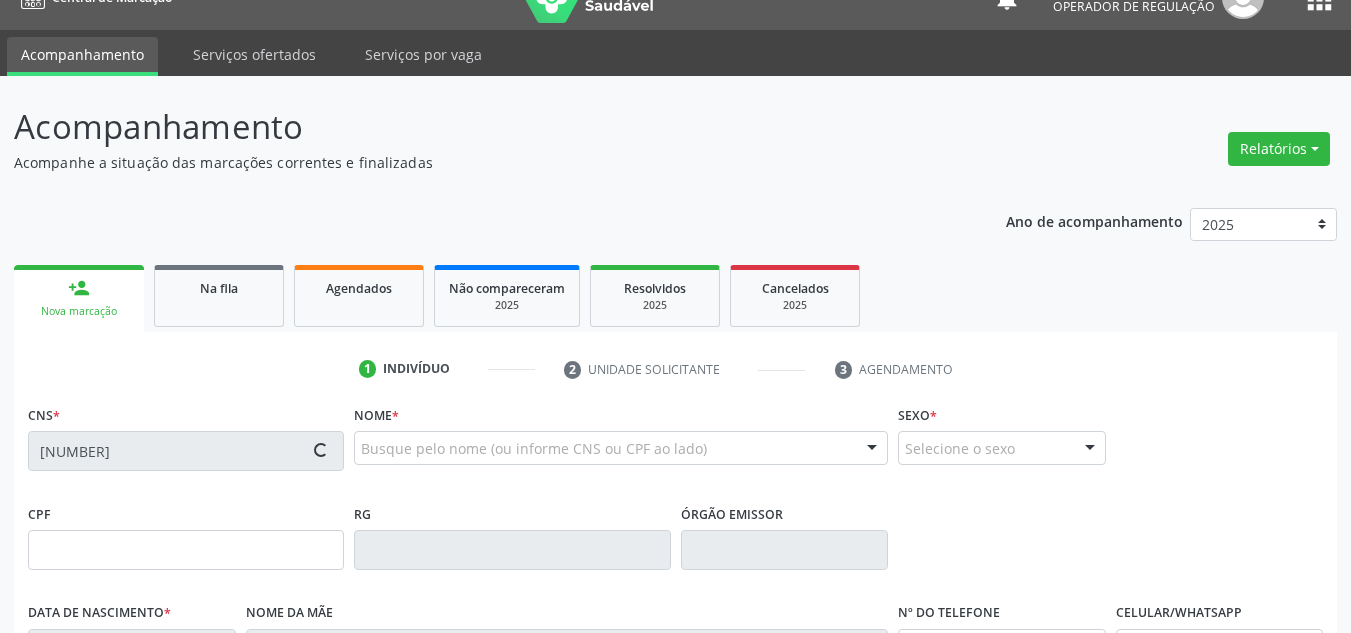 type on "[NUMBER]" 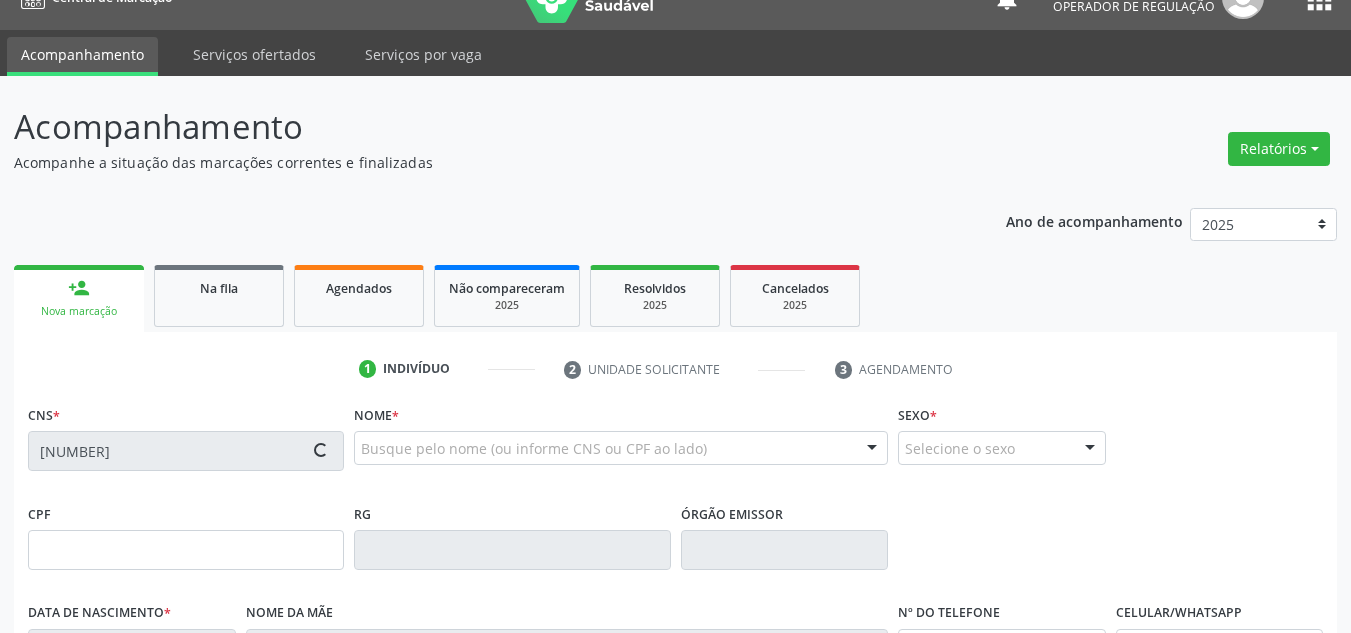 type on "[DATE]" 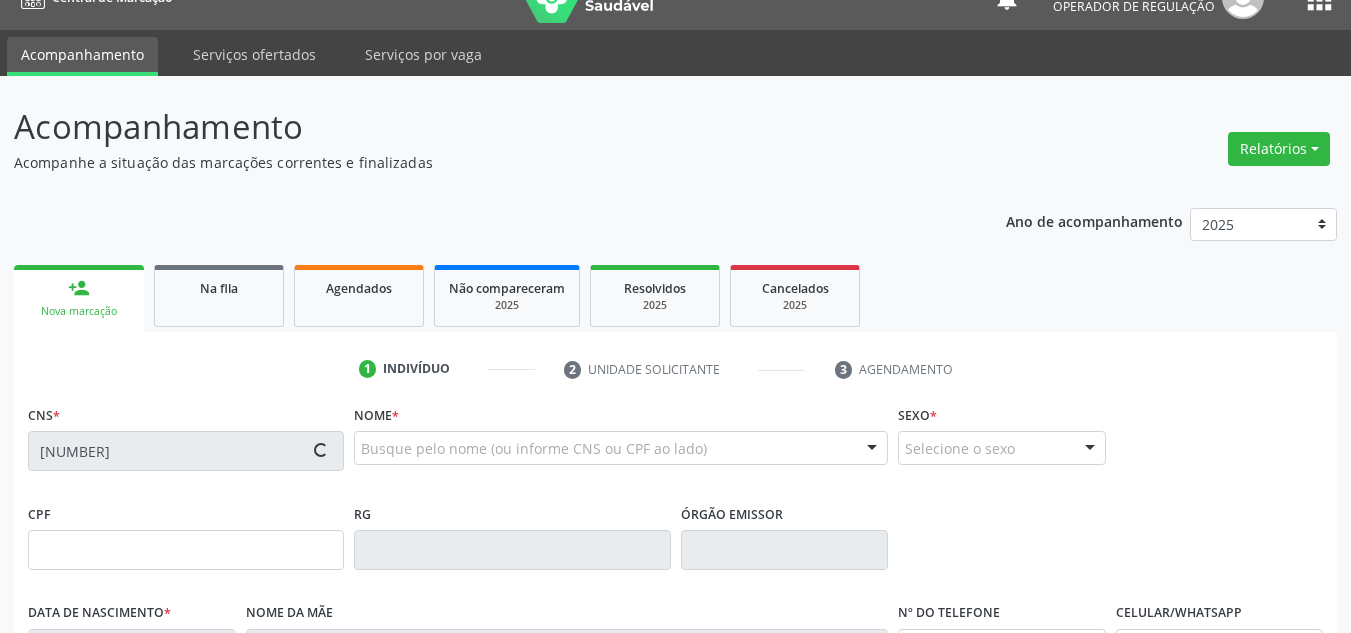 type on "[FIRST] [LAST]" 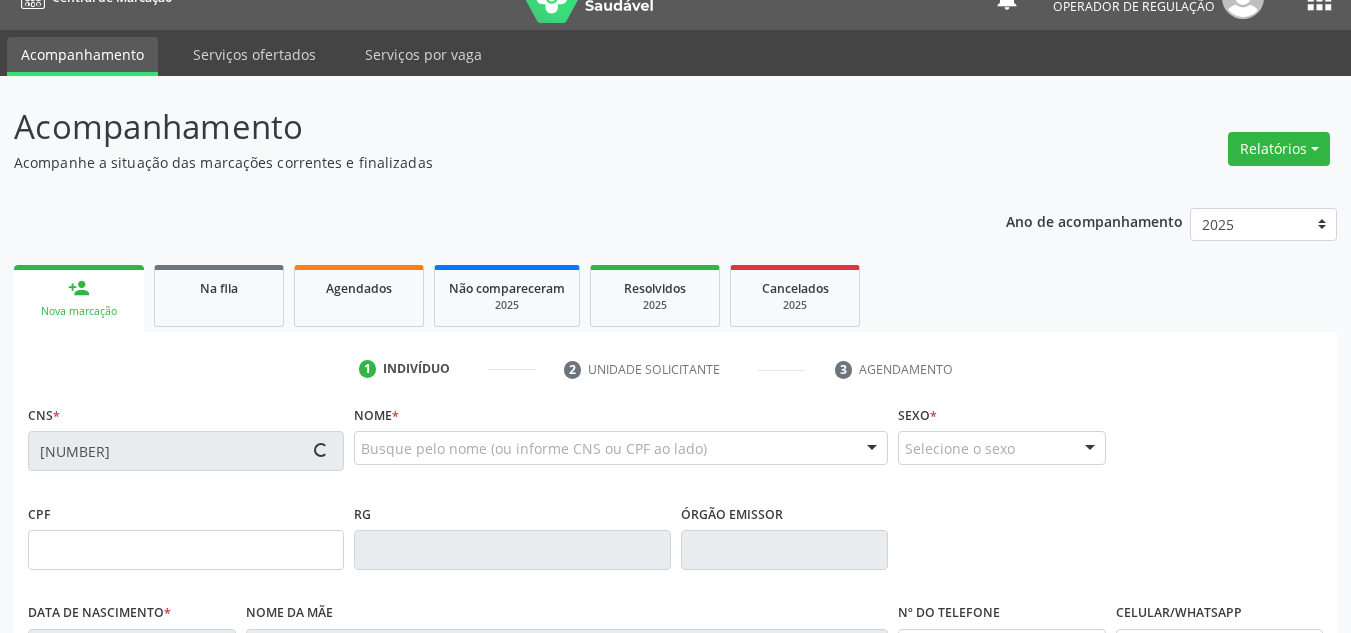 type on "([PHONE]) [PHONE]" 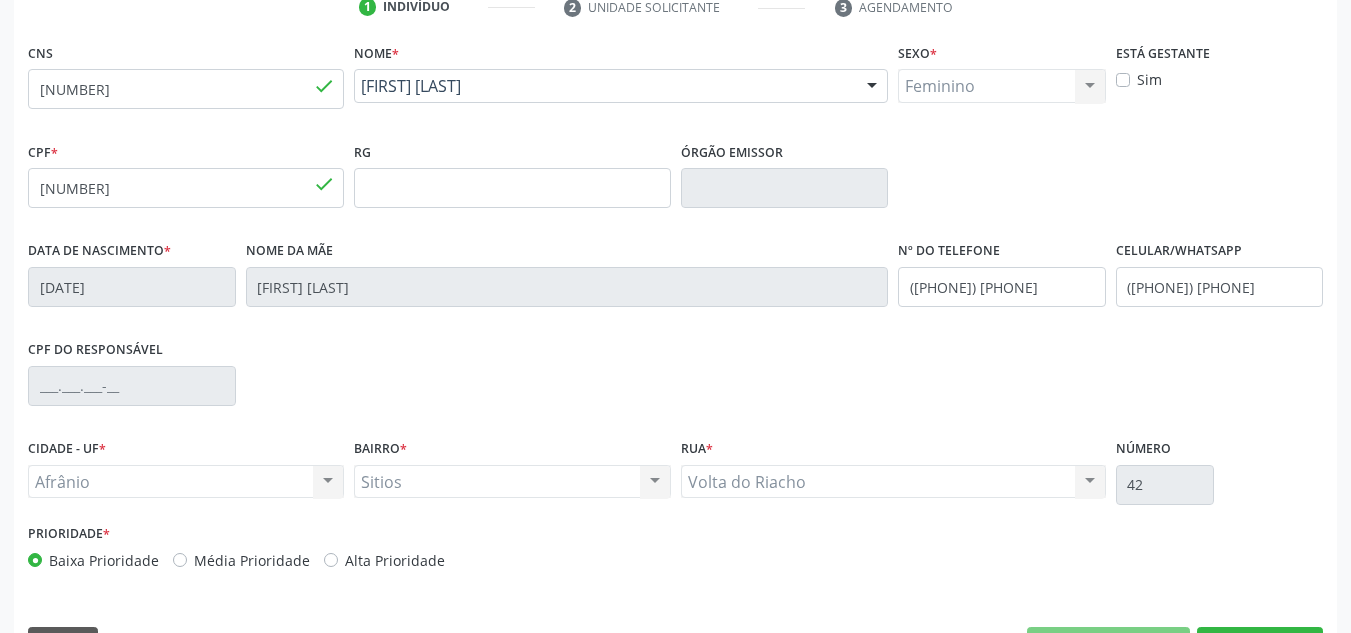 scroll, scrollTop: 451, scrollLeft: 0, axis: vertical 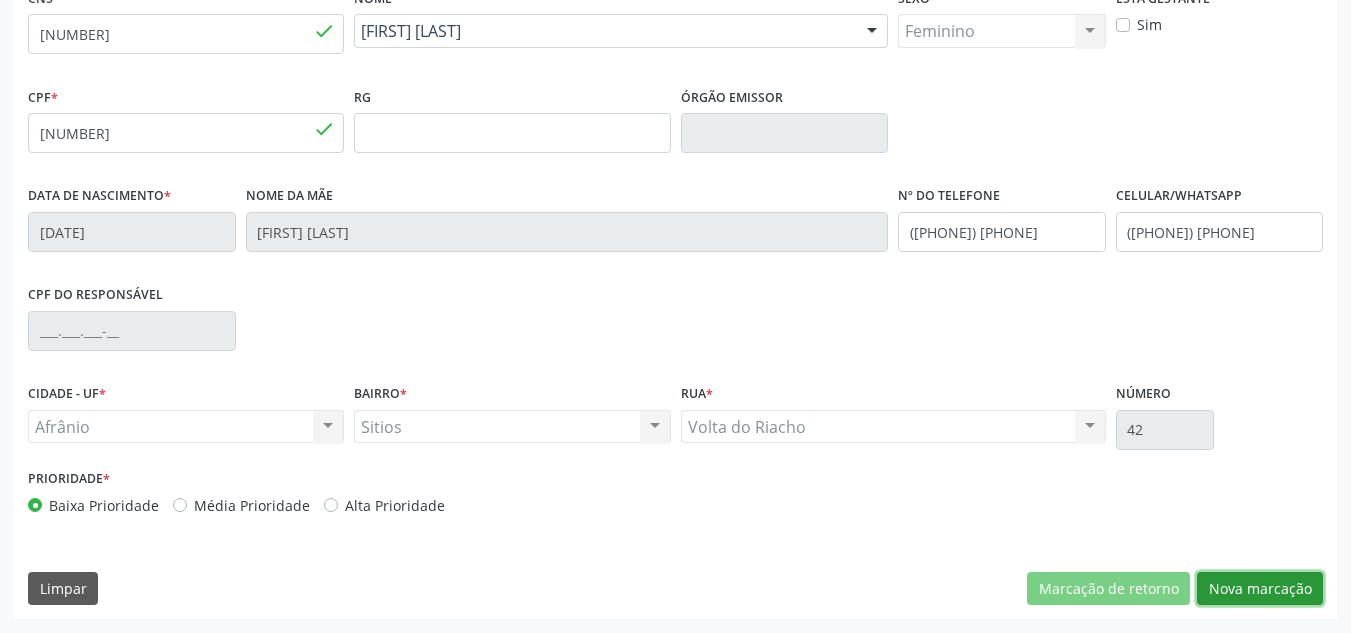 click on "Nova marcação" at bounding box center [1260, 589] 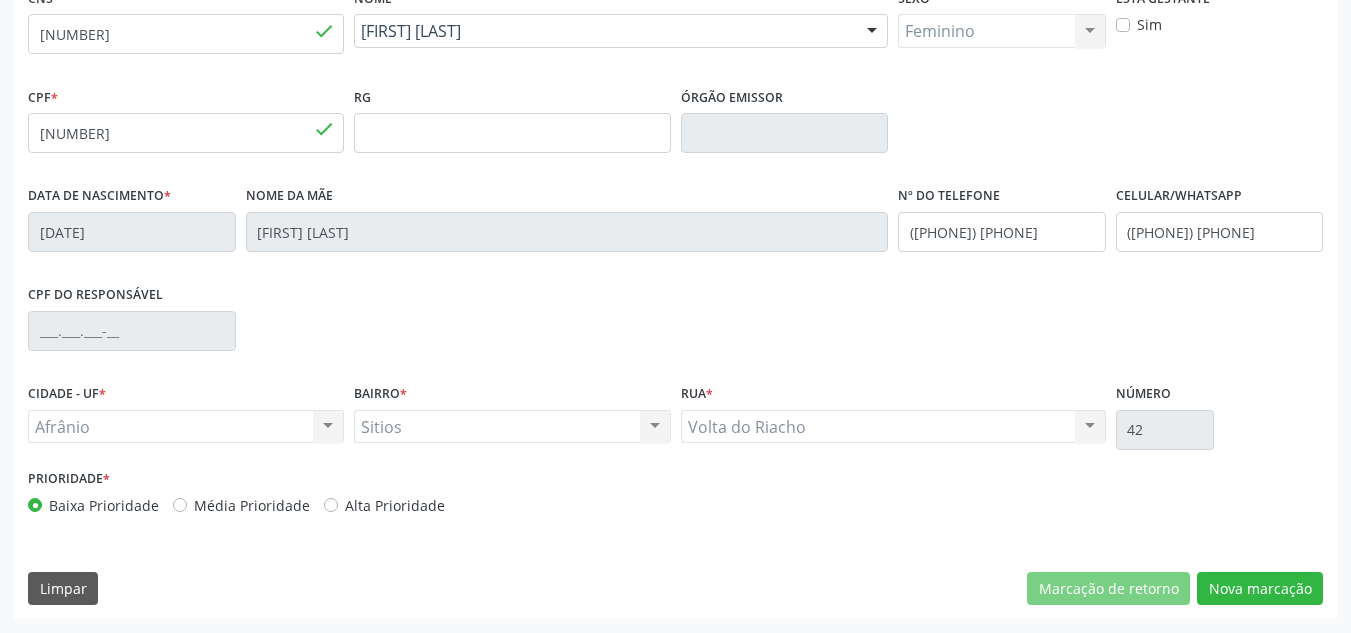 scroll, scrollTop: 273, scrollLeft: 0, axis: vertical 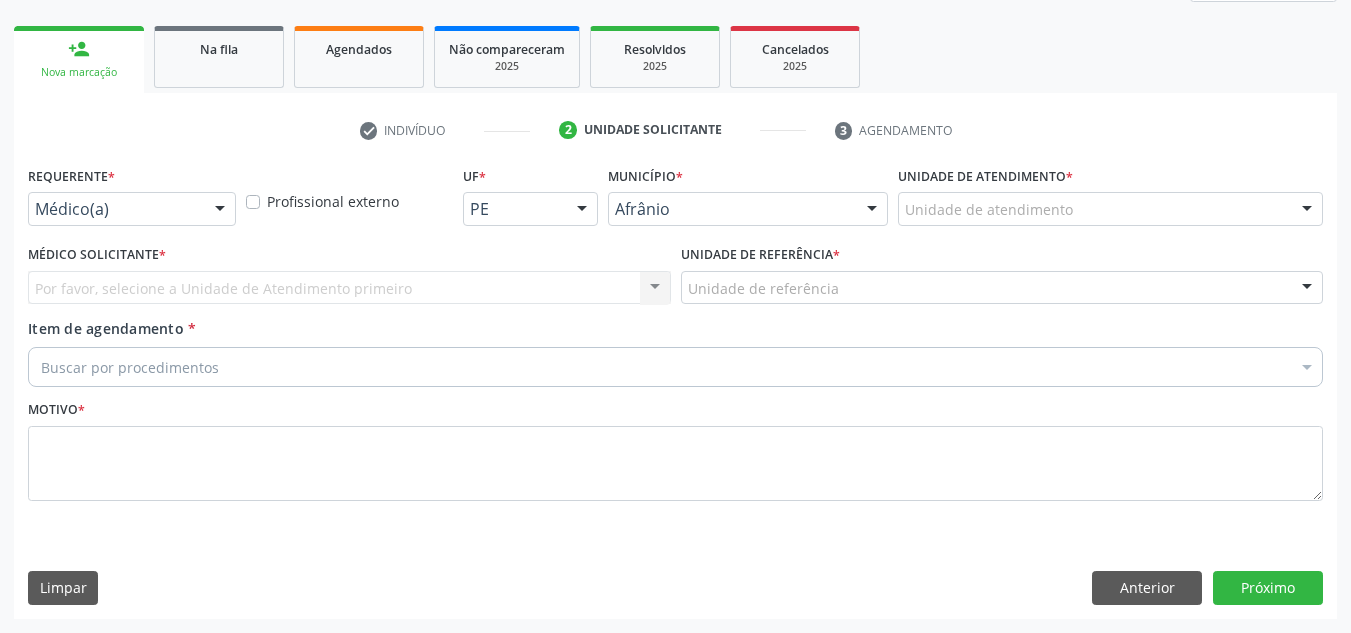 click on "Unidade de atendimento
*
Unidade de atendimento
Academia da Saude de Afranio   Academia da Saude do Bairro Roberto Luis   Academia da Saude do Distrito de Cachoeira do Roberto   Academia da Saude do Distrito de Extrema   Academia da Saude do Jose Ramos   Alves Landim   Ambulatorio Municipal de Saude   Caf Central de Abastecimento Farmaceutico   Centro de Atencao Psicossocial de Afranio Pe   Centro de Especialidades   Cime   Cuidar   Equipe de Atencao Basica Prisional Tipo I com Saude Mental   Esf Ana Coelho Nonato   Esf Custodia Maria da Conceicao   Esf Isabel Gomes   Esf Jose Ramos   Esf Jose e Maria Rodrigues de Macedo   Esf Maria Dilurdes da Silva   Esf Maria da Silva Pereira   Esf Rosalia Cavalcanti Gomes   Esf de Barra das Melancias   Esf de Extrema   Farmacia Basica do Municipio de Afranio   Hospital Municipal Maria Coelho Cavalcanti Rodrigues   Hospital de Campanha Covid 19 Ambulatorio Municipal   Laboratorio de Protese Dentario" at bounding box center (1110, 200) 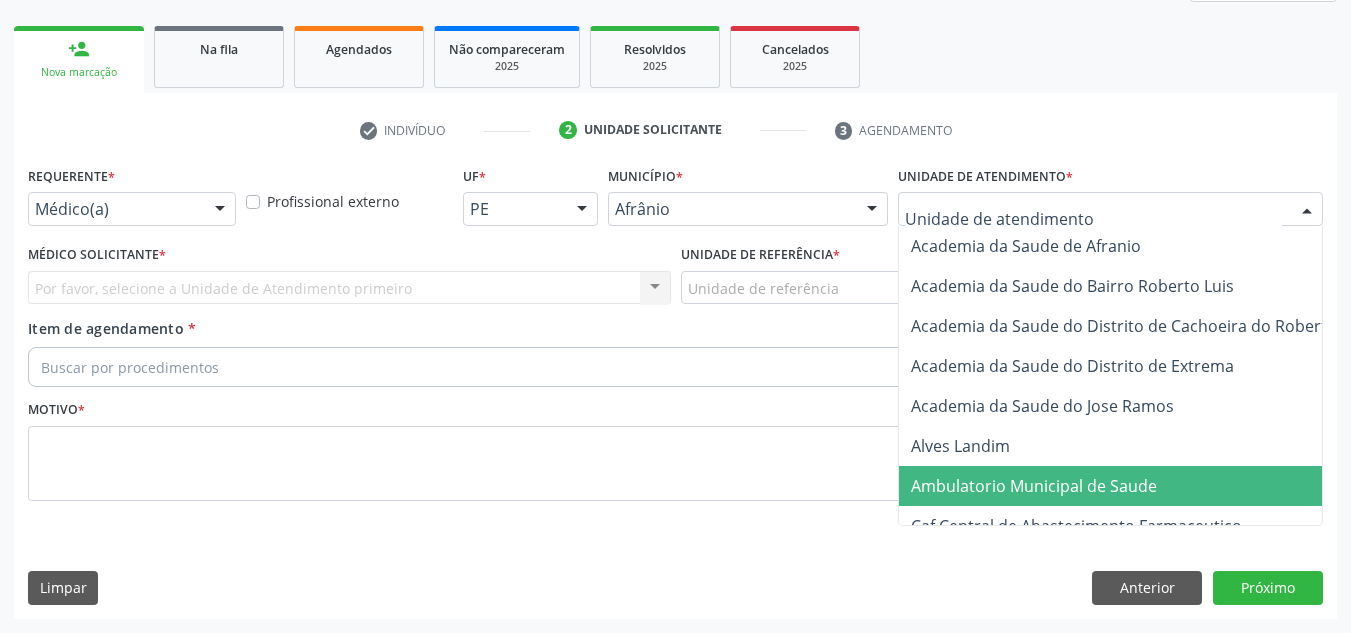 click on "Ambulatorio Municipal de Saude" at bounding box center [1034, 486] 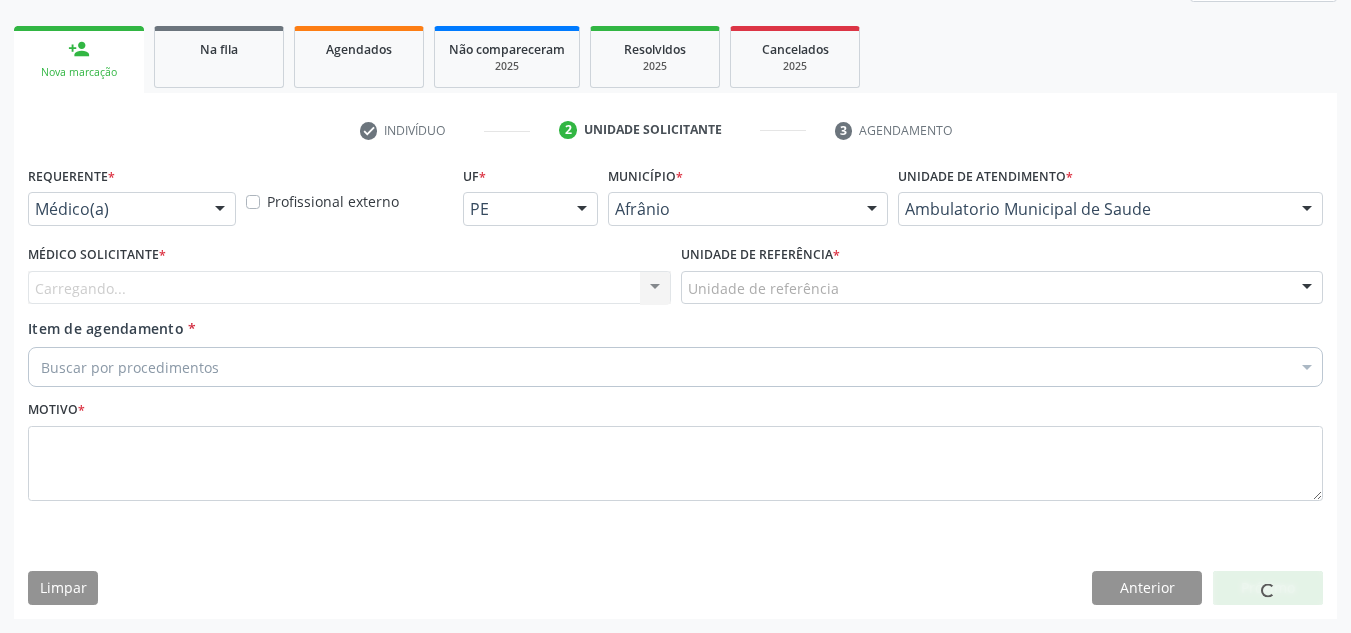 click on "Carregando...
Nenhum resultado encontrado para: "   "
Não há nenhuma opção para ser exibida." at bounding box center (349, 288) 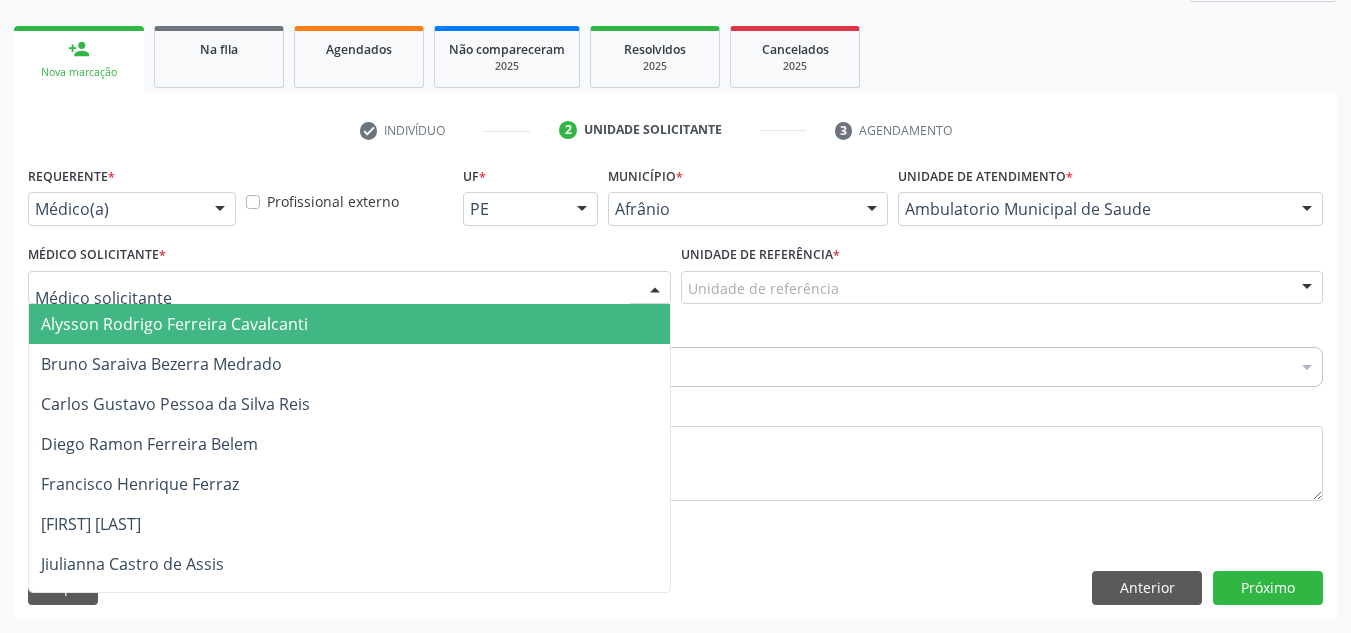 click at bounding box center (349, 288) 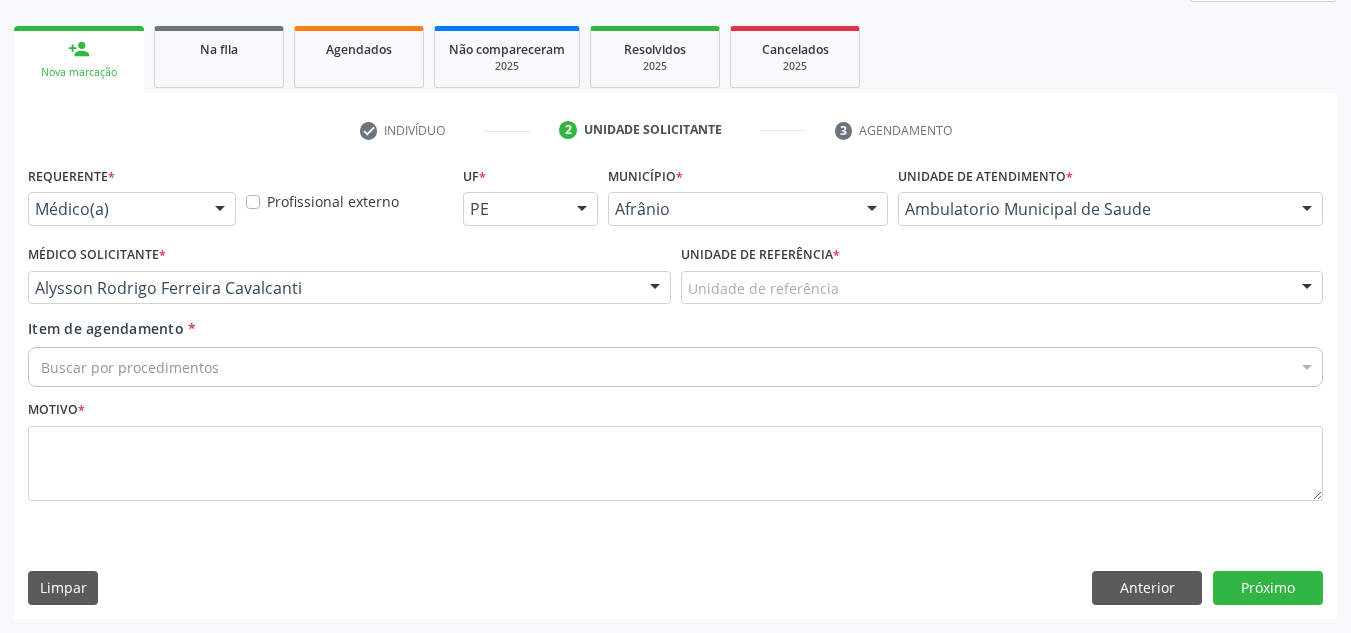 drag, startPoint x: 811, startPoint y: 272, endPoint x: 809, endPoint y: 307, distance: 35.057095 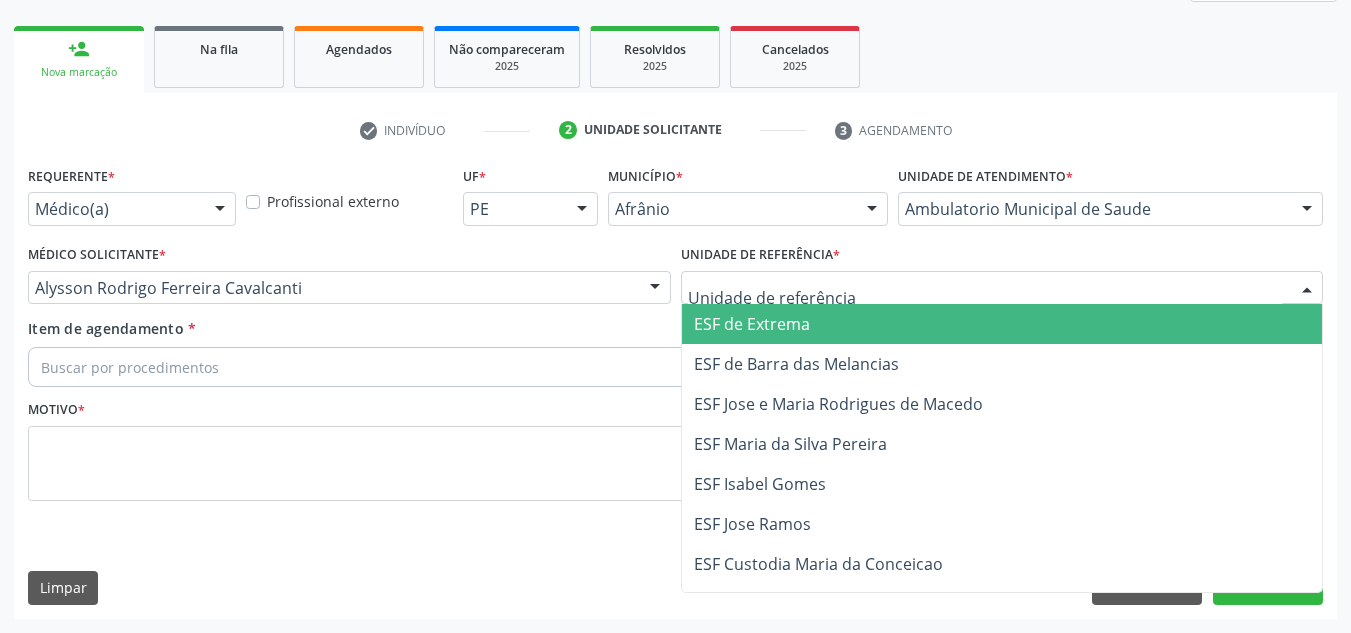 drag, startPoint x: 806, startPoint y: 327, endPoint x: 728, endPoint y: 354, distance: 82.5409 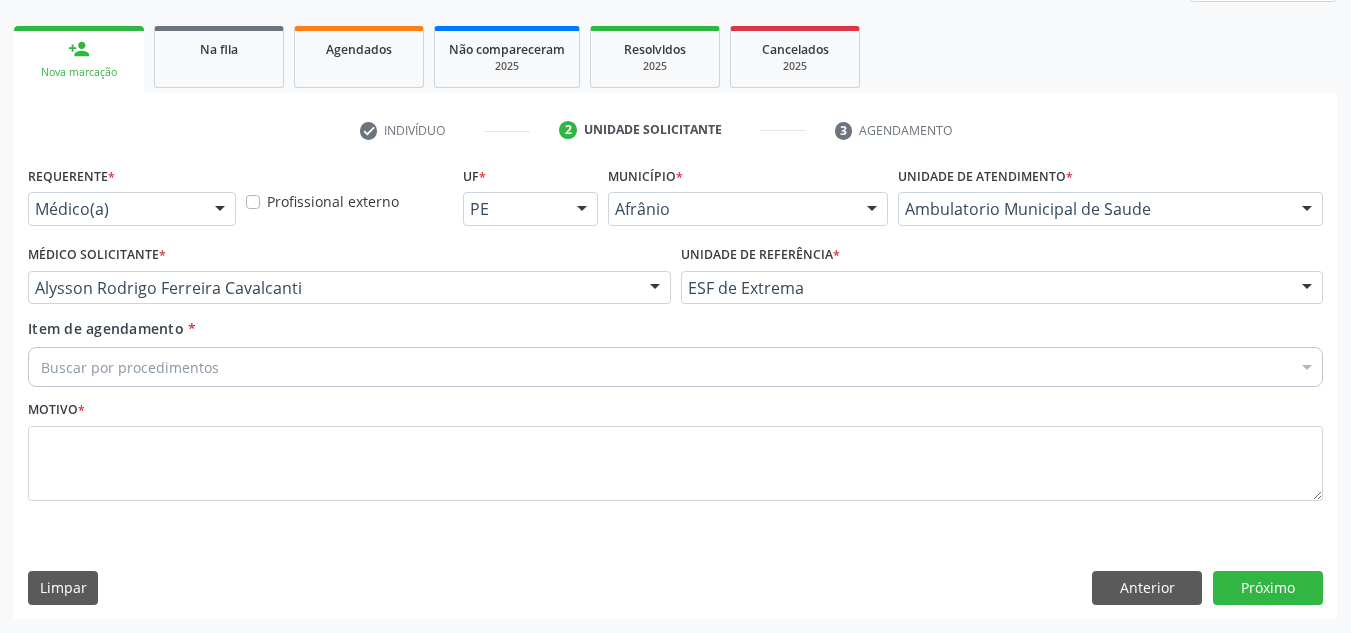 drag, startPoint x: 726, startPoint y: 354, endPoint x: 717, endPoint y: 368, distance: 16.643316 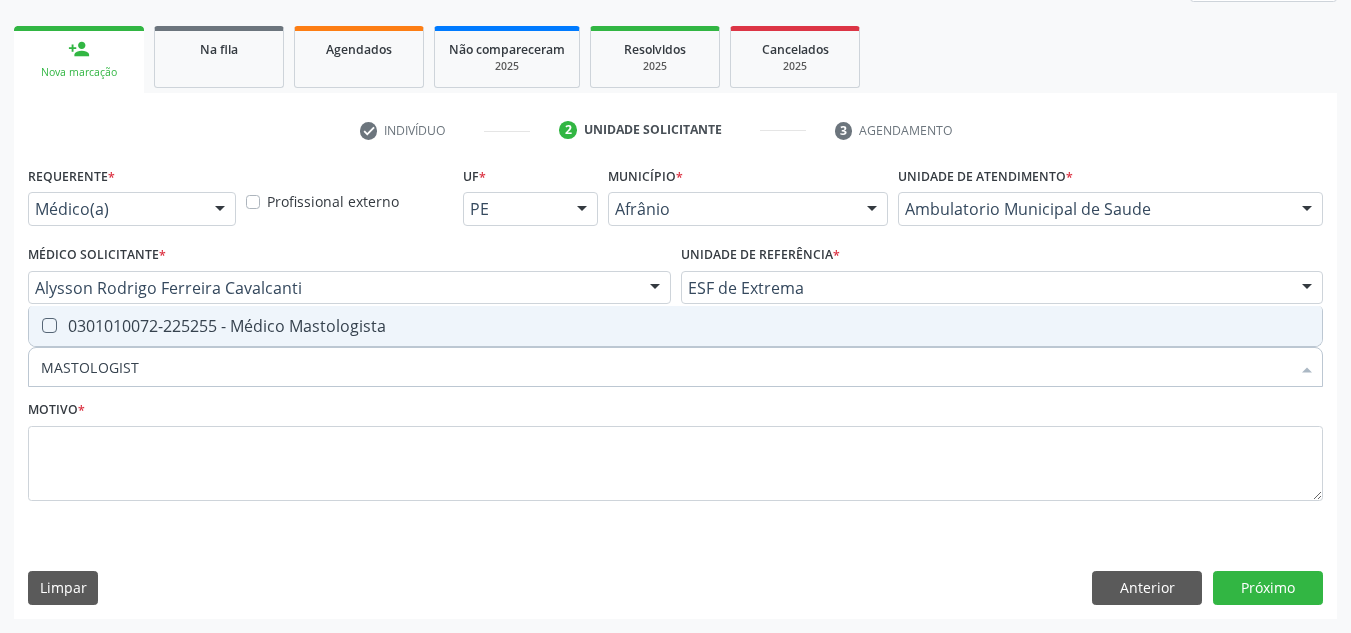 type on "MASTOLOGISTA" 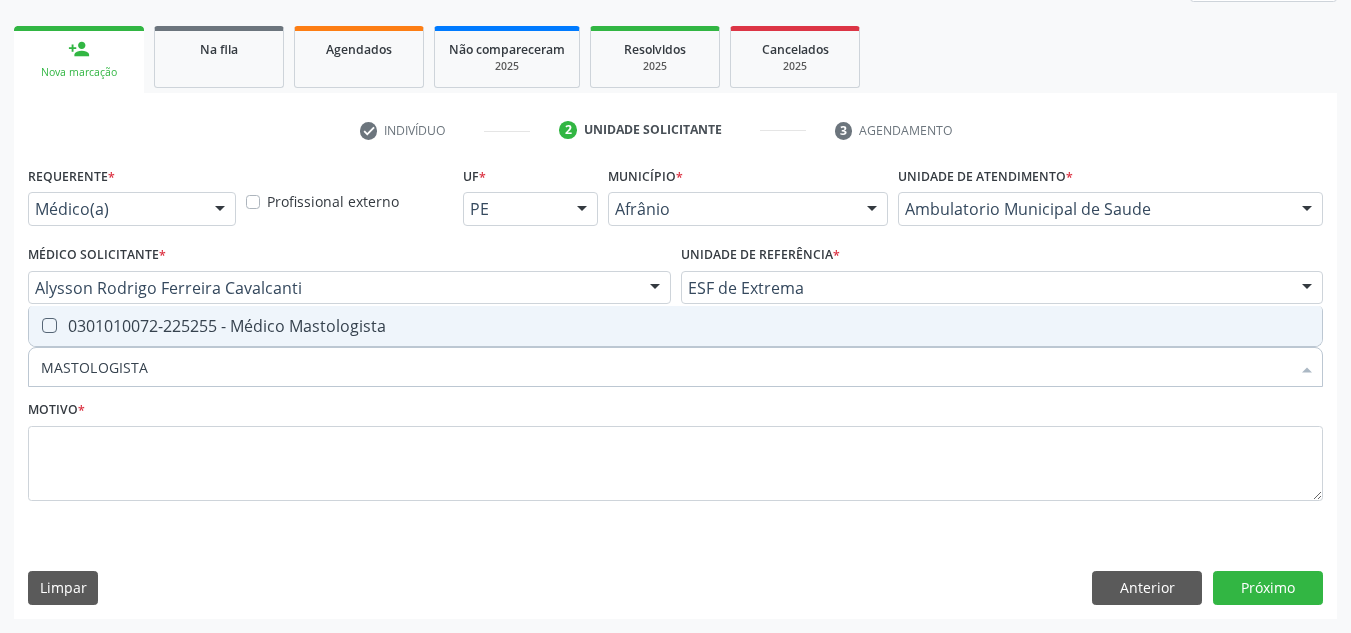 click on "0301010072-225255 - Médico Mastologista" at bounding box center [675, 326] 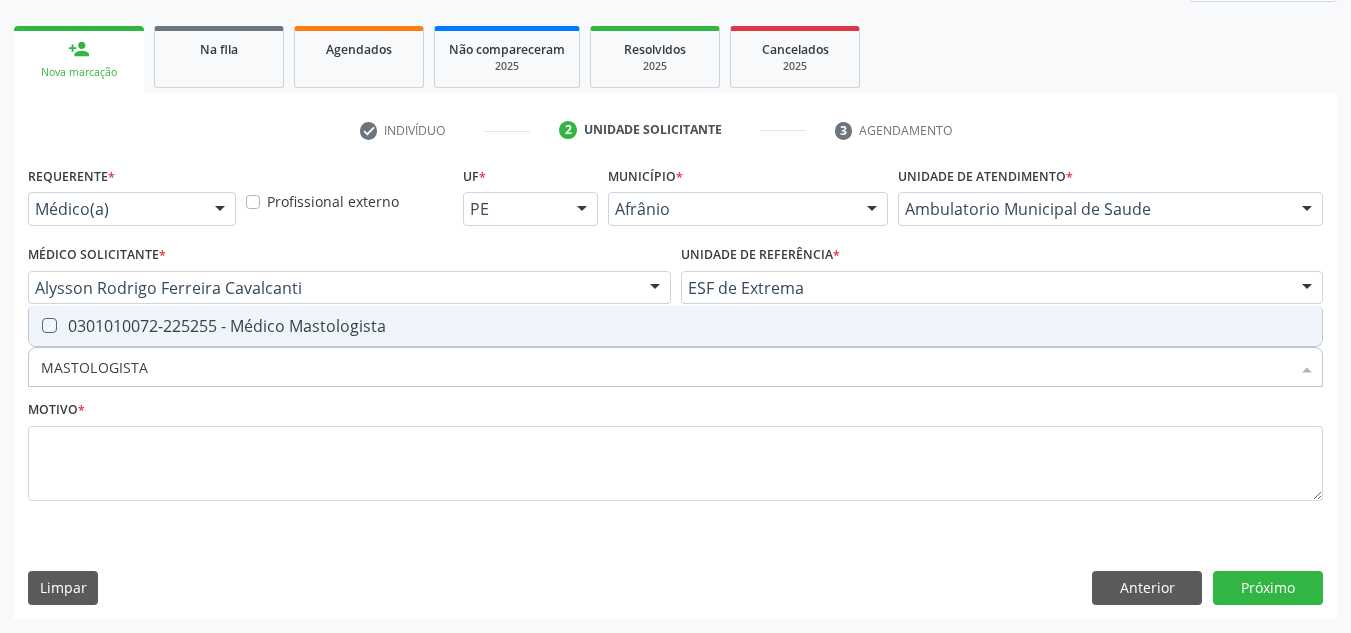 checkbox on "true" 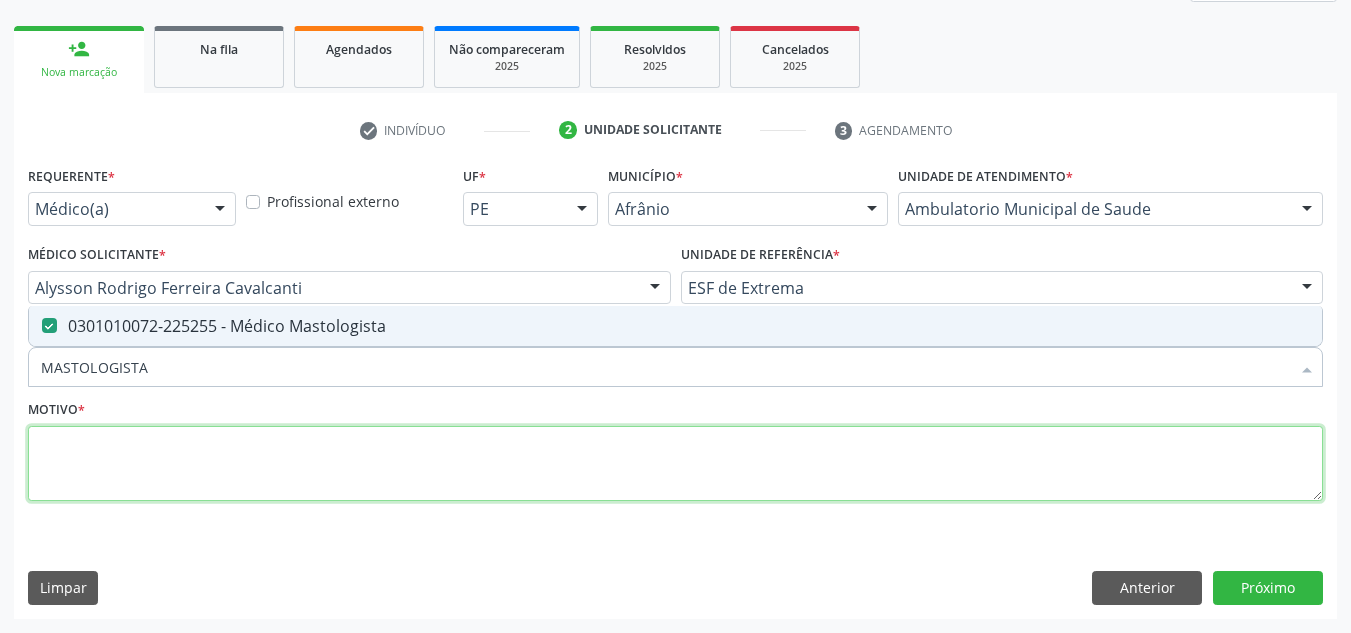 click at bounding box center [675, 464] 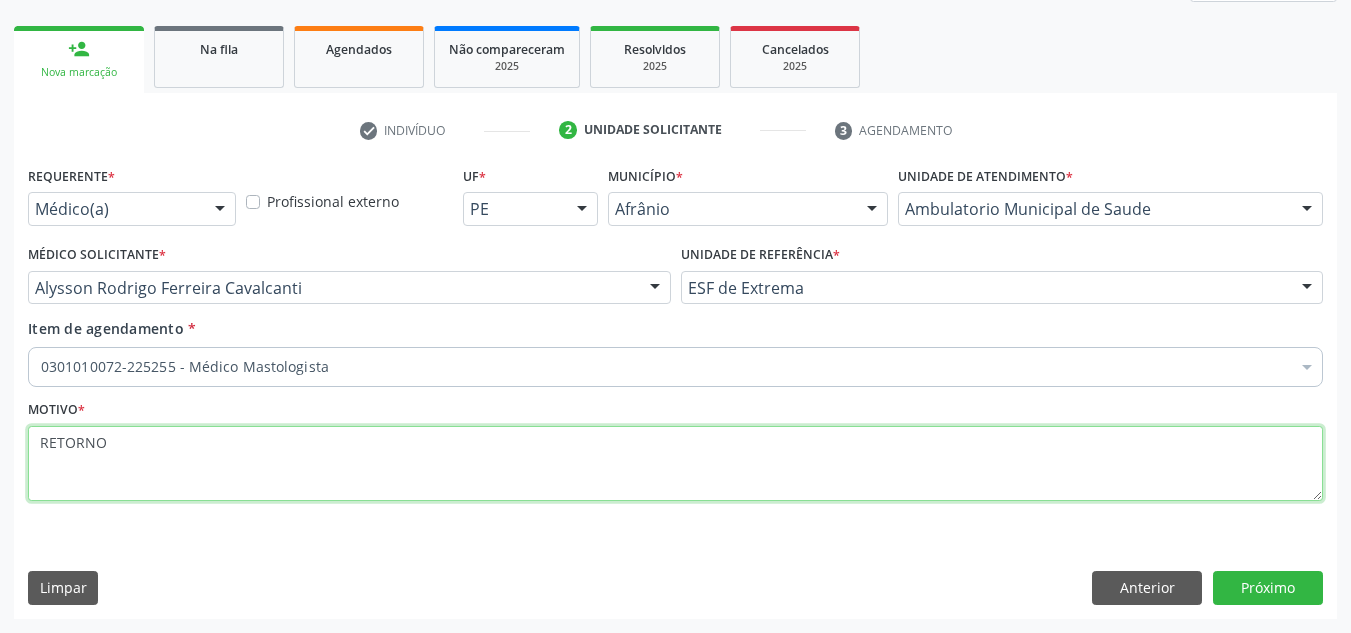 type on "RETORNO" 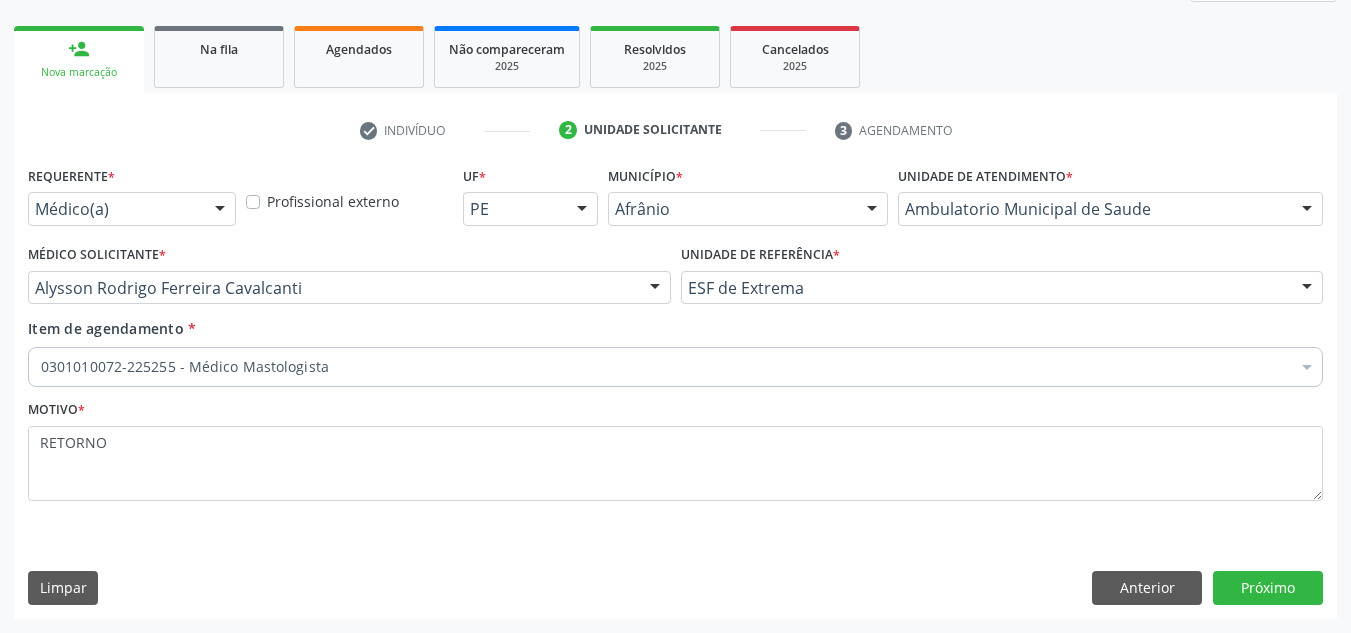 click on "Requerente
*
Médico(a)         Médico(a)   Enfermeiro(a)   Paciente
Nenhum resultado encontrado para: "   "
Não há nenhuma opção para ser exibida.
Profissional externo
UF
*
PE         BA   PE
Nenhum resultado encontrado para: "   "
Não há nenhuma opção para ser exibida.
Município
*
Afrânio         Afrânio   Petrolina
Nenhum resultado encontrado para: "   "
Não há nenhuma opção para ser exibida.
Unidade de atendimento
*
Ambulatorio Municipal de Saude         Academia da Saude de Afranio   Academia da Saude do Bairro Roberto Luis   Academia da Saude do Distrito de Cachoeira do Roberto   Academia da Saude do Distrito de Extrema   Academia da Saude do Jose Ramos   Alves Landim   Ambulatorio Municipal de Saude   Caf Central de Abastecimento Farmaceutico     Centro de Especialidades   Cime   Cuidar" at bounding box center (675, 389) 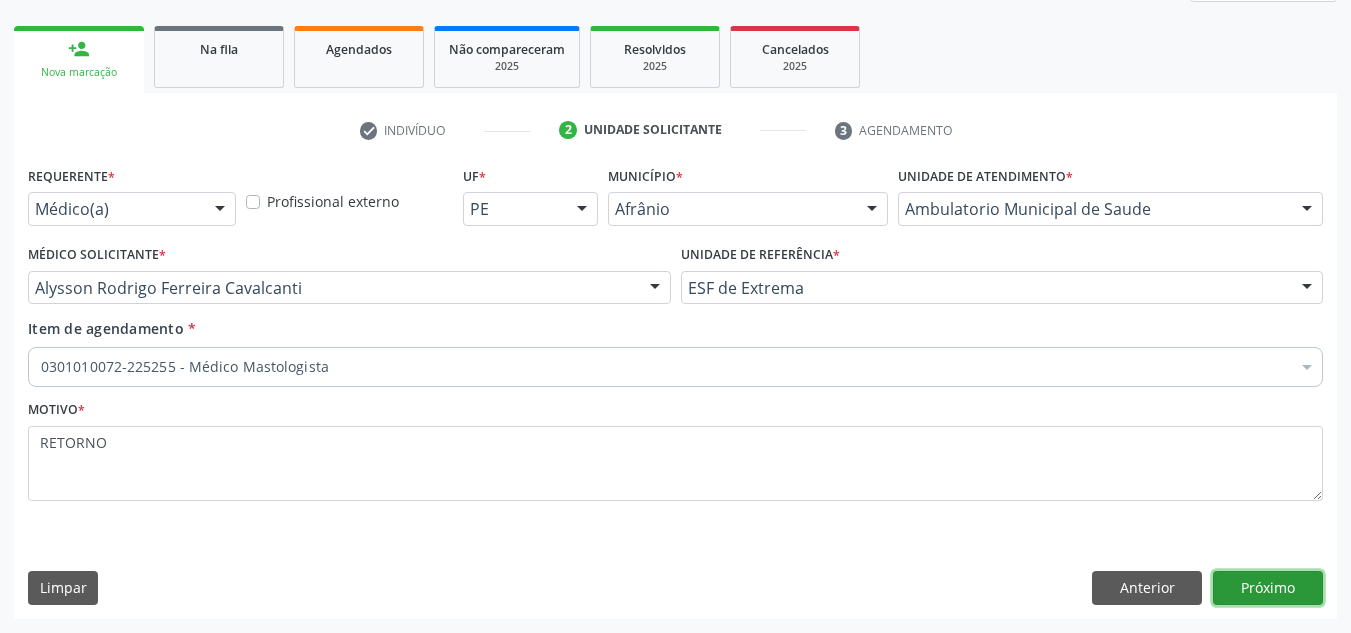 click on "Próximo" at bounding box center (1268, 588) 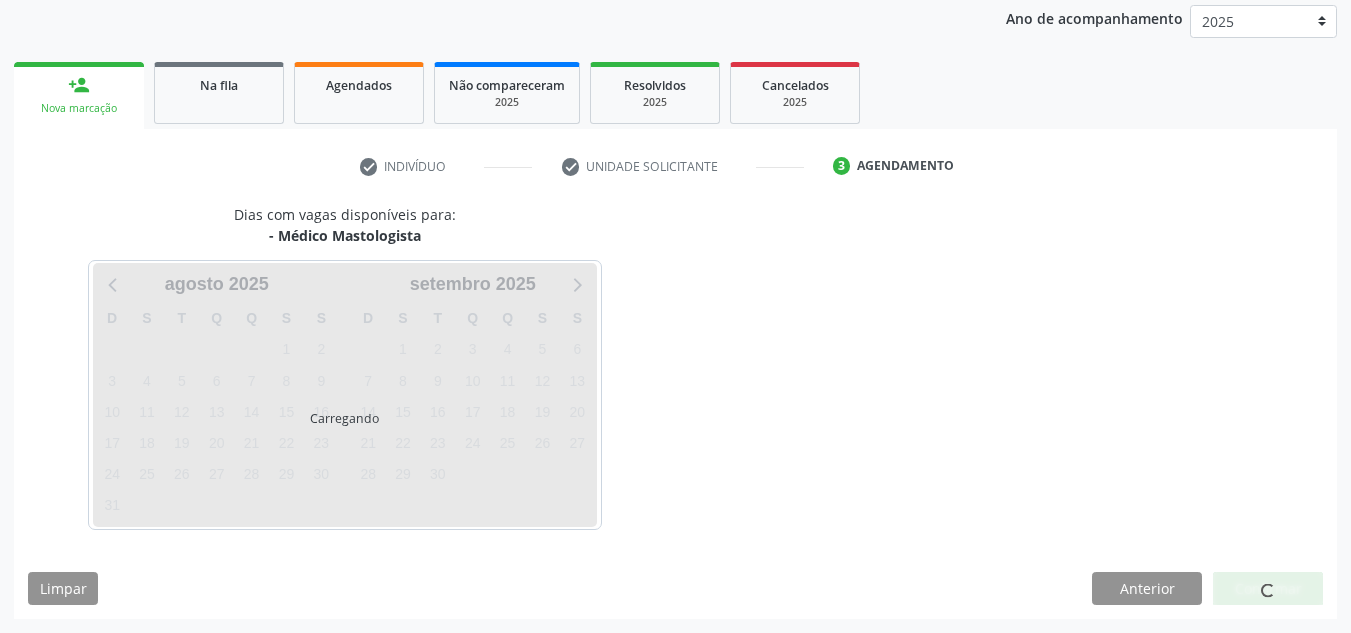 scroll, scrollTop: 273, scrollLeft: 0, axis: vertical 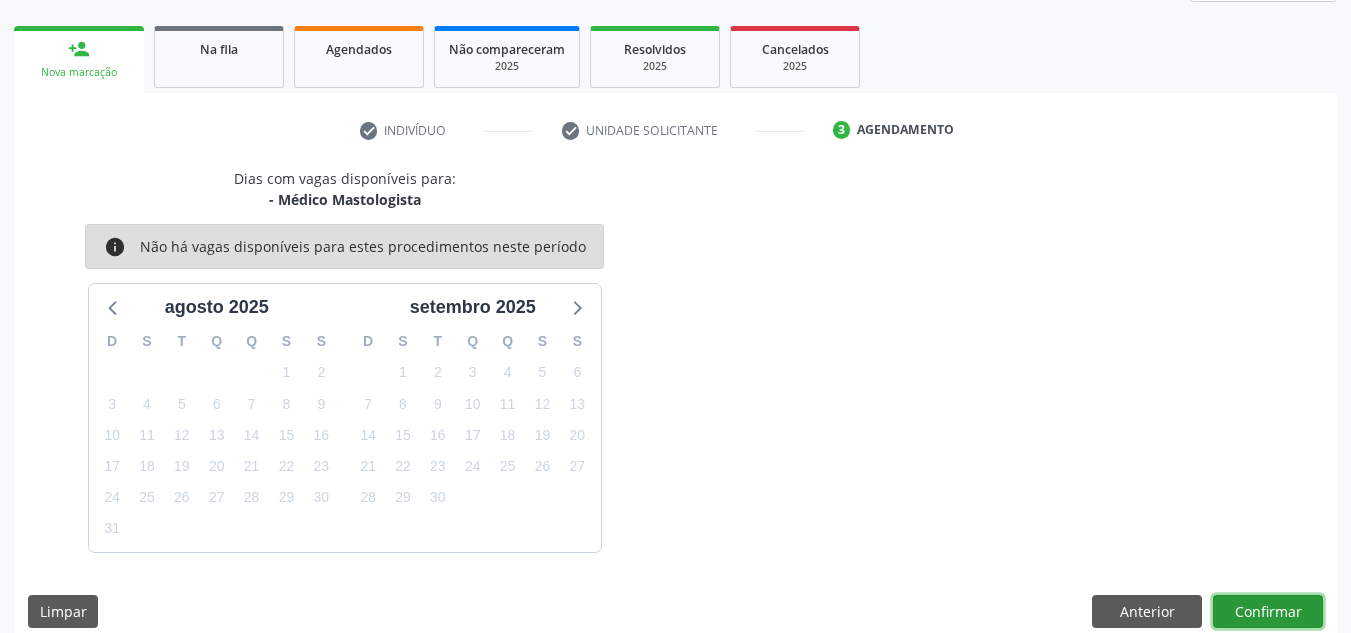click on "Confirmar" at bounding box center [1268, 612] 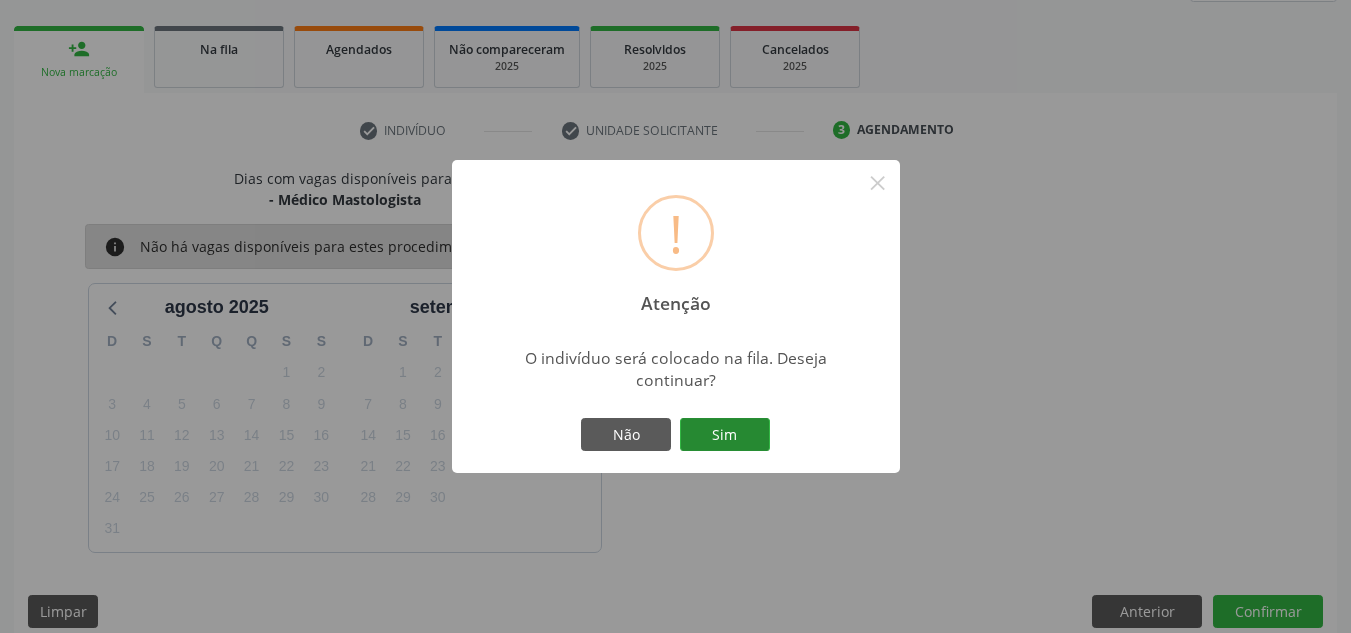 click on "Sim" at bounding box center (725, 435) 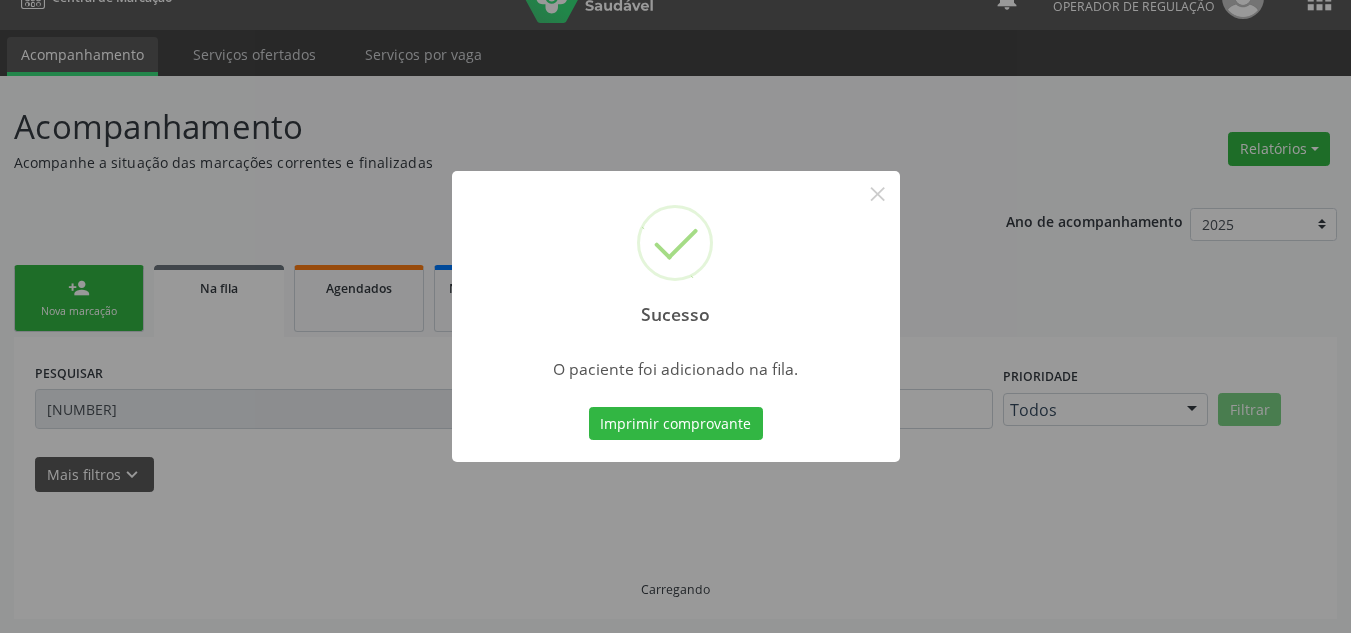 scroll, scrollTop: 34, scrollLeft: 0, axis: vertical 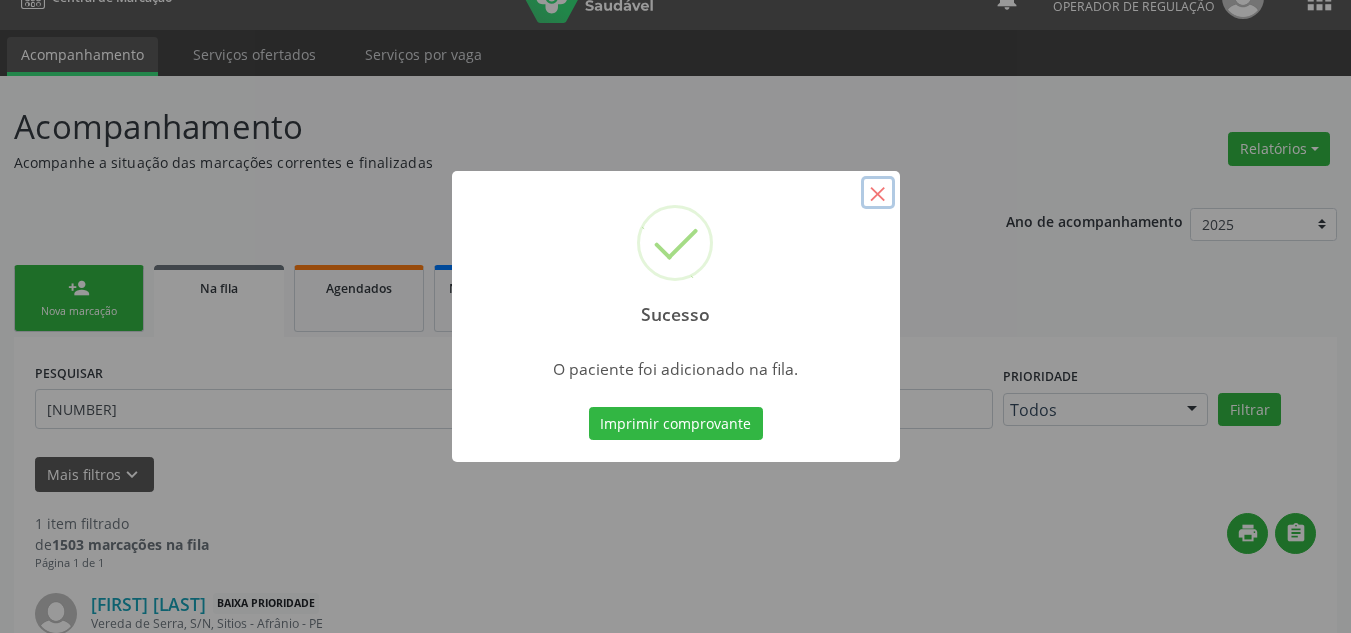 click on "×" at bounding box center (878, 193) 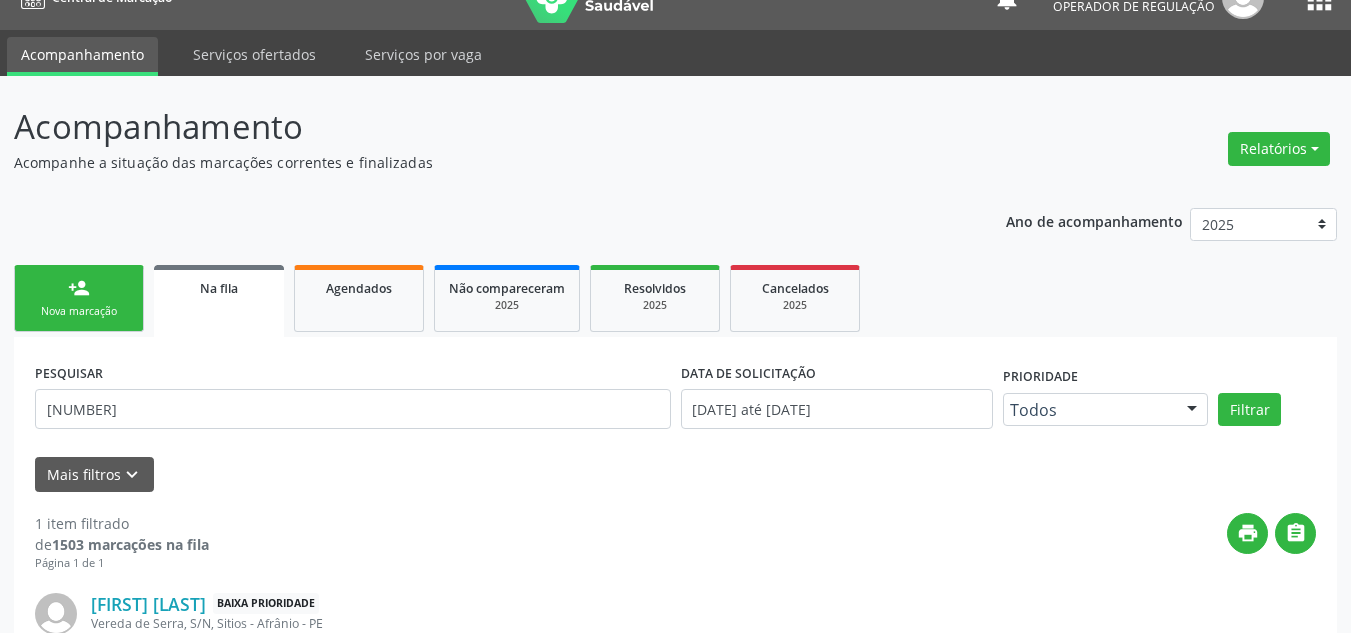 drag, startPoint x: 59, startPoint y: 268, endPoint x: 118, endPoint y: 275, distance: 59.413803 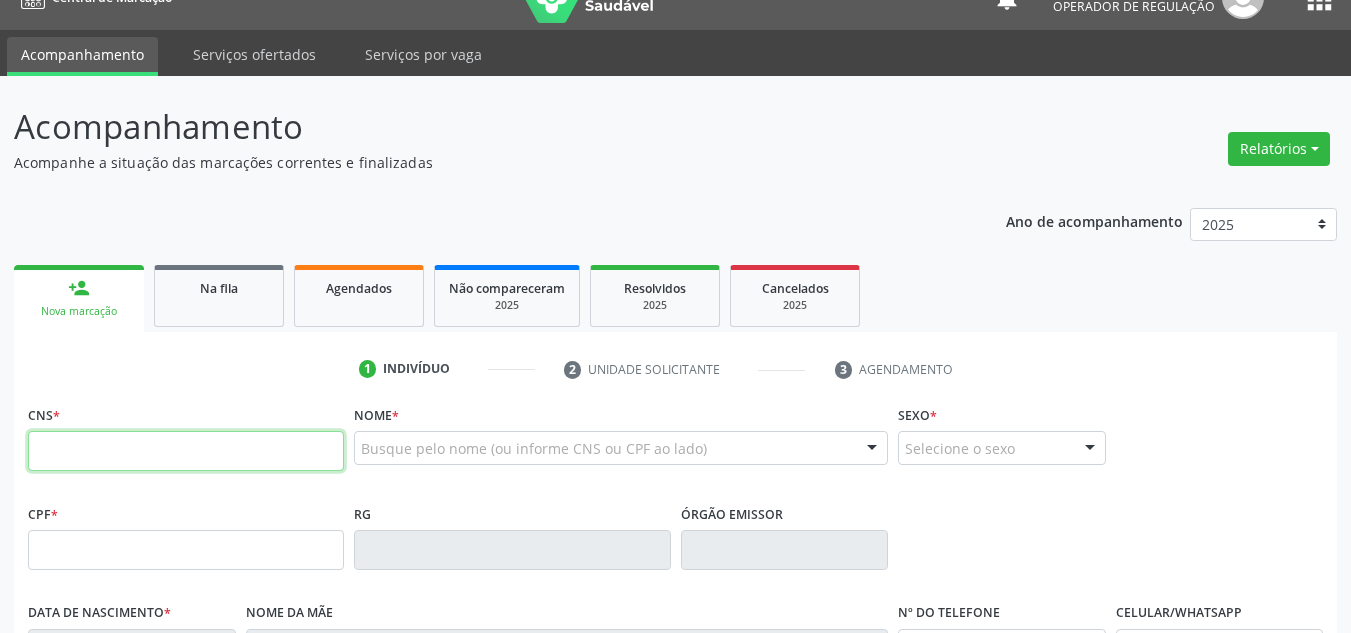 click at bounding box center [186, 451] 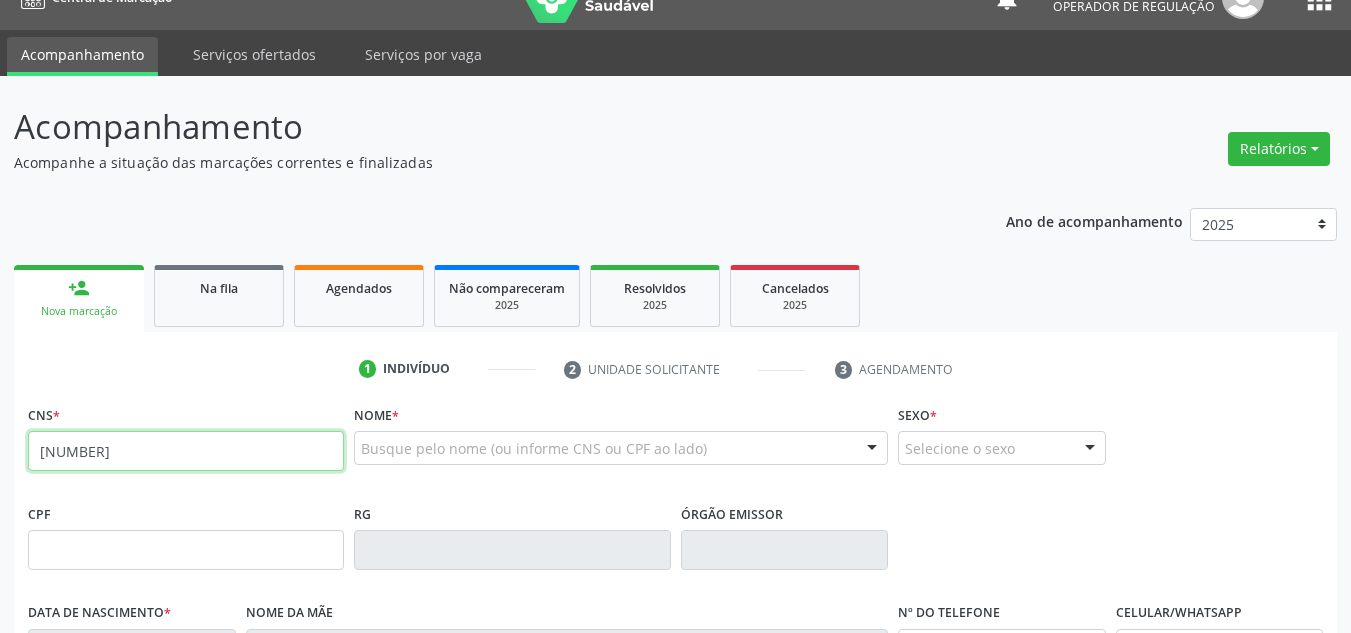 type on "[NUMBER]" 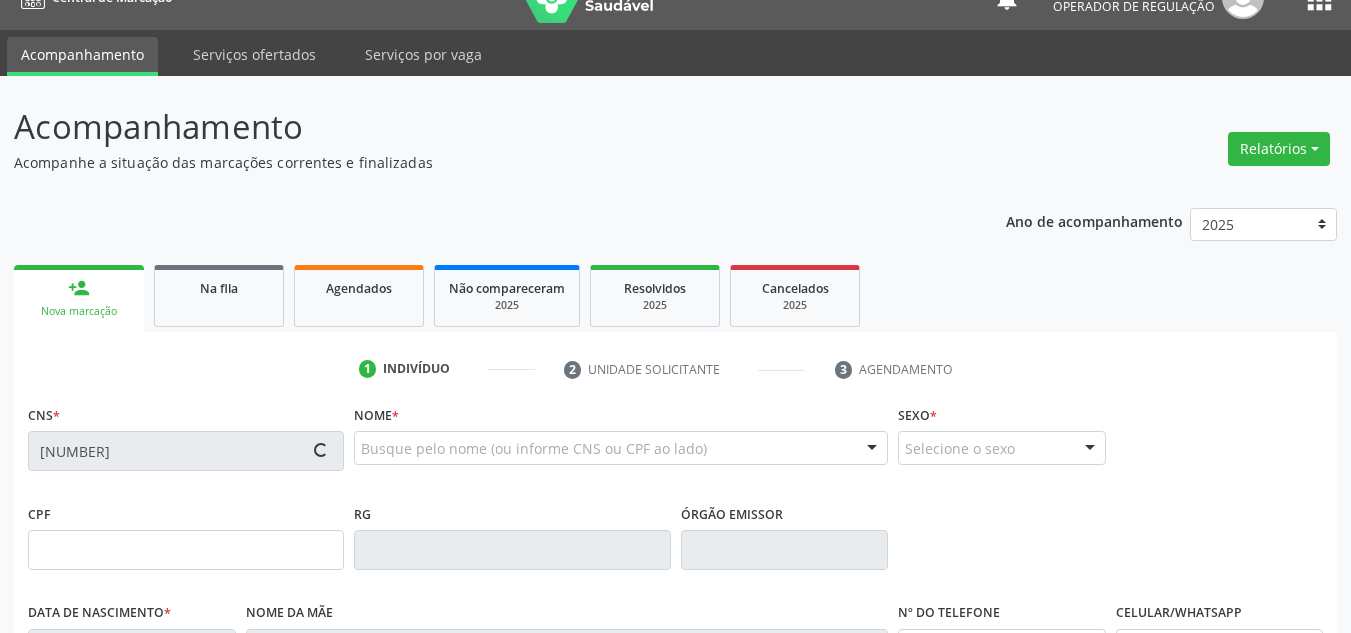 type on "[NUMBER]" 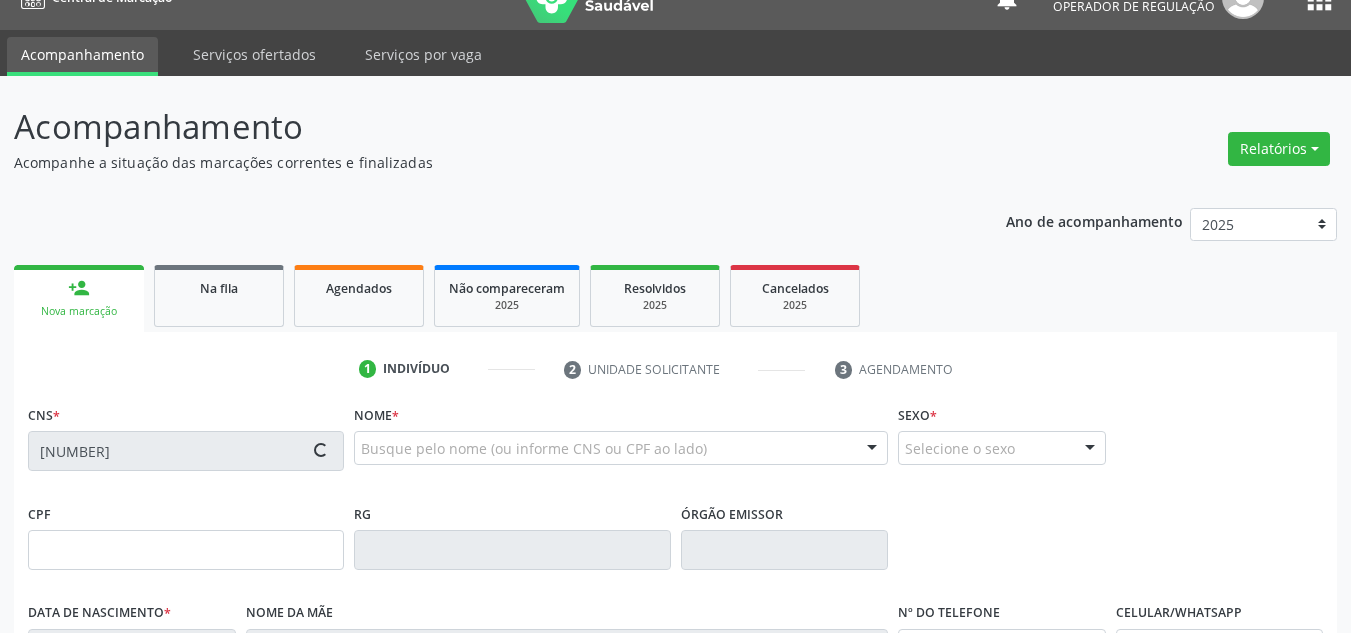 type on "[FIRST] [LAST]" 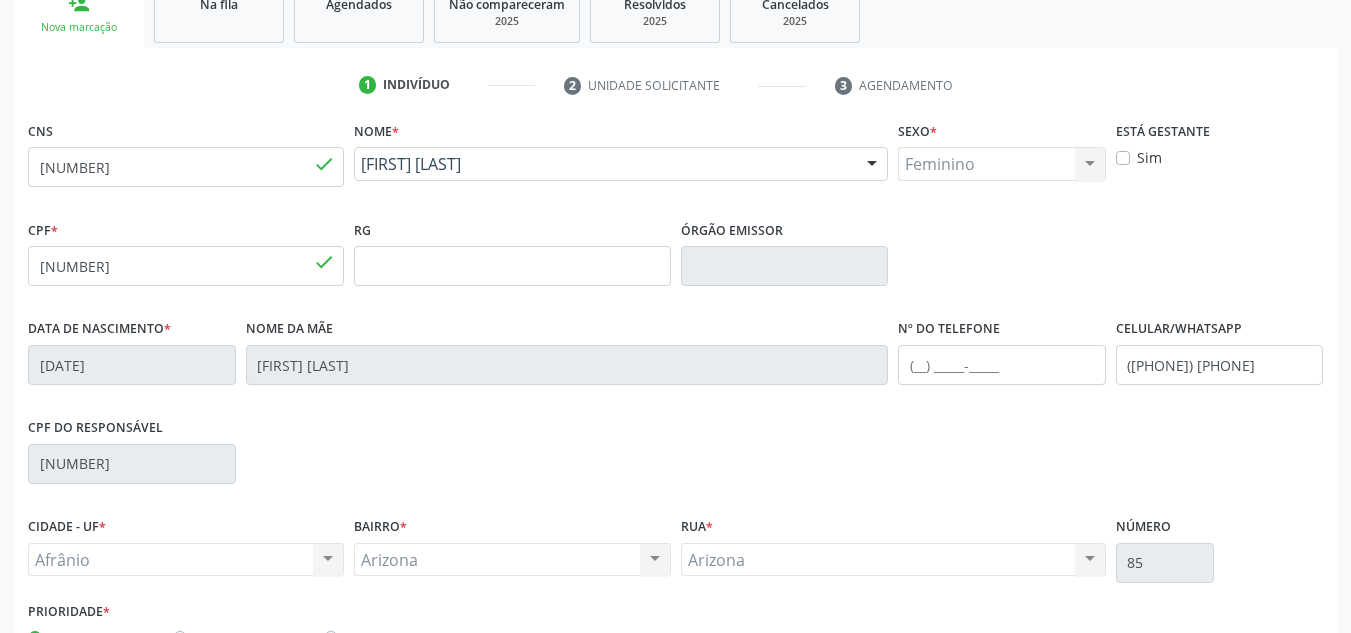 scroll, scrollTop: 451, scrollLeft: 0, axis: vertical 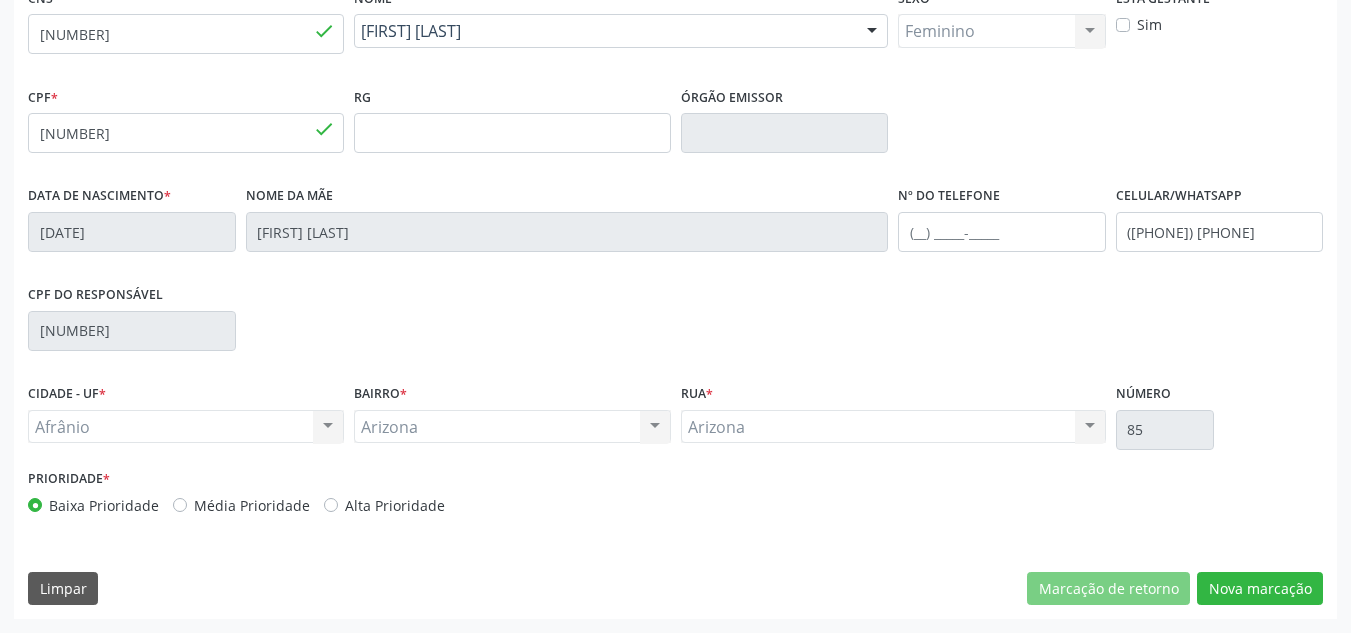 click on "CNS
[NUMBER]       done
Nome
*
[FIRST] [LAST]
[FIRST] [LAST]
CNS:
[NUMBER]
CPF:
[NUMBER]
Nascimento:
[DATE]
Nenhum resultado encontrado para: "   "
Digite o nome
Sexo
*
Feminino         Masculino   Feminino
Nenhum resultado encontrado para: "   "
Não há nenhuma opção para ser exibida.
Está gestante
Sim
CPF
*
[NUMBER]       done
RG
Órgão emissor
Data de nascimento
*
[DATE]
Nome da mãe
[FIRST] [LAST]
Nº do Telefone
Celular/WhatsApp
([PHONE]) [PHONE]
CPF do responsável
[NUMBER]" at bounding box center (675, 301) 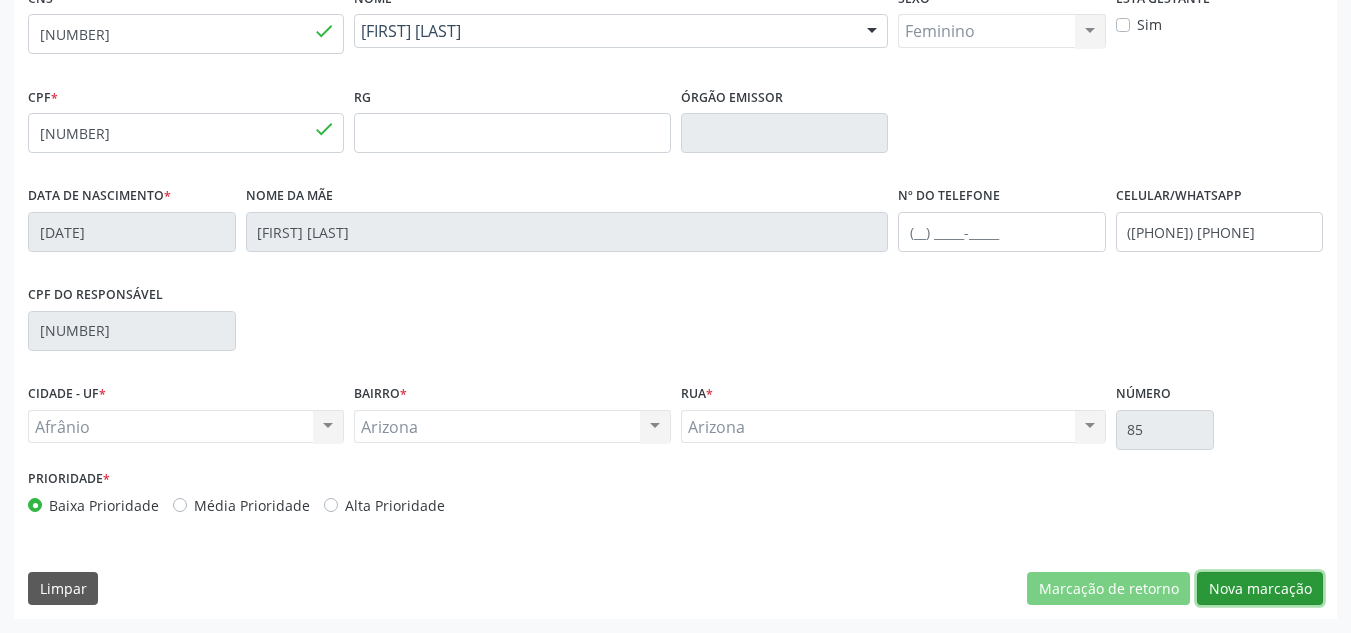 click on "Nova marcação" at bounding box center [1260, 589] 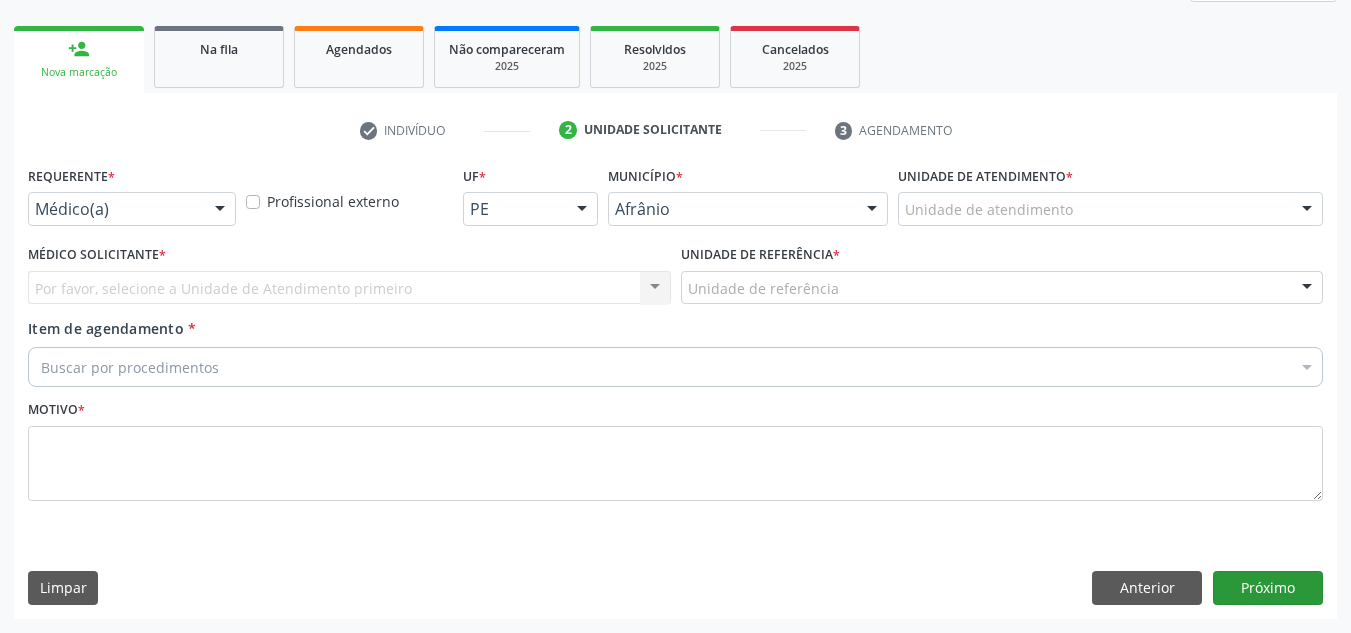 scroll, scrollTop: 273, scrollLeft: 0, axis: vertical 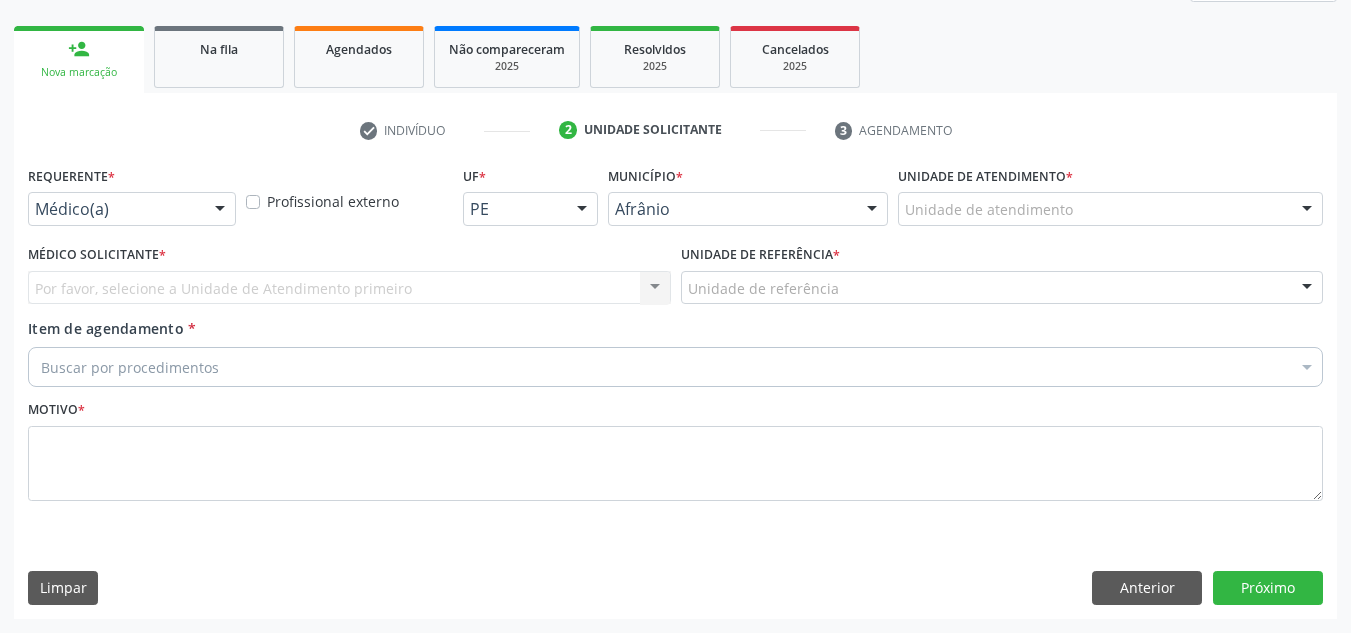 click on "Unidade de atendimento
*
Unidade de atendimento
Academia da Saude de Afranio   Academia da Saude do Bairro Roberto Luis   Academia da Saude do Distrito de Cachoeira do Roberto   Academia da Saude do Distrito de Extrema   Academia da Saude do Jose Ramos   Alves Landim   Ambulatorio Municipal de Saude   Caf Central de Abastecimento Farmaceutico   Centro de Atencao Psicossocial de Afranio Pe   Centro de Especialidades   Cime   Cuidar   Equipe de Atencao Basica Prisional Tipo I com Saude Mental   Esf Ana Coelho Nonato   Esf Custodia Maria da Conceicao   Esf Isabel Gomes   Esf Jose Ramos   Esf Jose e Maria Rodrigues de Macedo   Esf Maria Dilurdes da Silva   Esf Maria da Silva Pereira   Esf Rosalia Cavalcanti Gomes   Esf de Barra das Melancias   Esf de Extrema   Farmacia Basica do Municipio de Afranio   Hospital Municipal Maria Coelho Cavalcanti Rodrigues   Hospital de Campanha Covid 19 Ambulatorio Municipal   Laboratorio de Protese Dentario" at bounding box center [1110, 193] 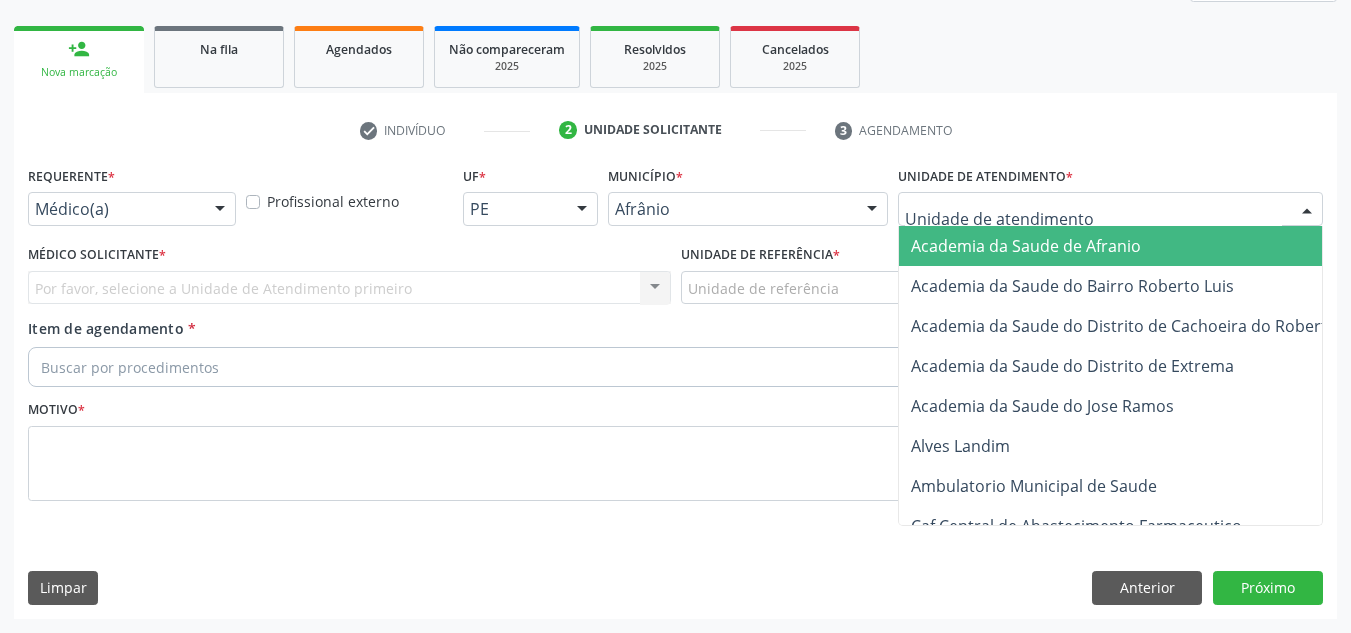 click at bounding box center (1110, 209) 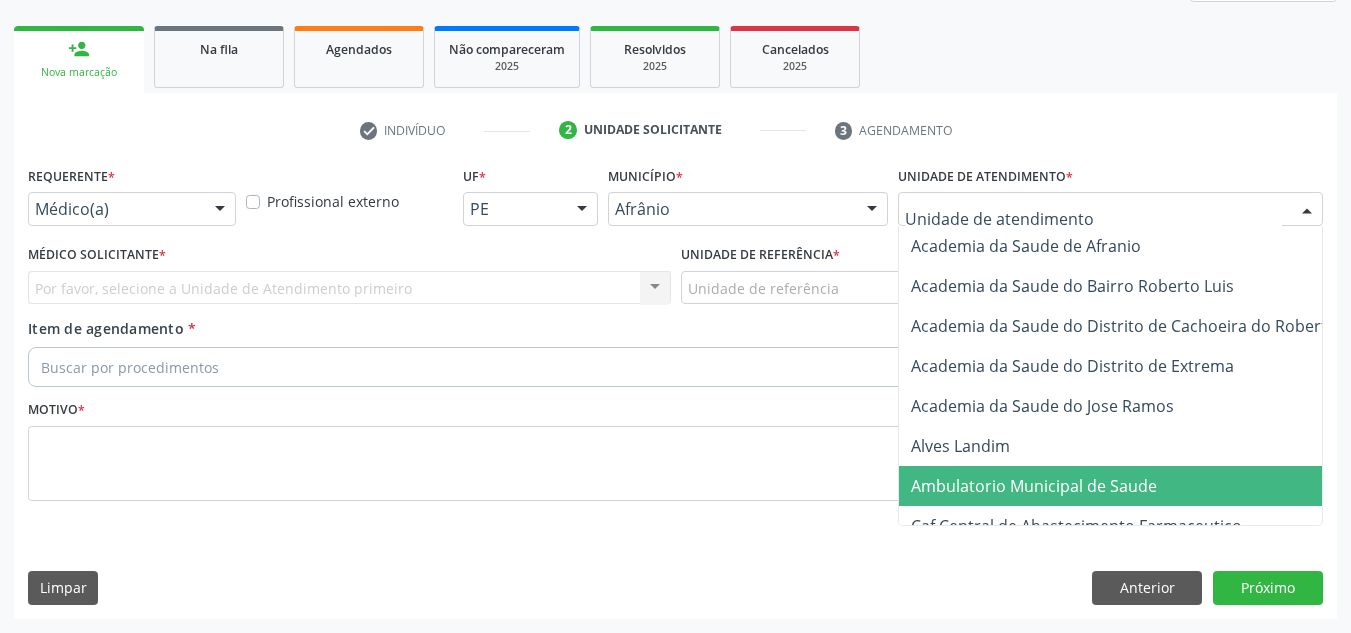 click on "Ambulatorio Municipal de Saude" at bounding box center [1137, 486] 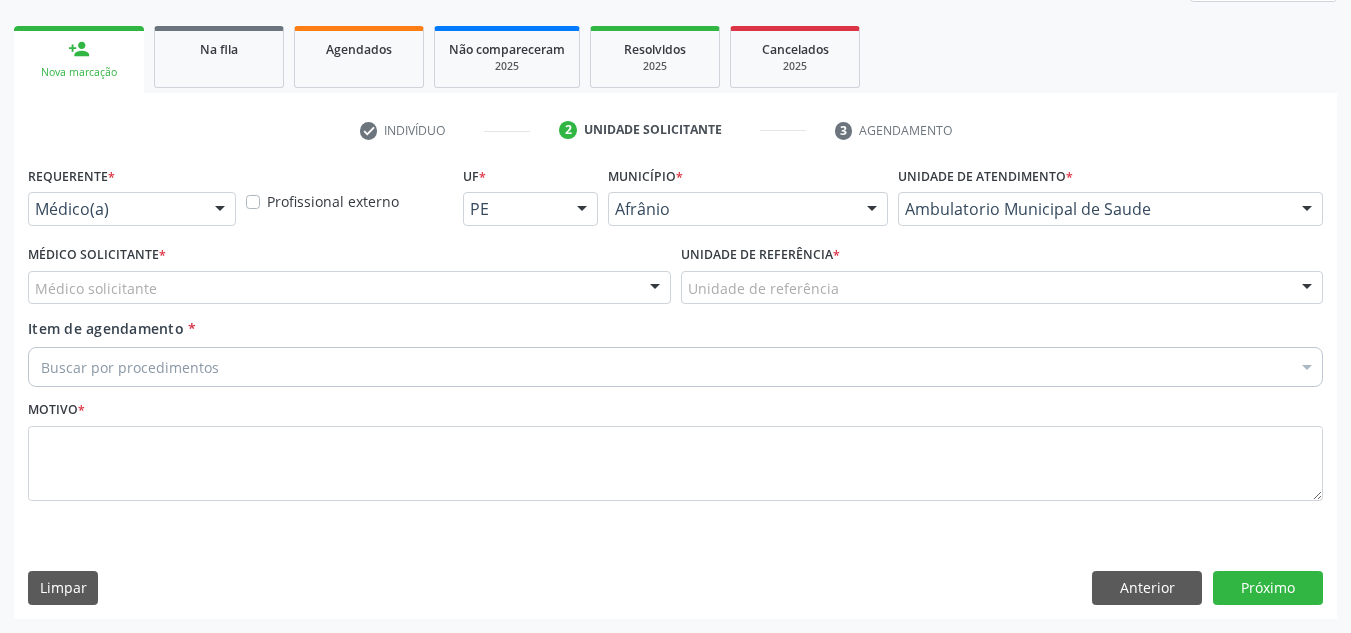 click on "Médico solicitante" at bounding box center (349, 288) 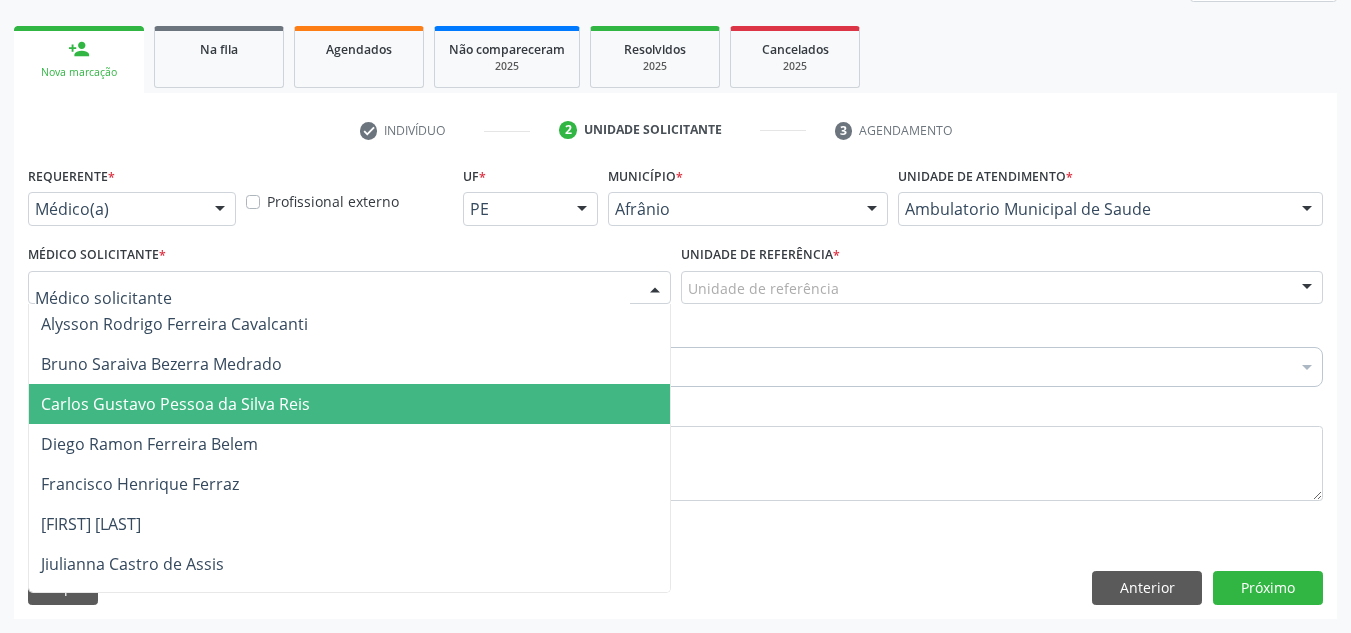 drag, startPoint x: 273, startPoint y: 396, endPoint x: 392, endPoint y: 349, distance: 127.9453 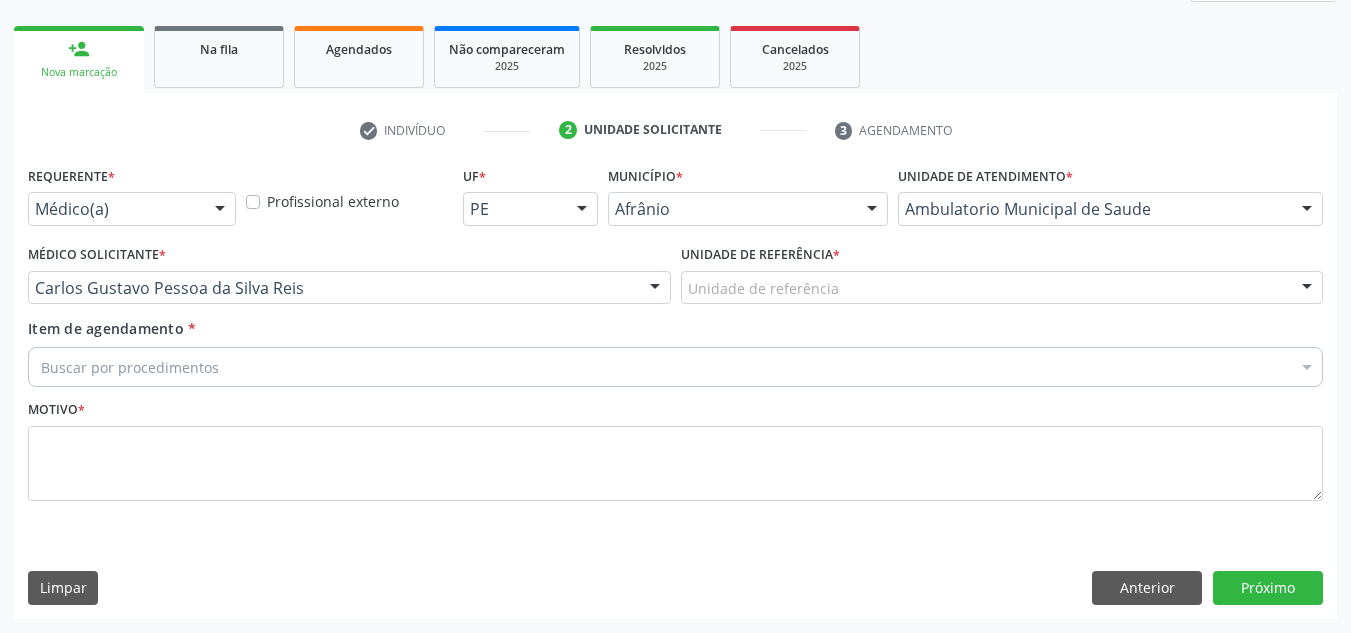 drag, startPoint x: 752, startPoint y: 247, endPoint x: 767, endPoint y: 293, distance: 48.38388 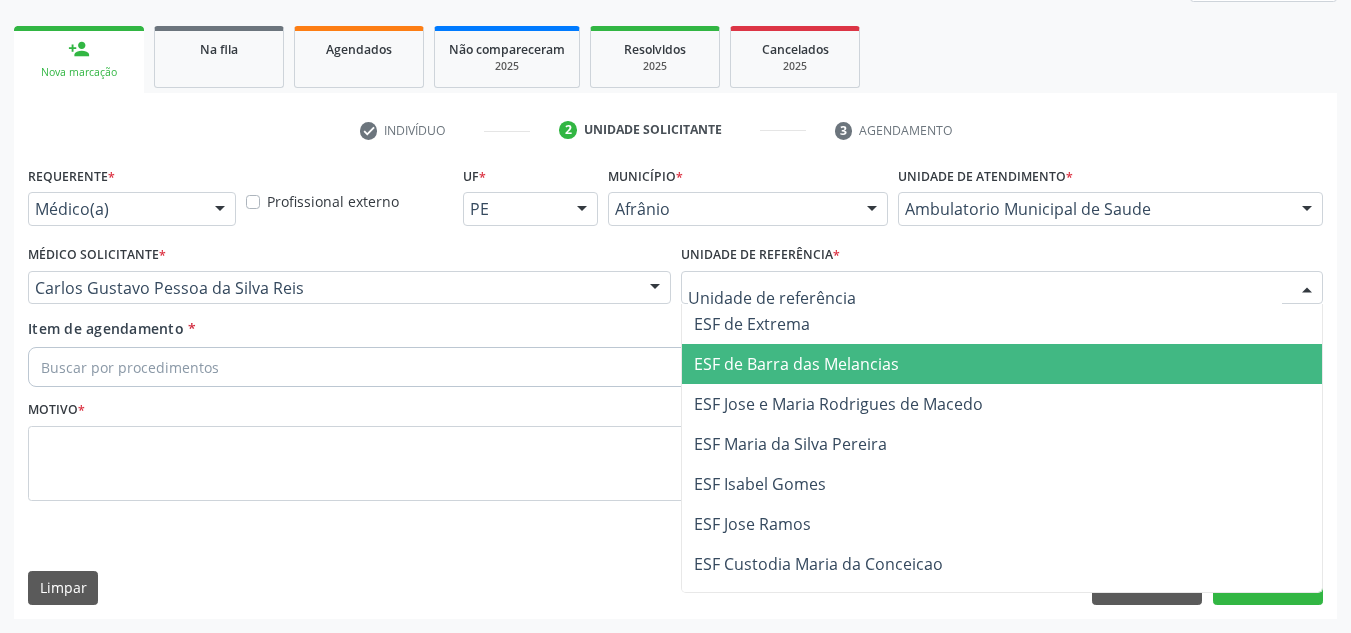 drag, startPoint x: 777, startPoint y: 375, endPoint x: 739, endPoint y: 386, distance: 39.56008 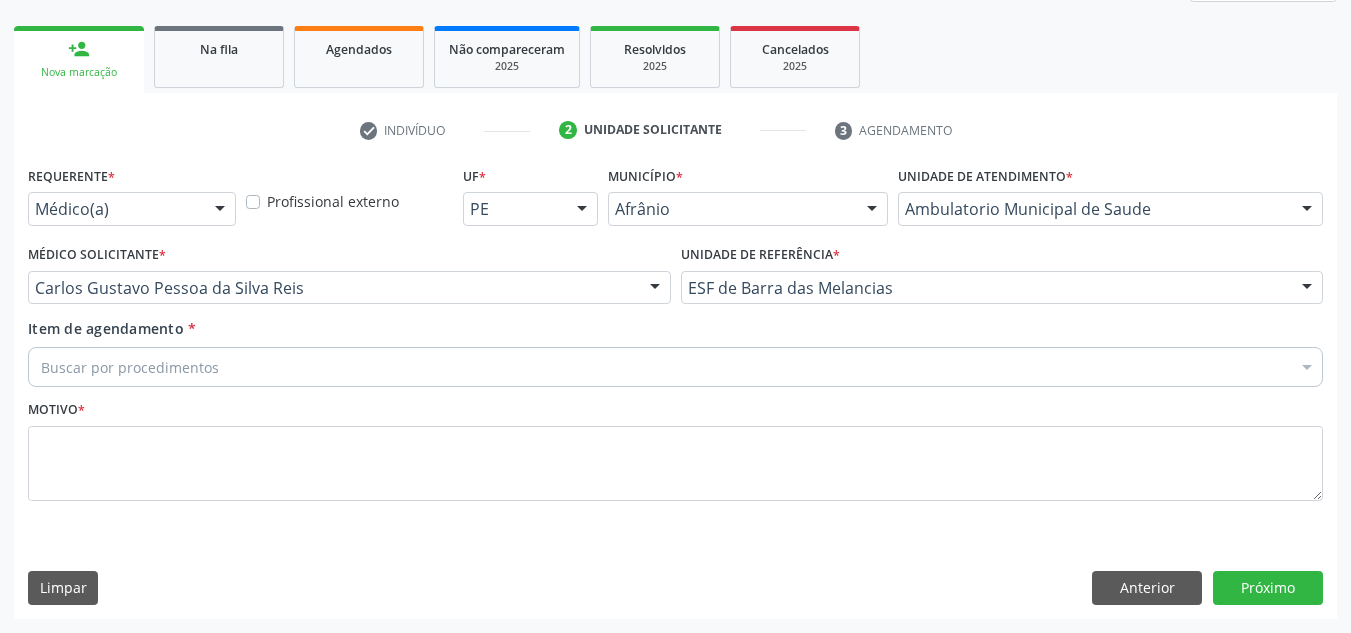 drag, startPoint x: 736, startPoint y: 386, endPoint x: 734, endPoint y: 374, distance: 12.165525 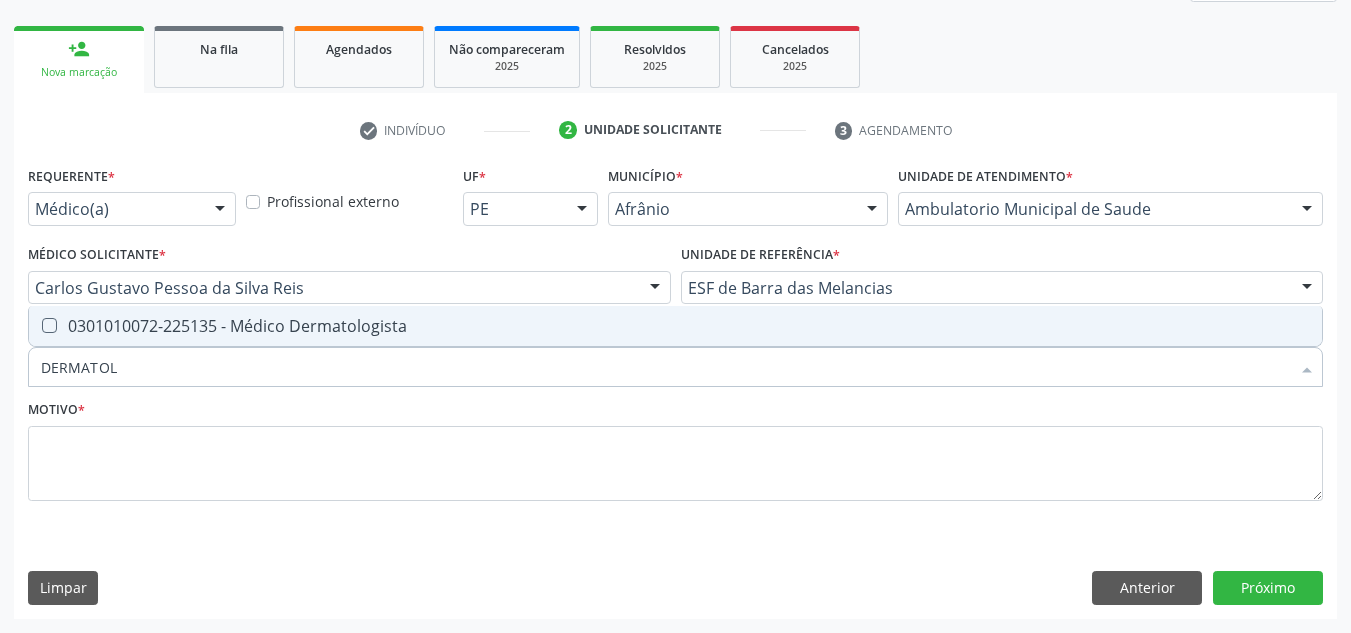 type on "DERMATOLO" 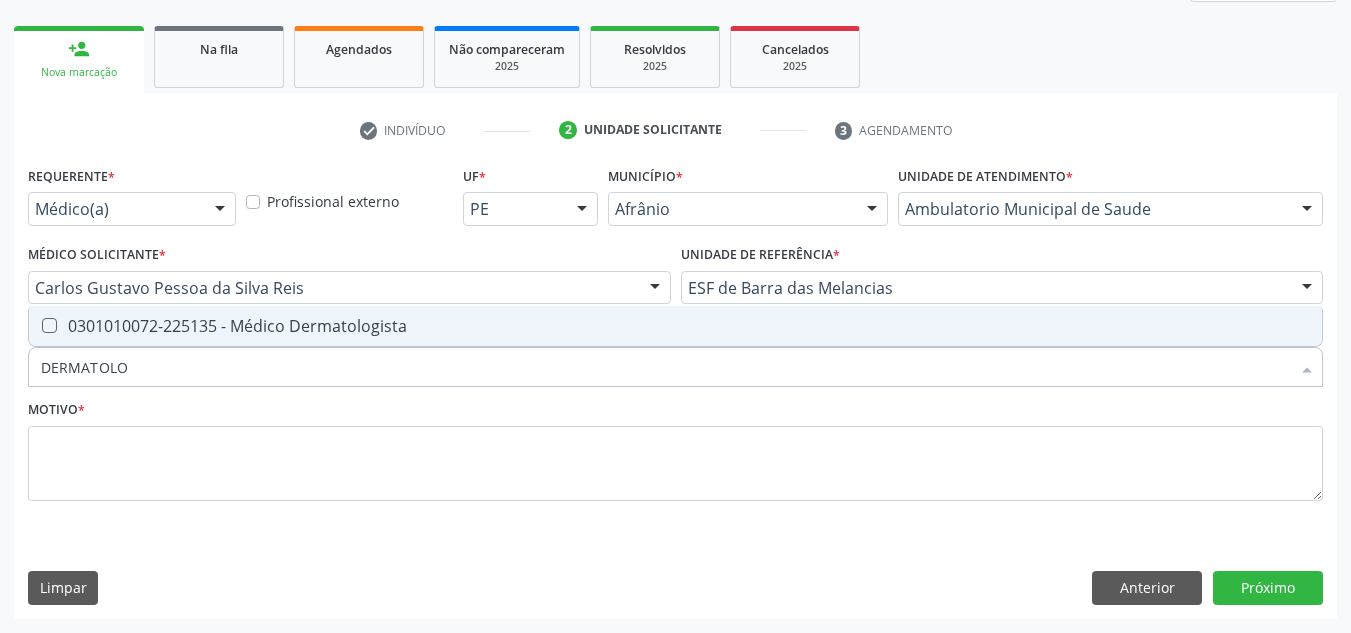 click on "0301010072-225135 - Médico Dermatologista" at bounding box center (675, 326) 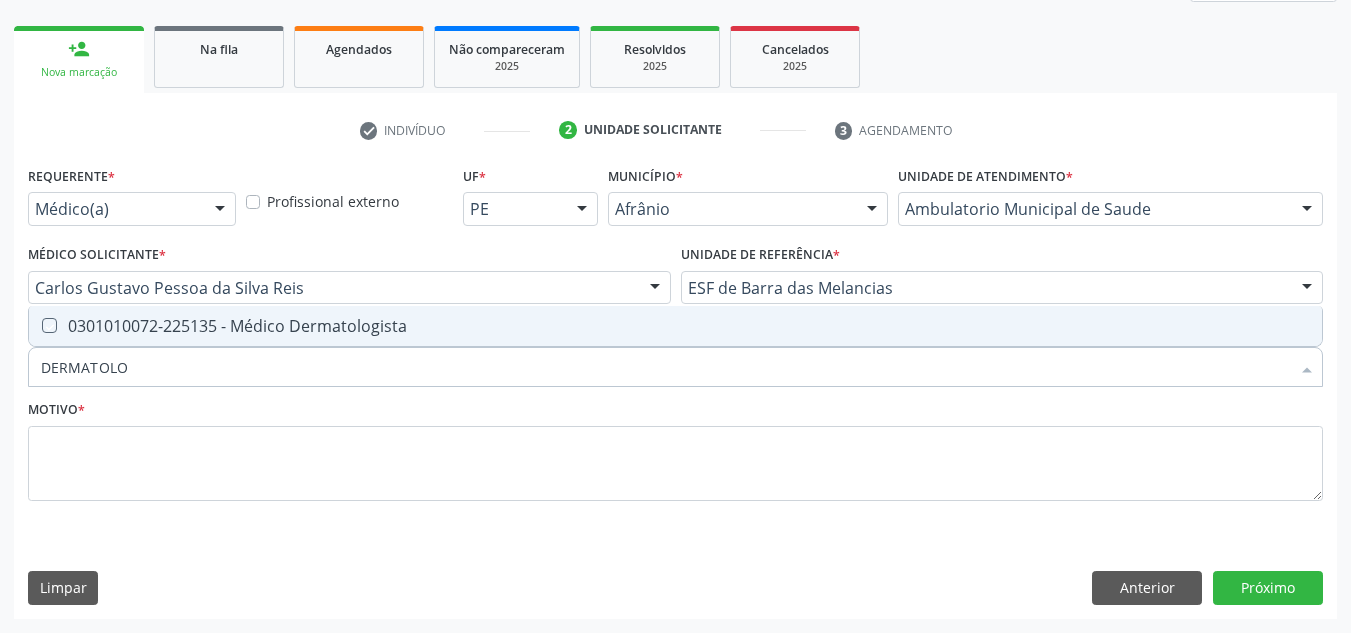 checkbox on "true" 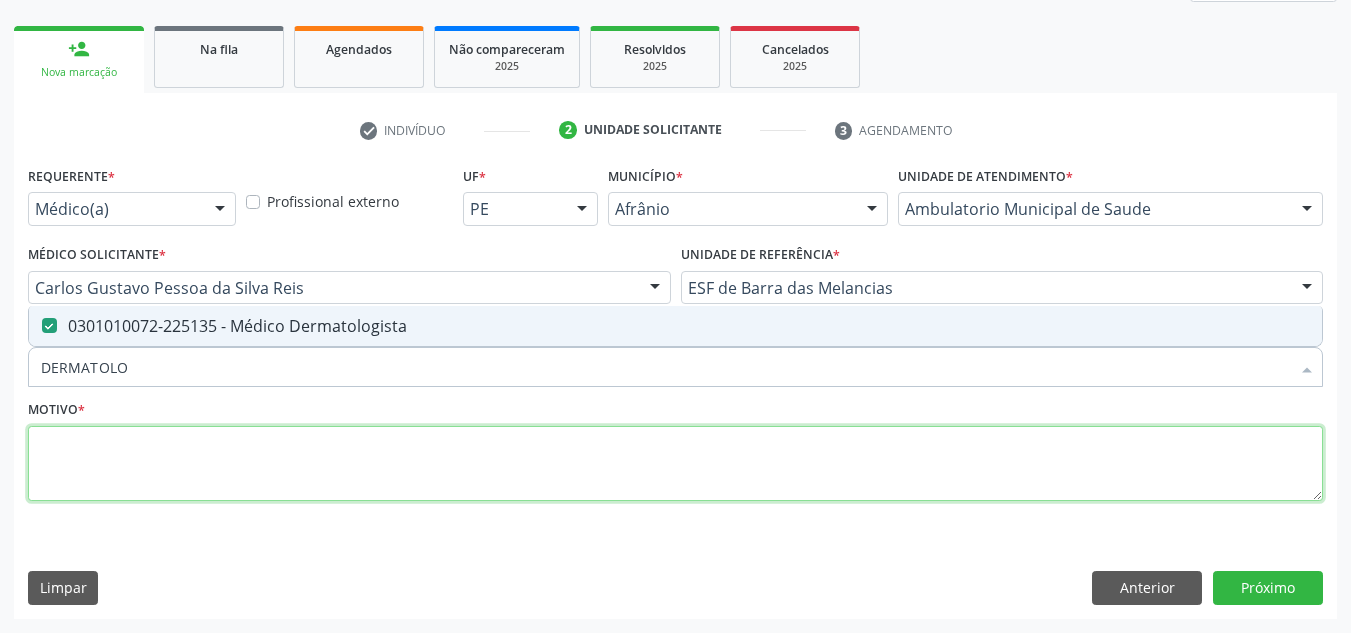 click at bounding box center (675, 464) 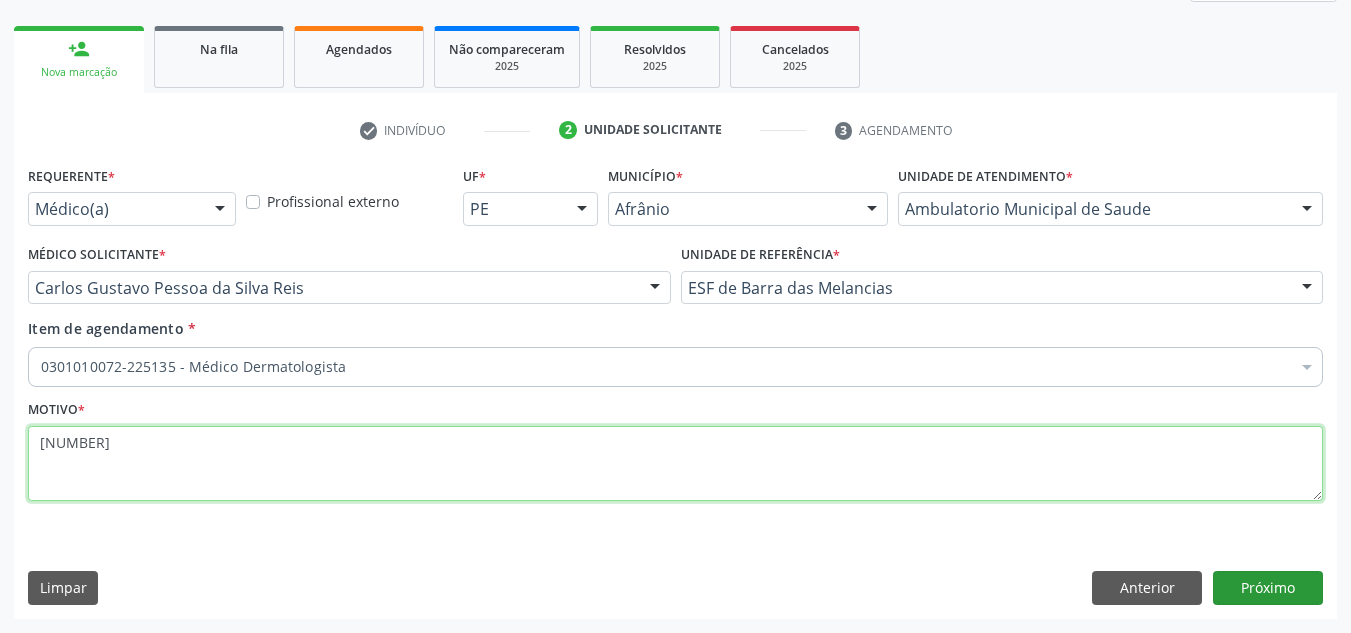 type on "[NUMBER]" 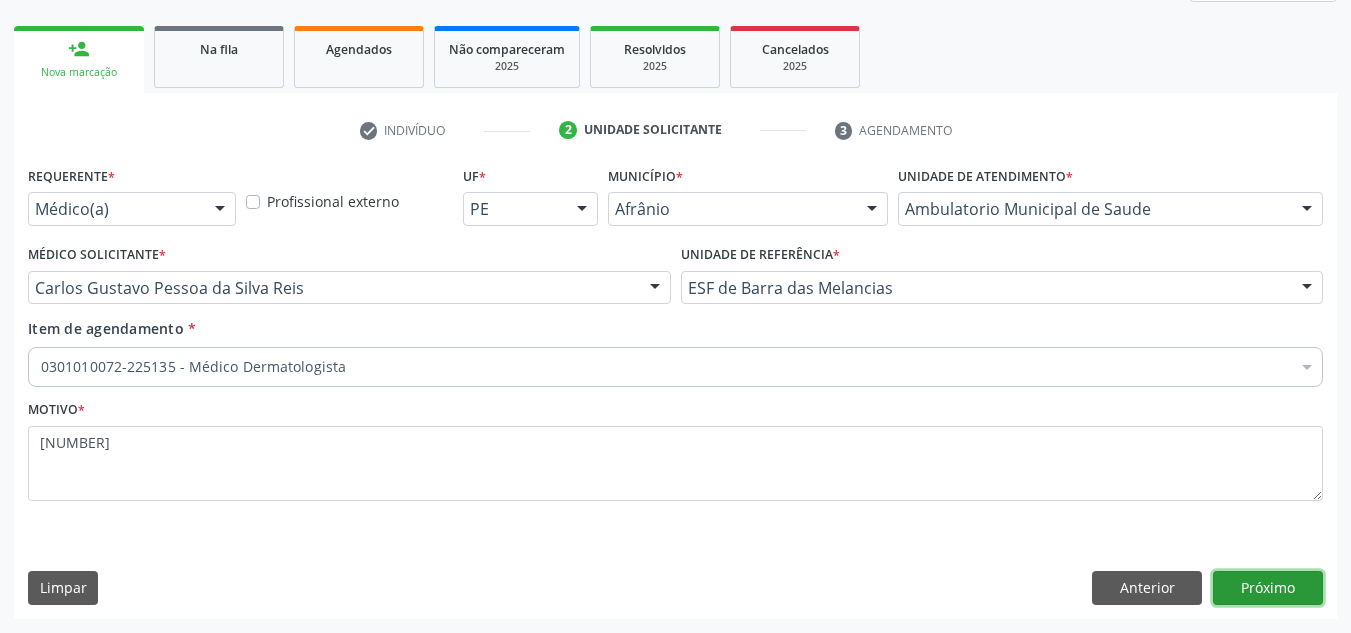 click on "Próximo" at bounding box center (1268, 588) 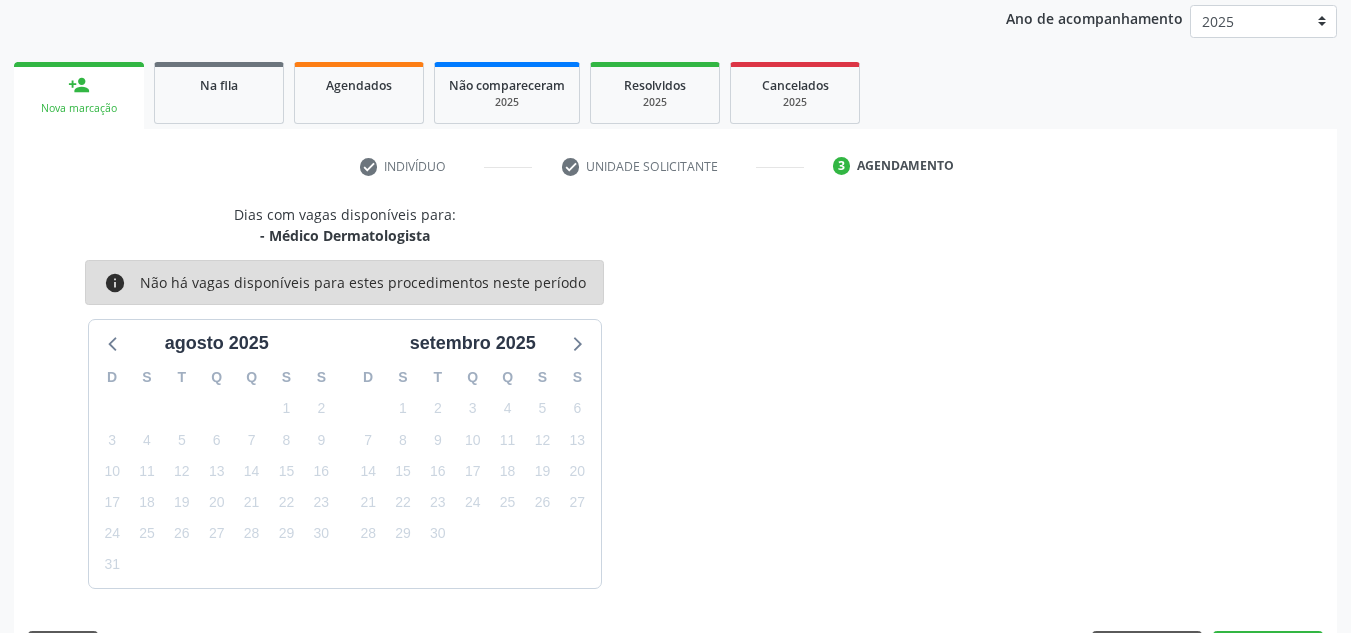scroll, scrollTop: 273, scrollLeft: 0, axis: vertical 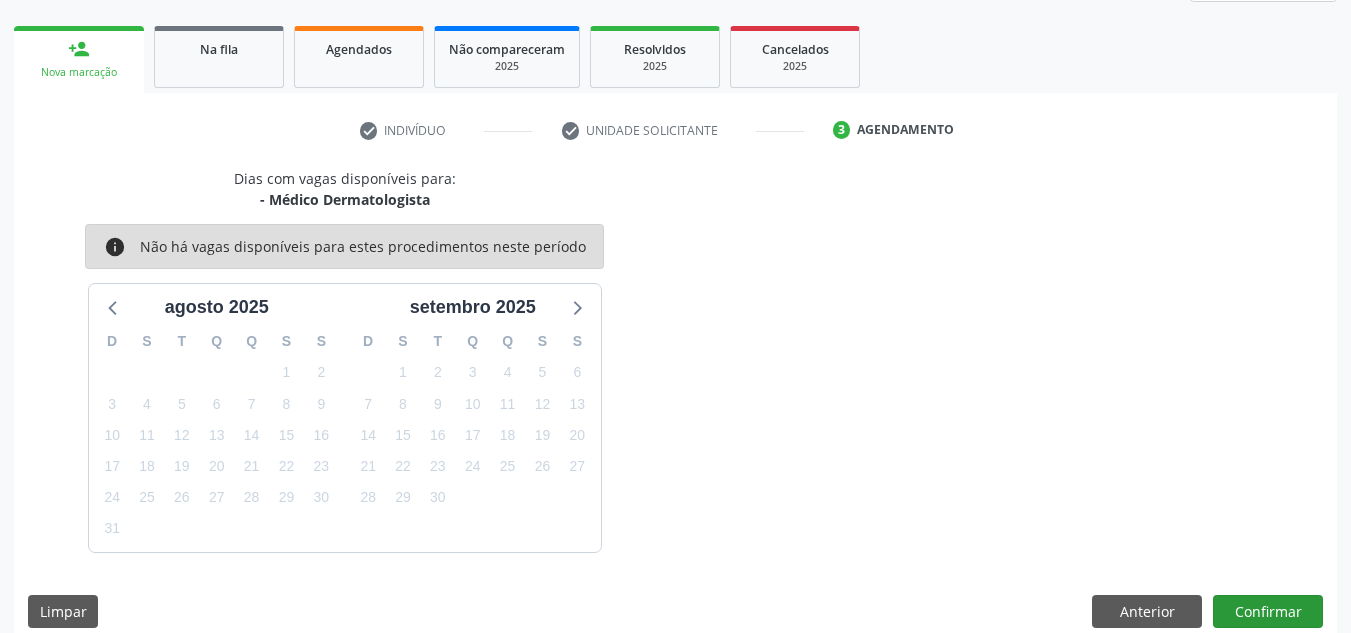 drag, startPoint x: 1265, startPoint y: 586, endPoint x: 1264, endPoint y: 614, distance: 28.01785 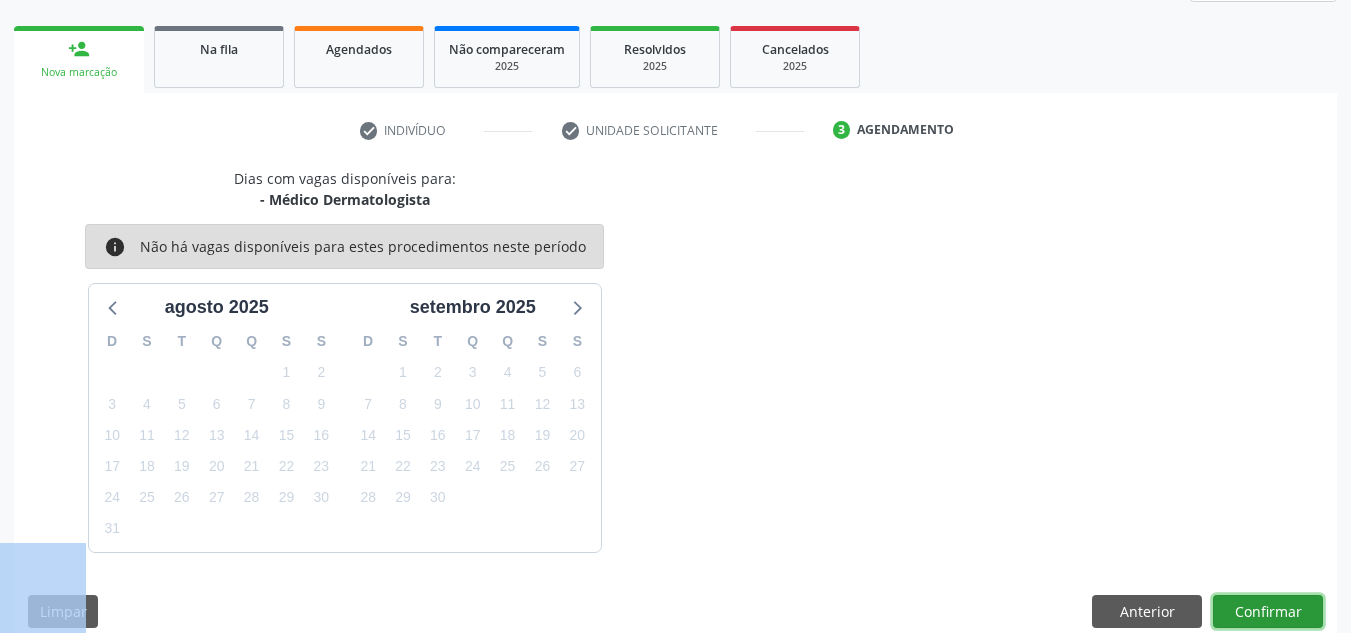 click on "Confirmar" at bounding box center (1268, 612) 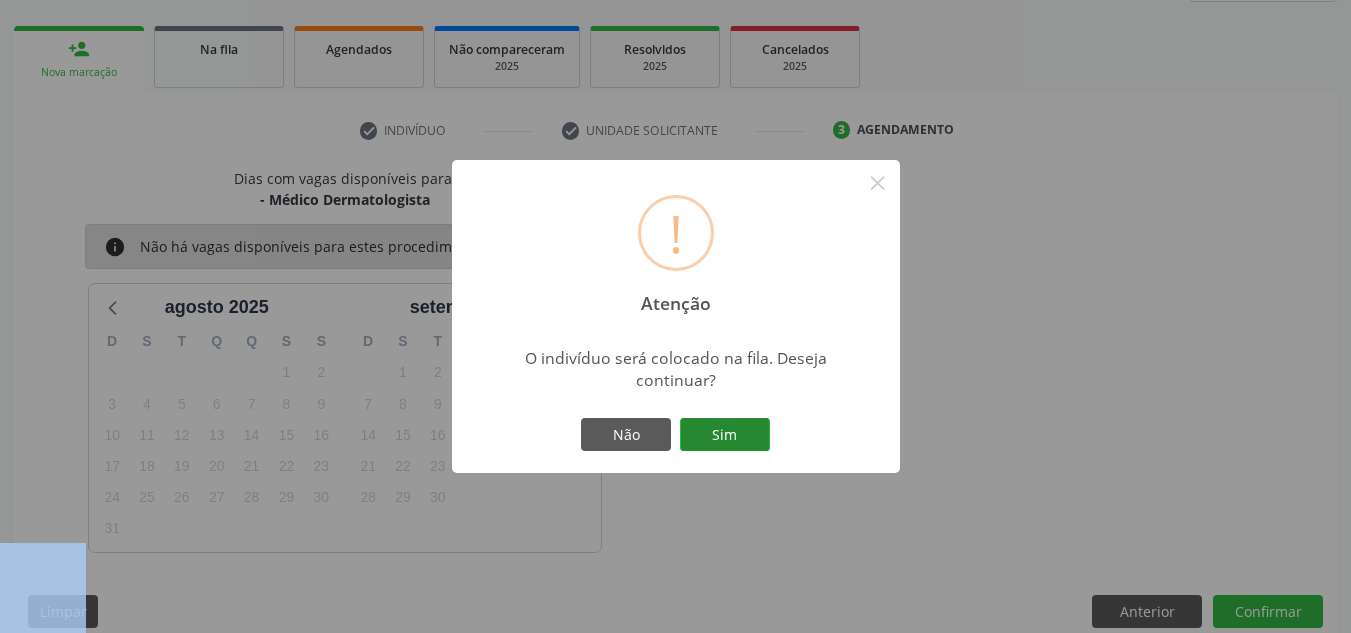 click on "Sim" at bounding box center [725, 435] 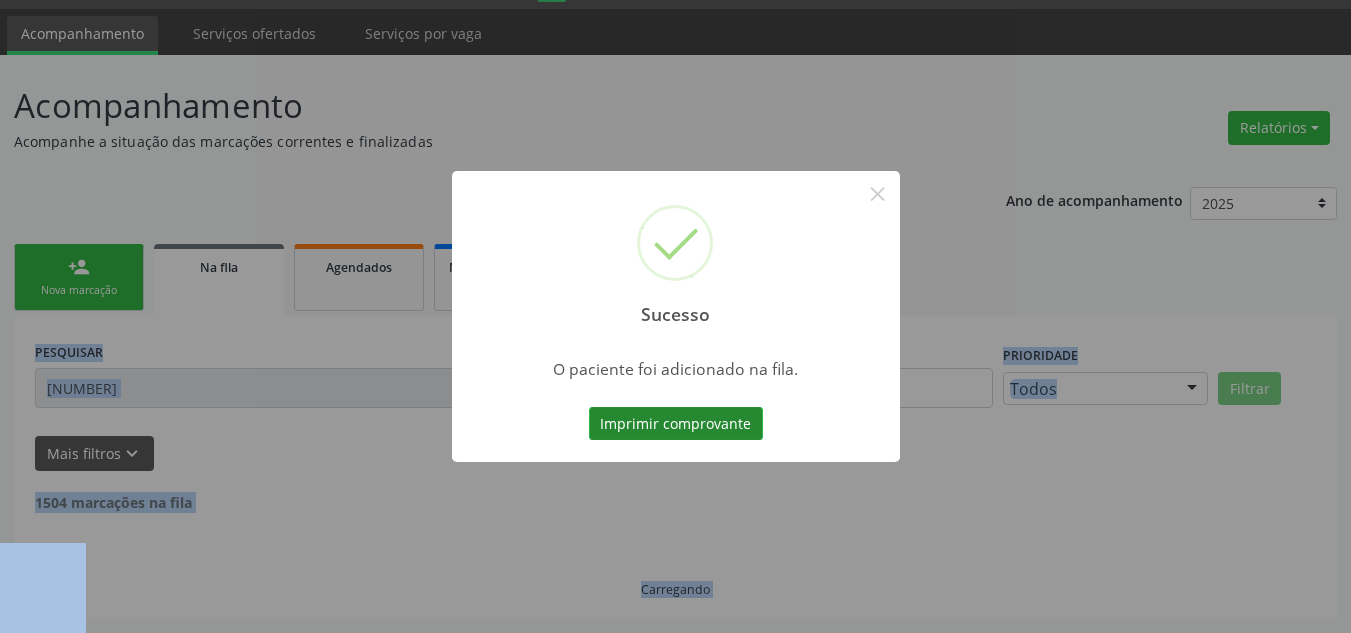 scroll, scrollTop: 34, scrollLeft: 0, axis: vertical 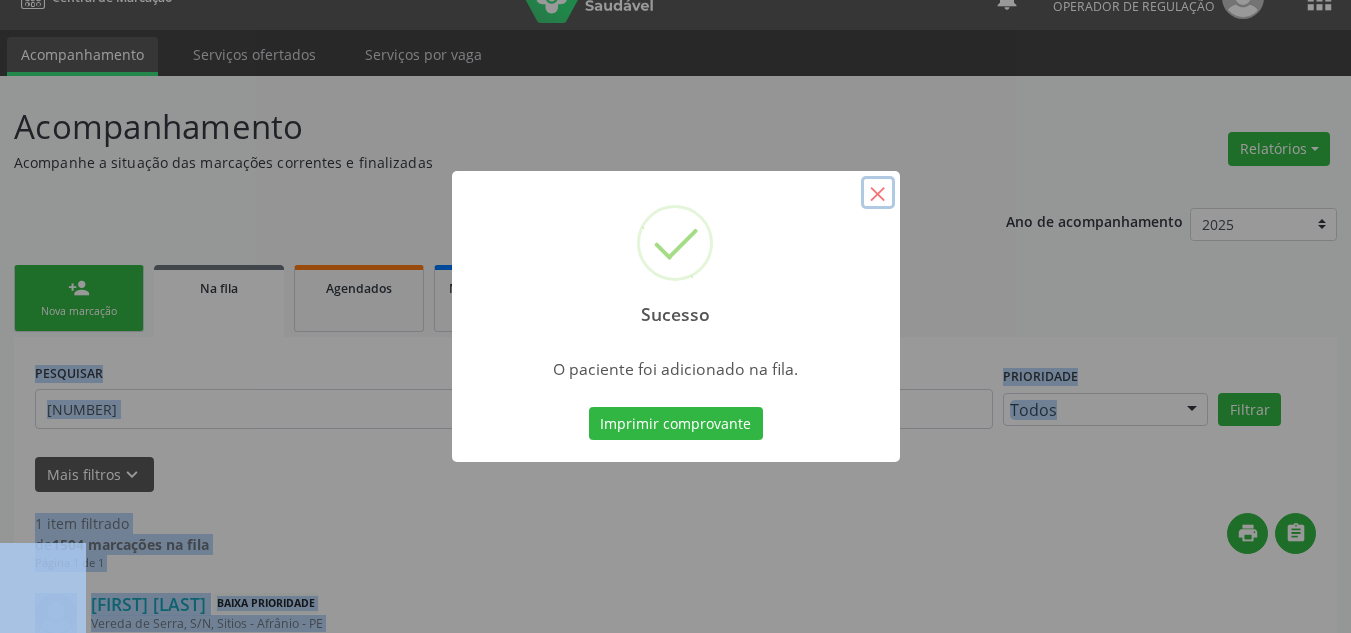 click on "×" at bounding box center (878, 193) 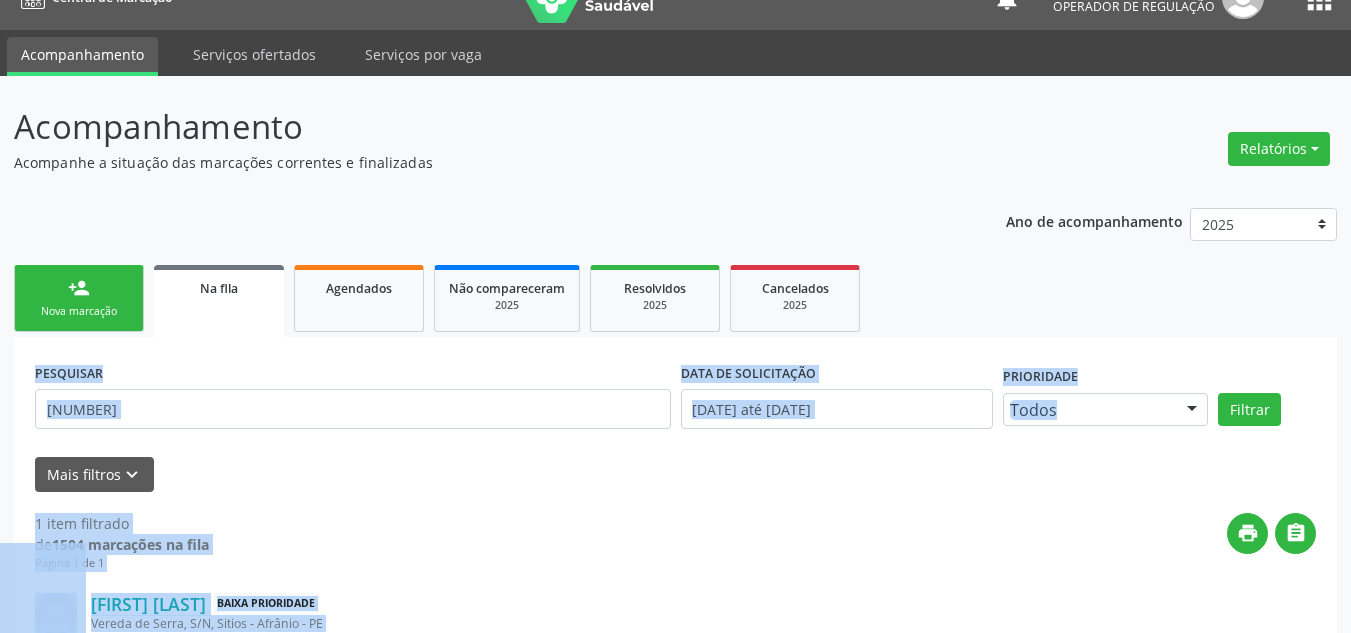 drag, startPoint x: 69, startPoint y: 265, endPoint x: 102, endPoint y: 286, distance: 39.115215 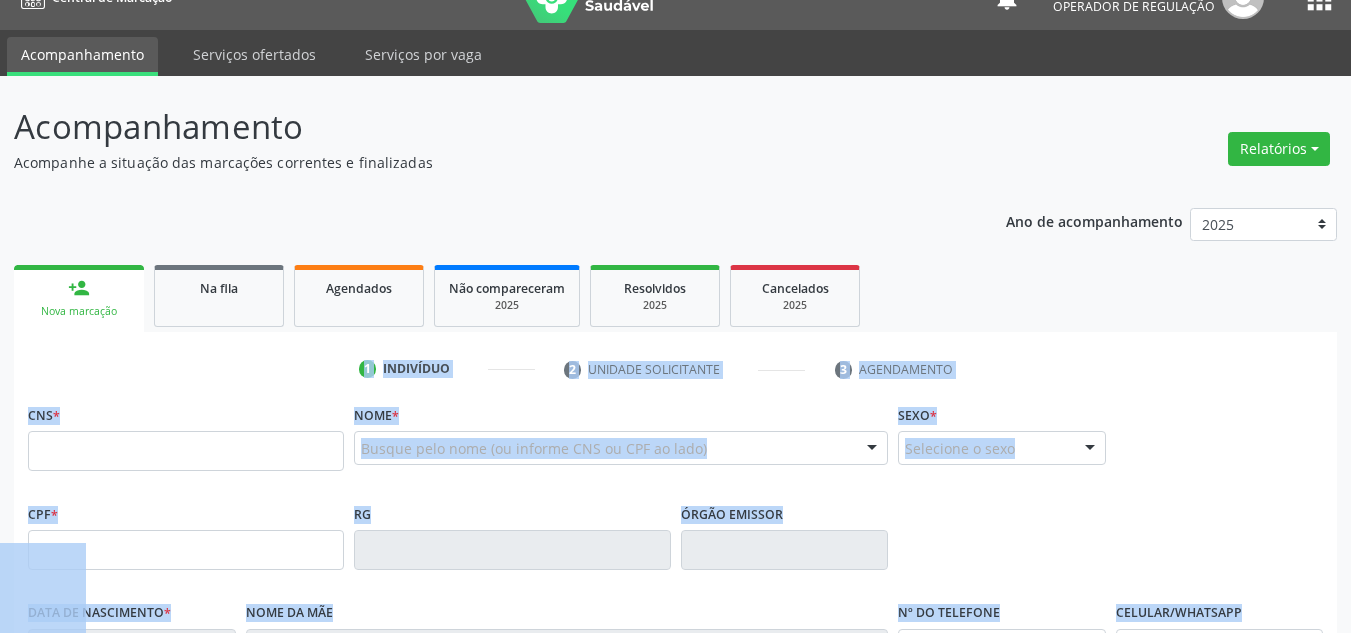 click on "person_add
Nova marcação" at bounding box center (79, 298) 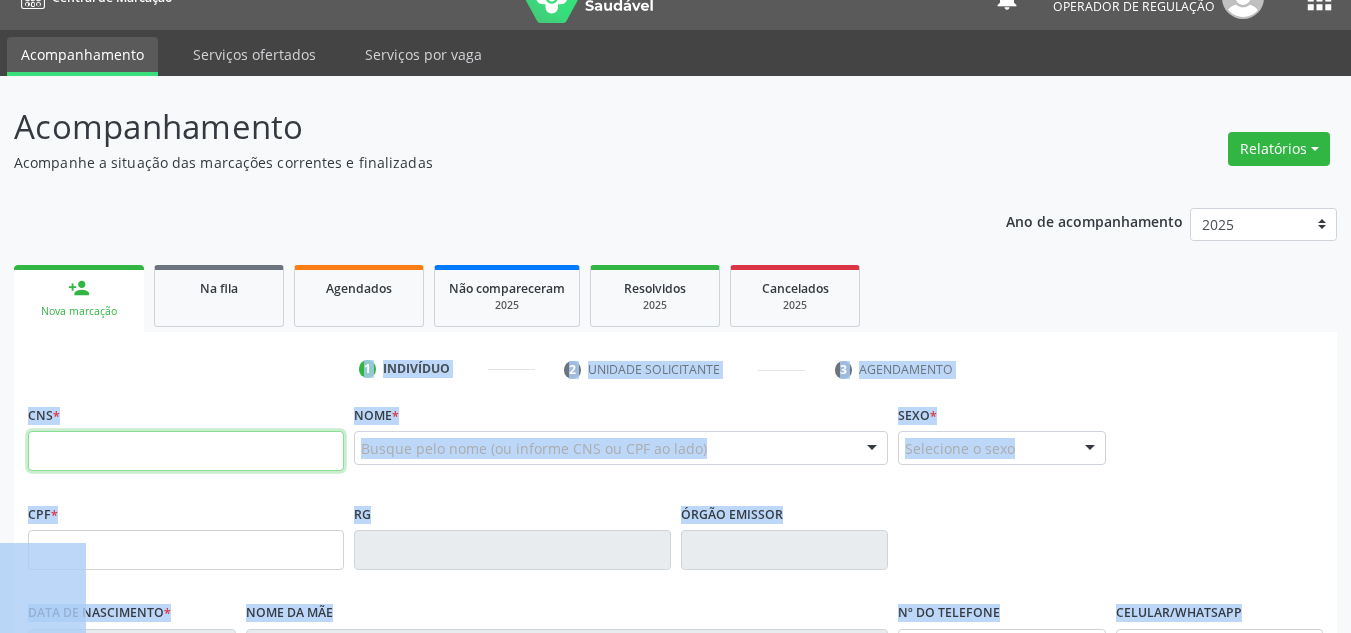 click at bounding box center [186, 451] 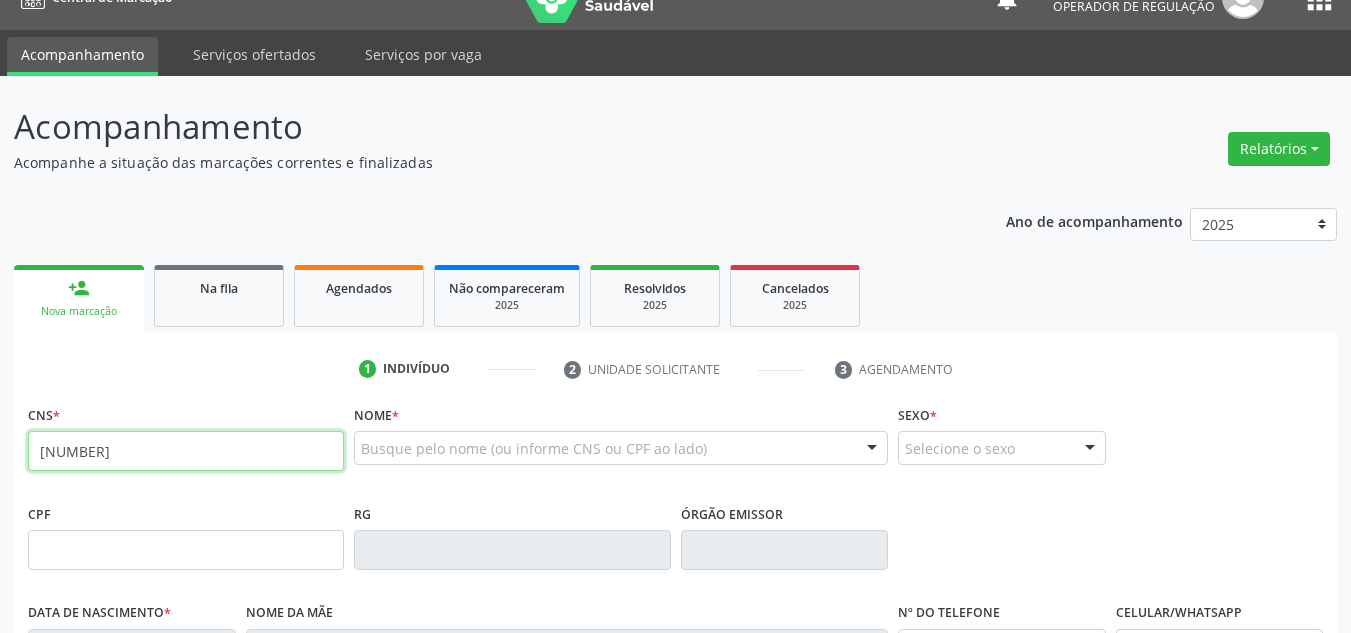 type on "[NUMBER]" 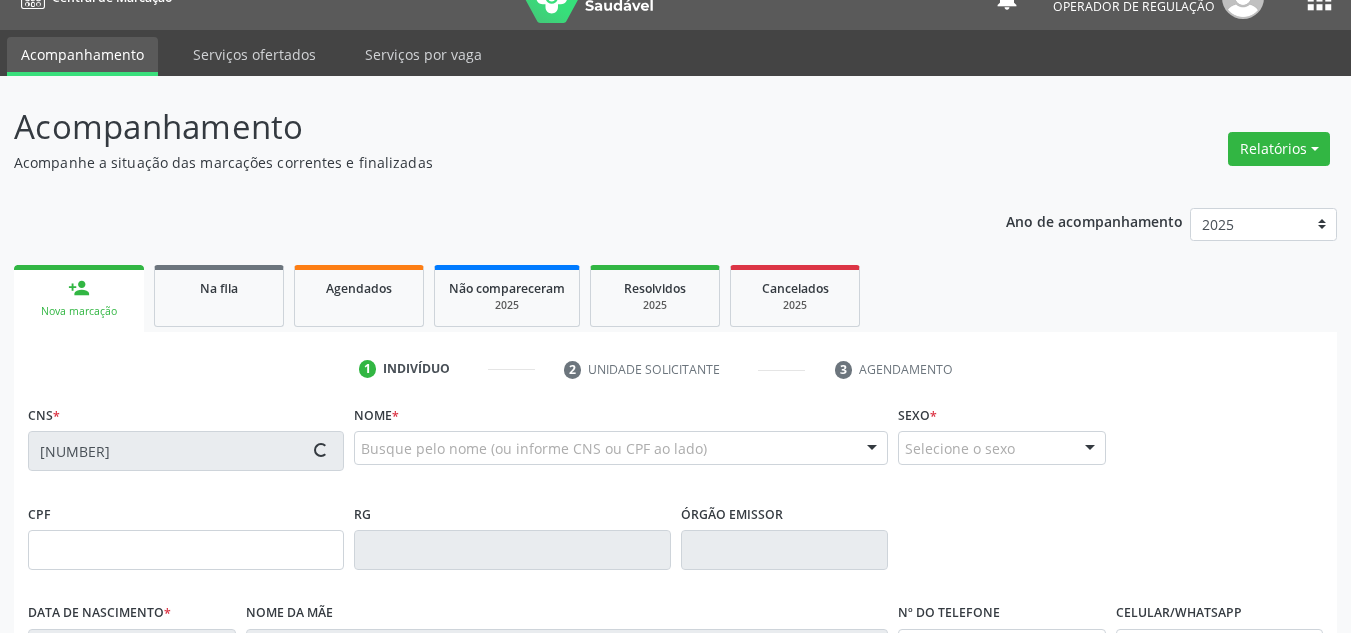type on "[NUMBER]" 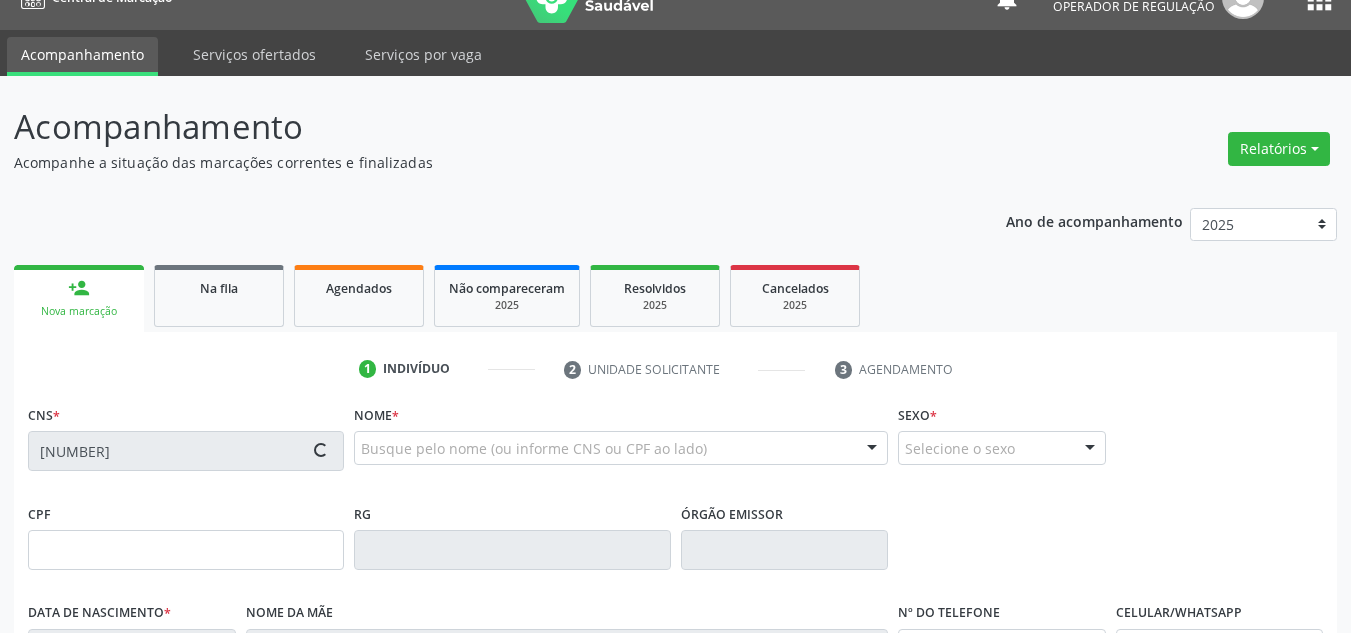 type on "[DATE]" 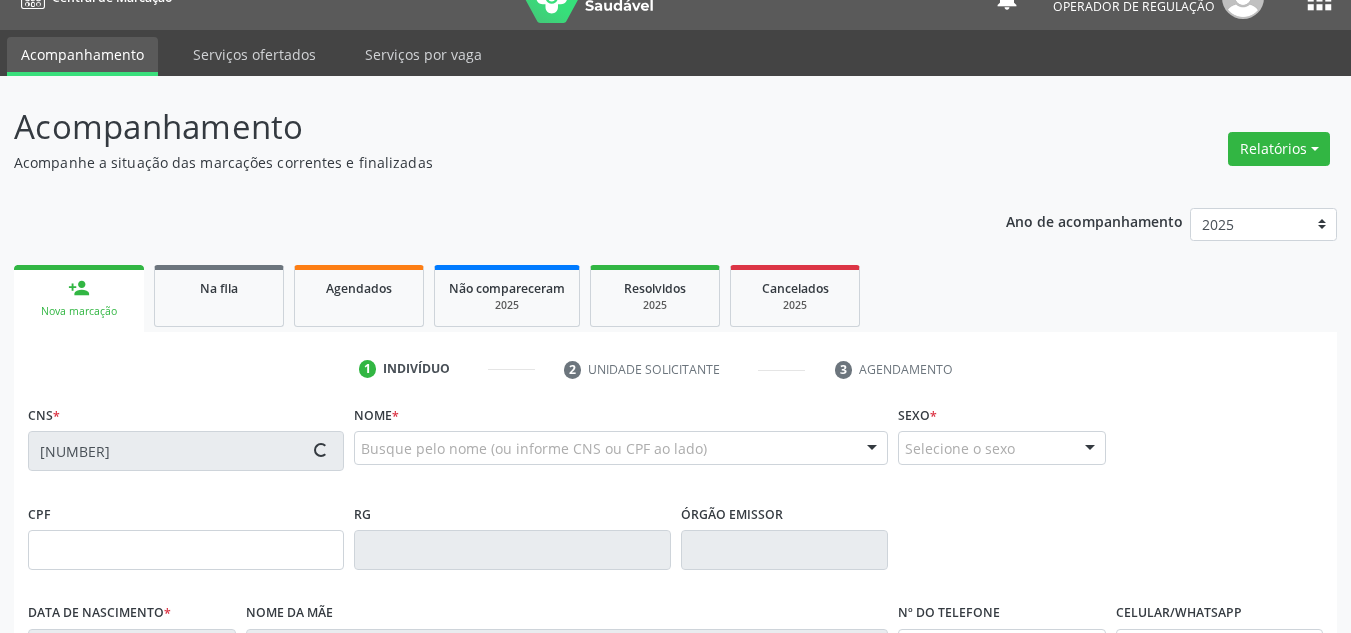 type on "85" 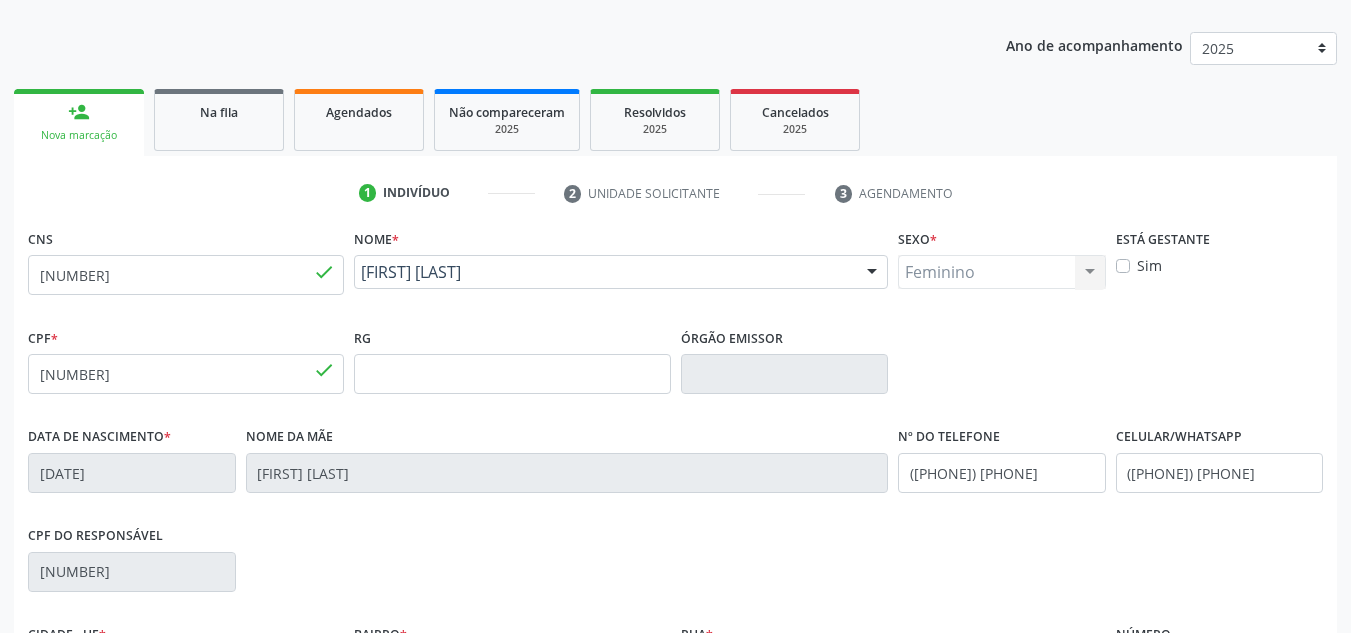 scroll, scrollTop: 451, scrollLeft: 0, axis: vertical 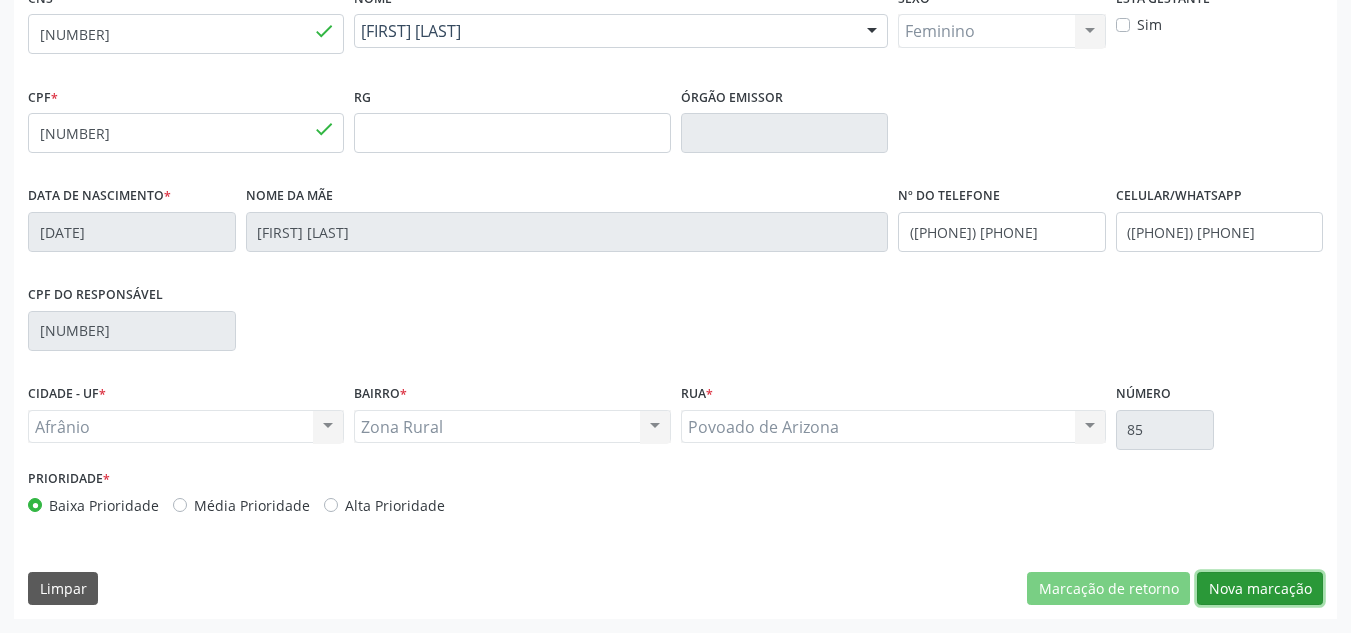 click on "Nova marcação" at bounding box center (1260, 589) 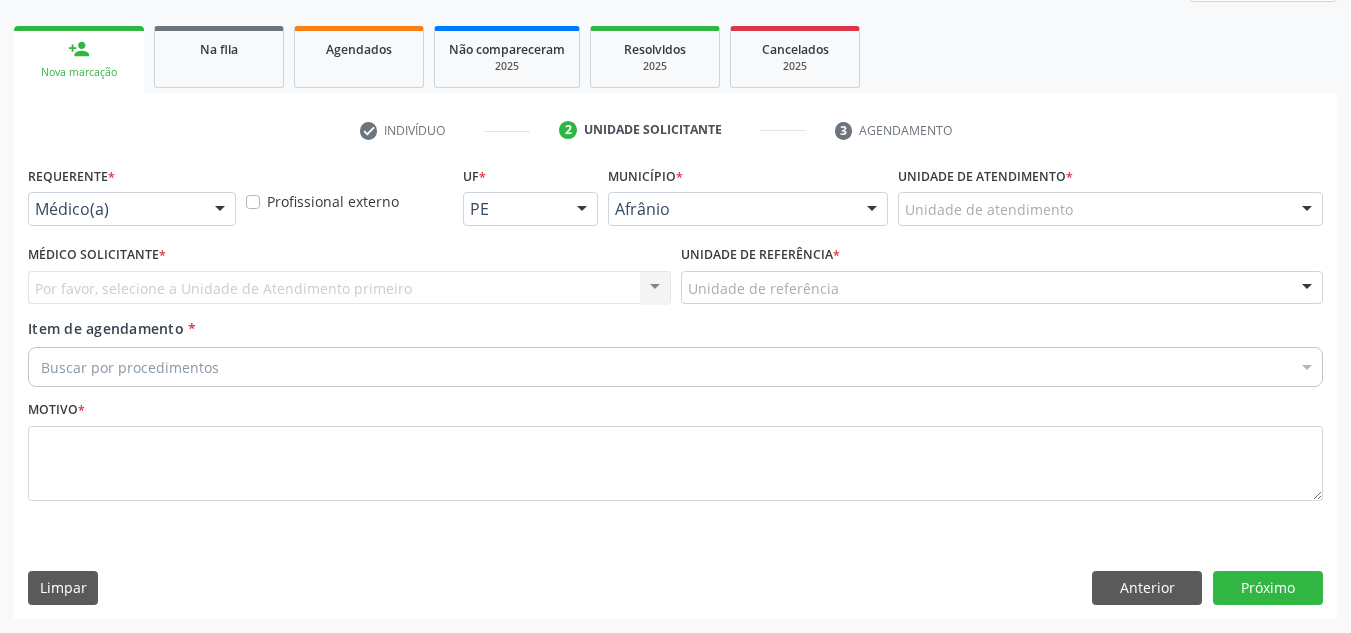 scroll, scrollTop: 273, scrollLeft: 0, axis: vertical 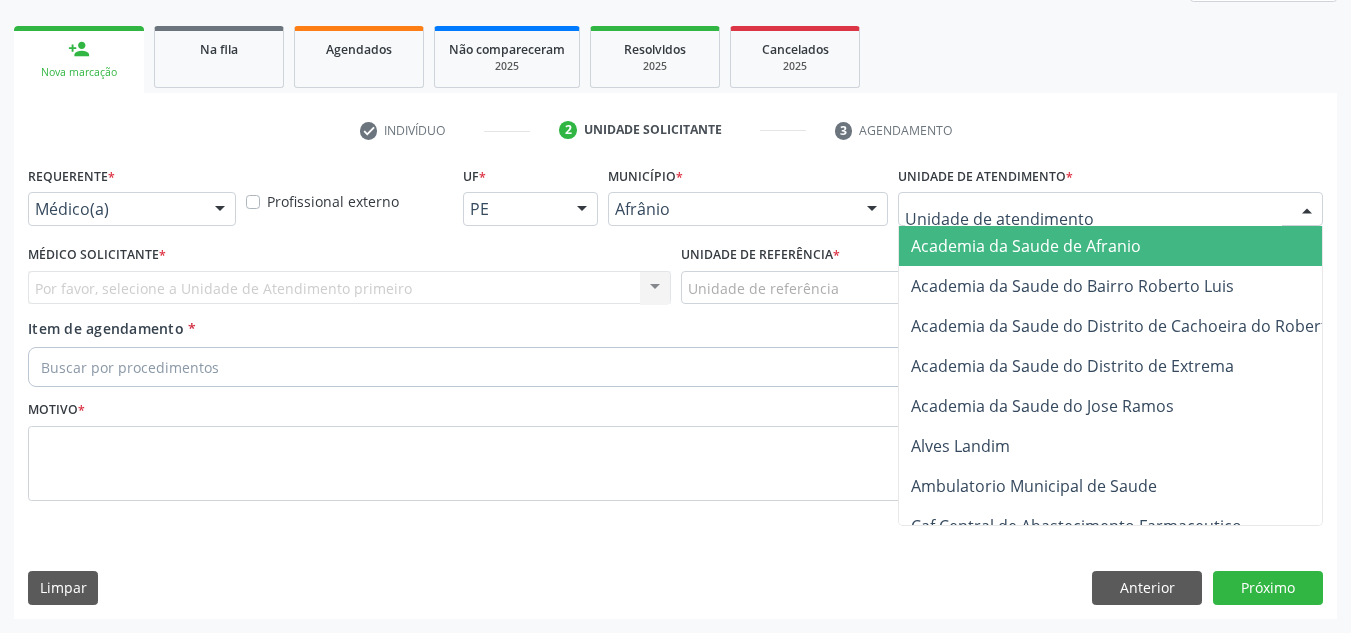 click at bounding box center [1110, 209] 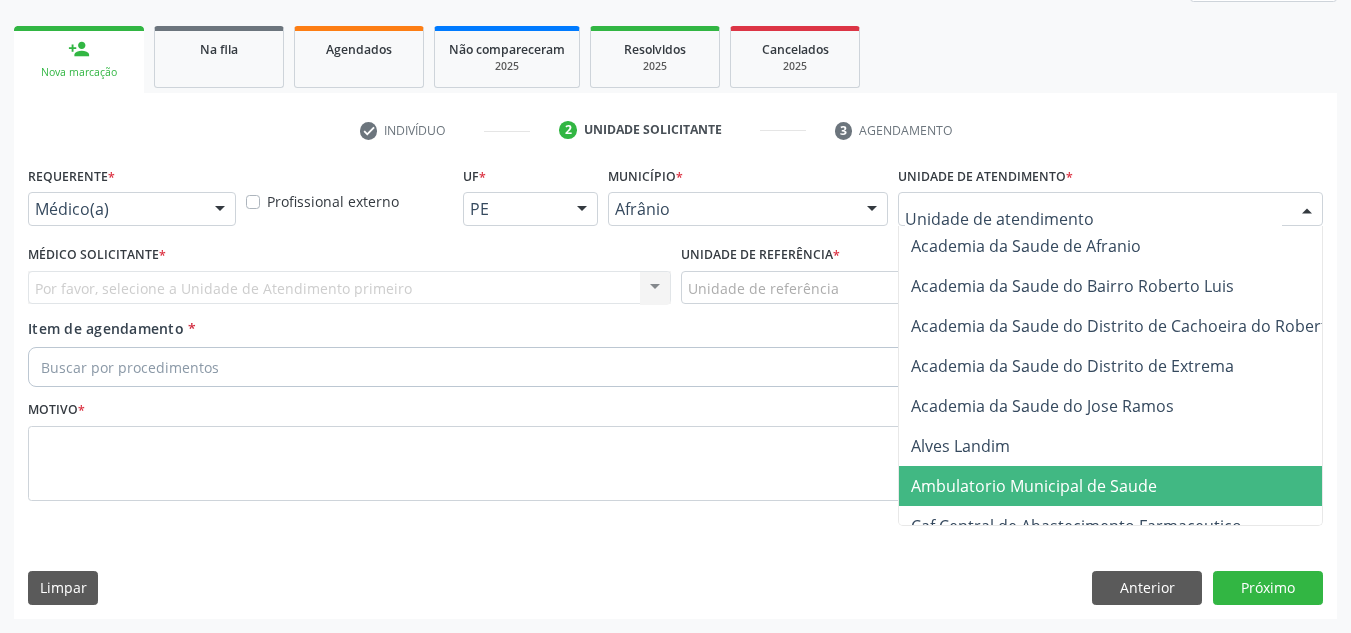 click on "Ambulatorio Municipal de Saude" at bounding box center (1034, 486) 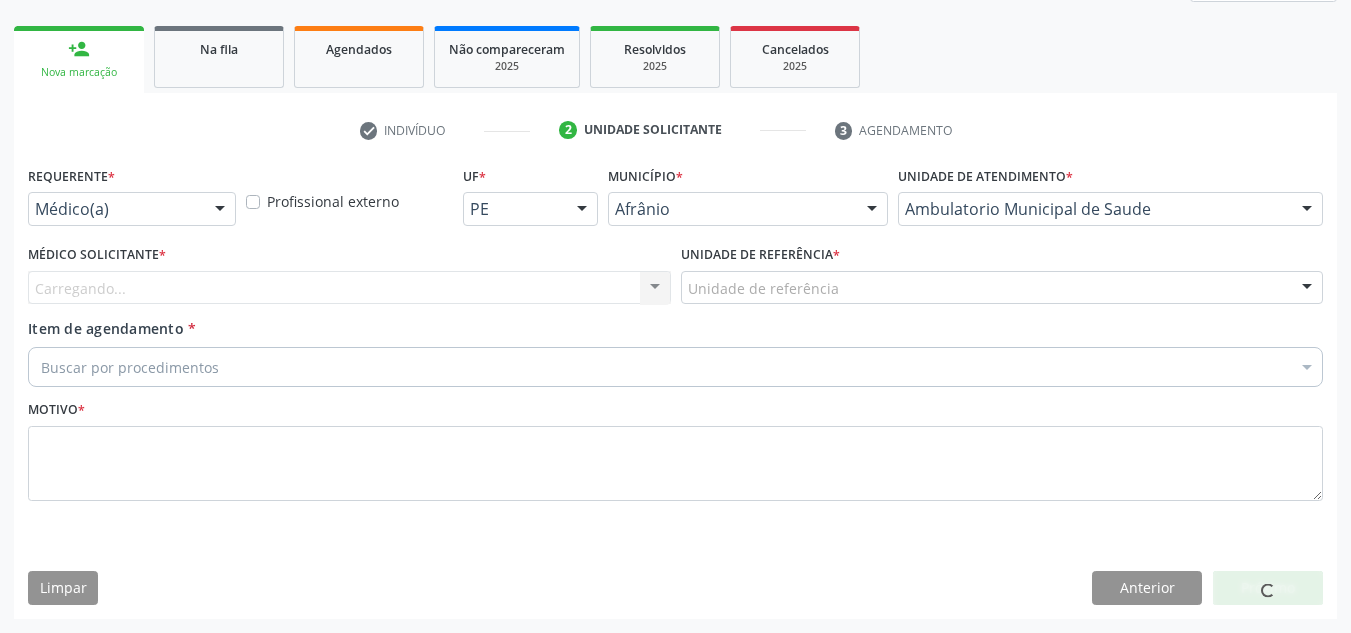 click on "Carregando...
Nenhum resultado encontrado para: "   "
Não há nenhuma opção para ser exibida." at bounding box center (349, 288) 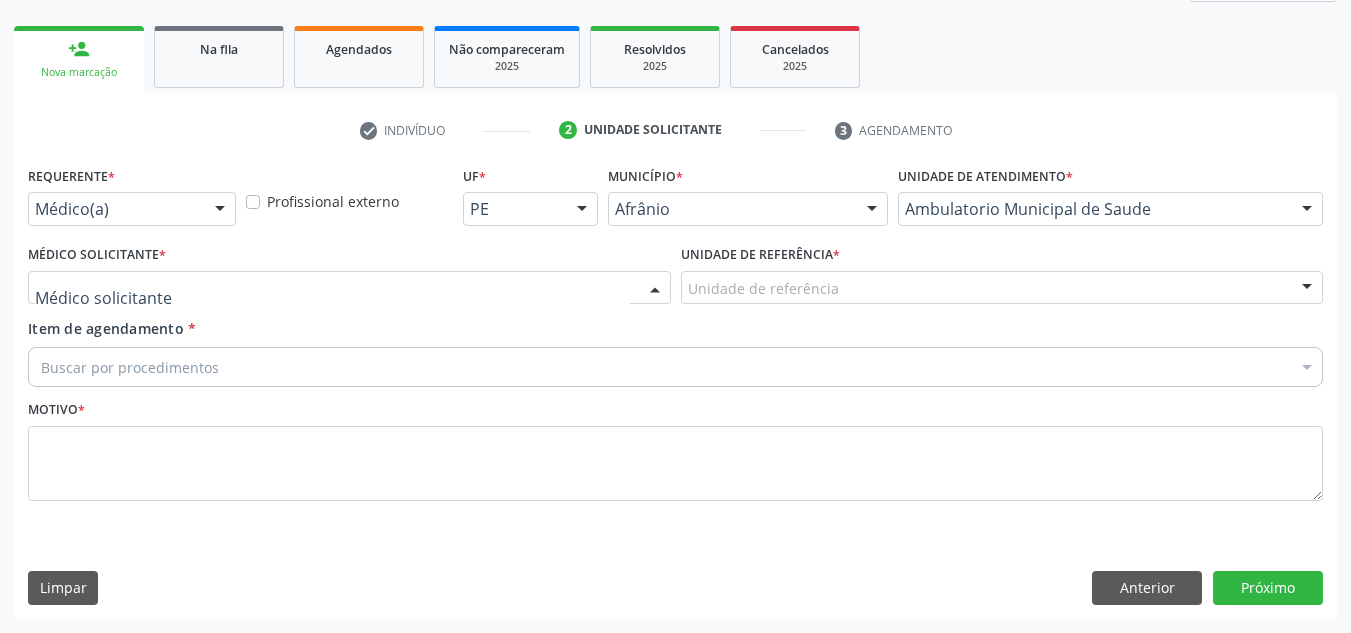 click at bounding box center (349, 288) 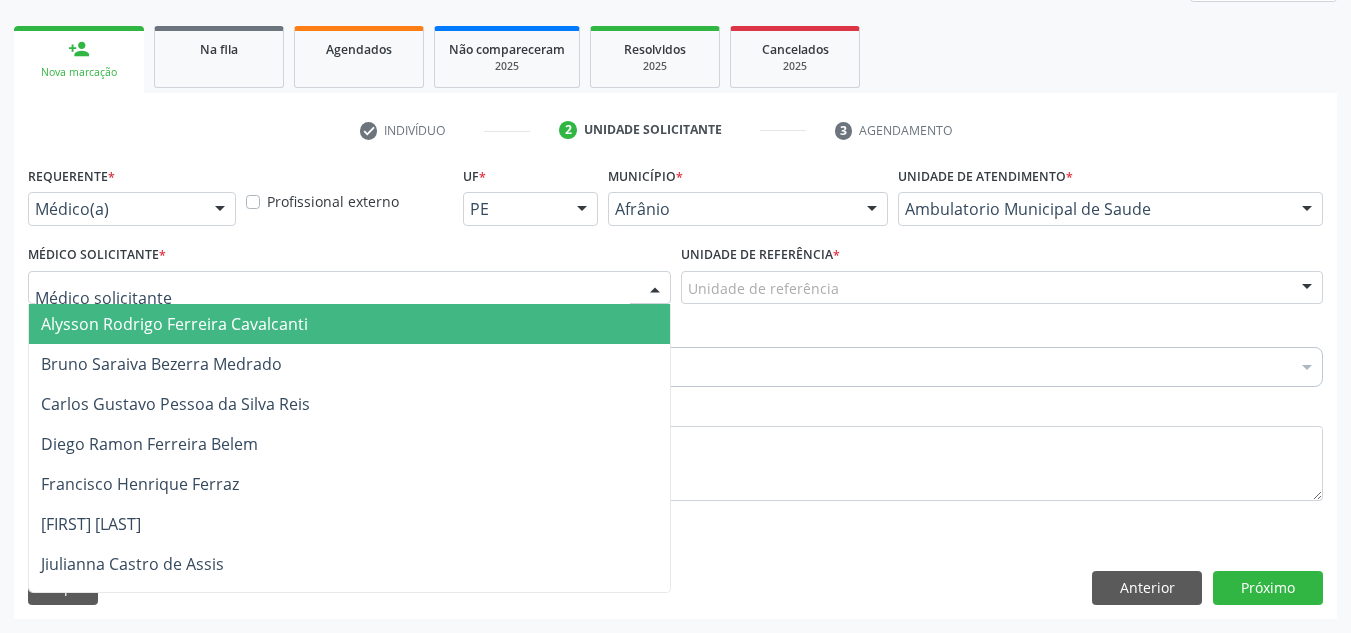 drag, startPoint x: 337, startPoint y: 331, endPoint x: 464, endPoint y: 328, distance: 127.03543 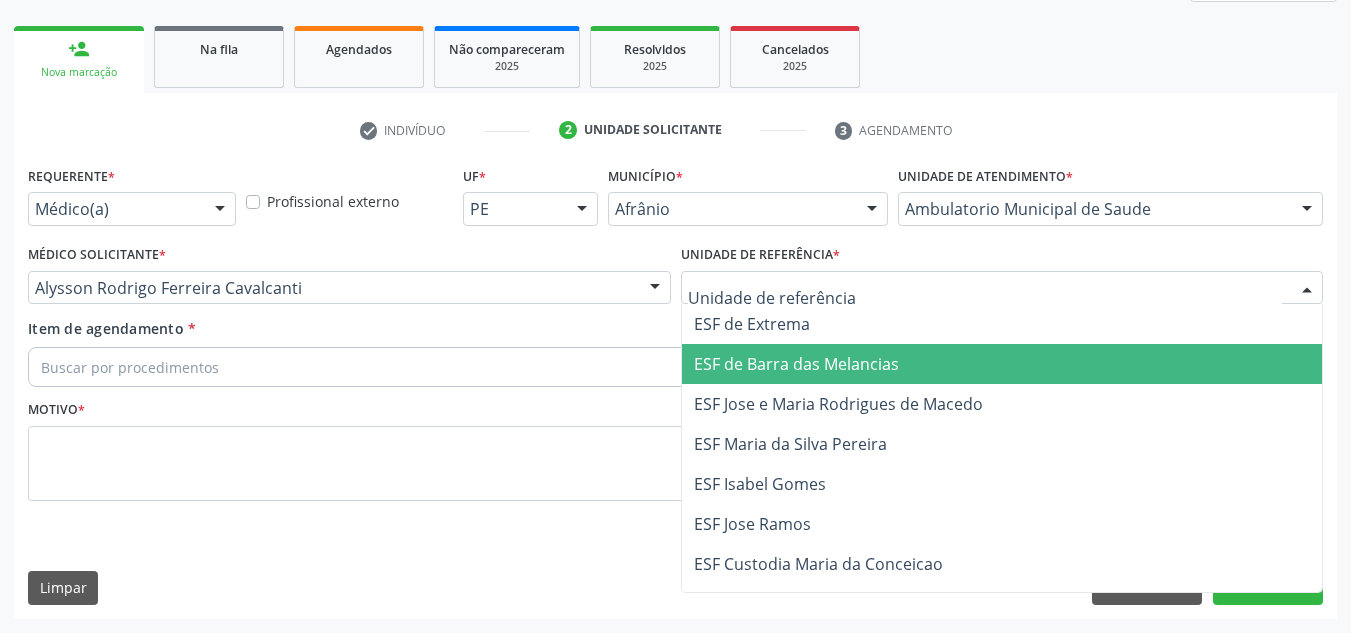 click on "ESF de Barra das Melancias" at bounding box center (796, 364) 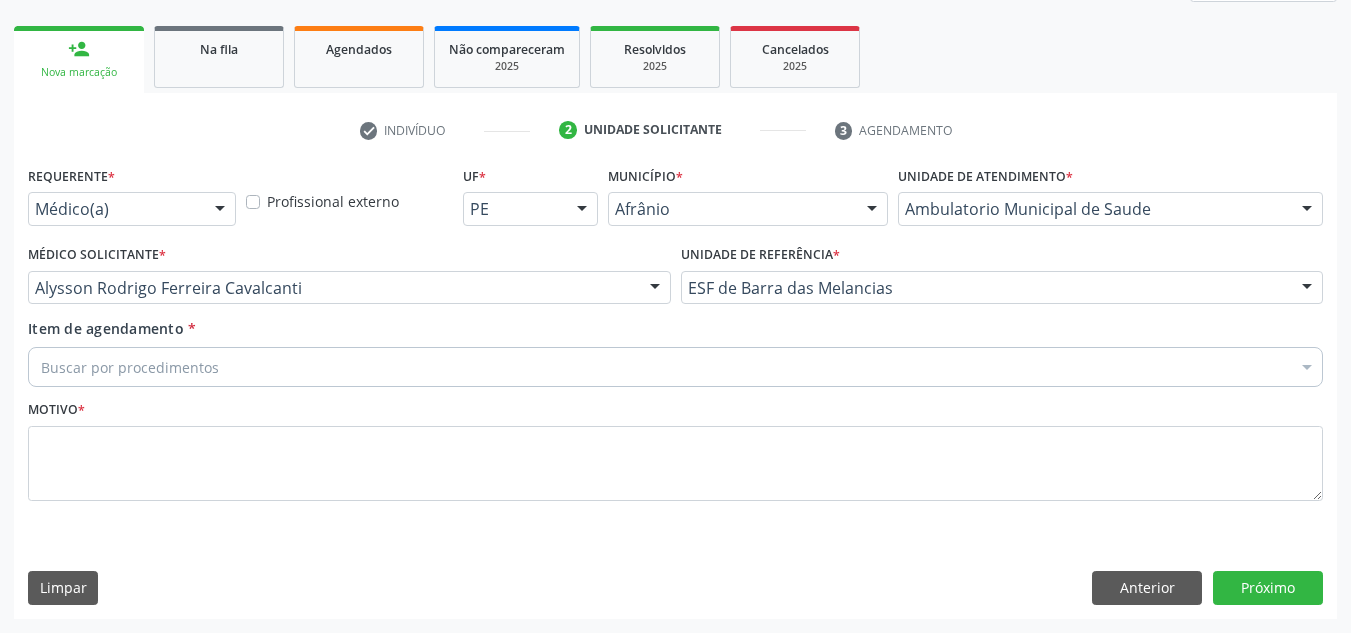 click on "Buscar por procedimentos" at bounding box center [675, 367] 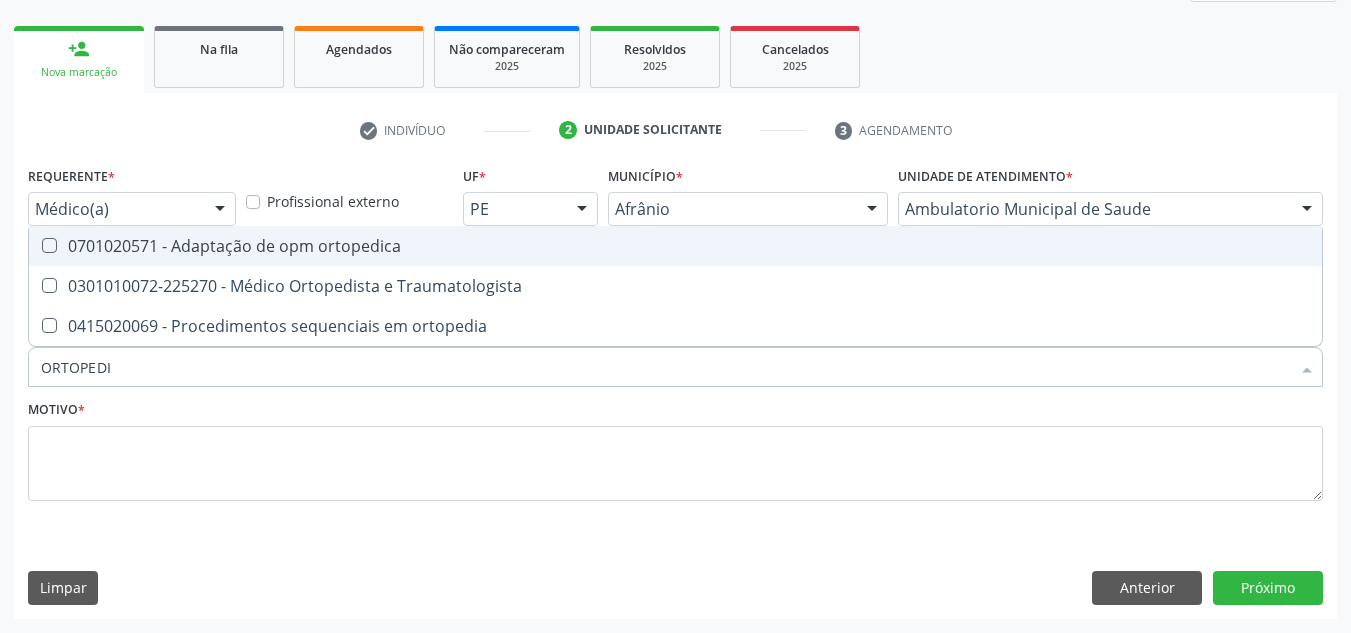 type on "ORTOPEDIS" 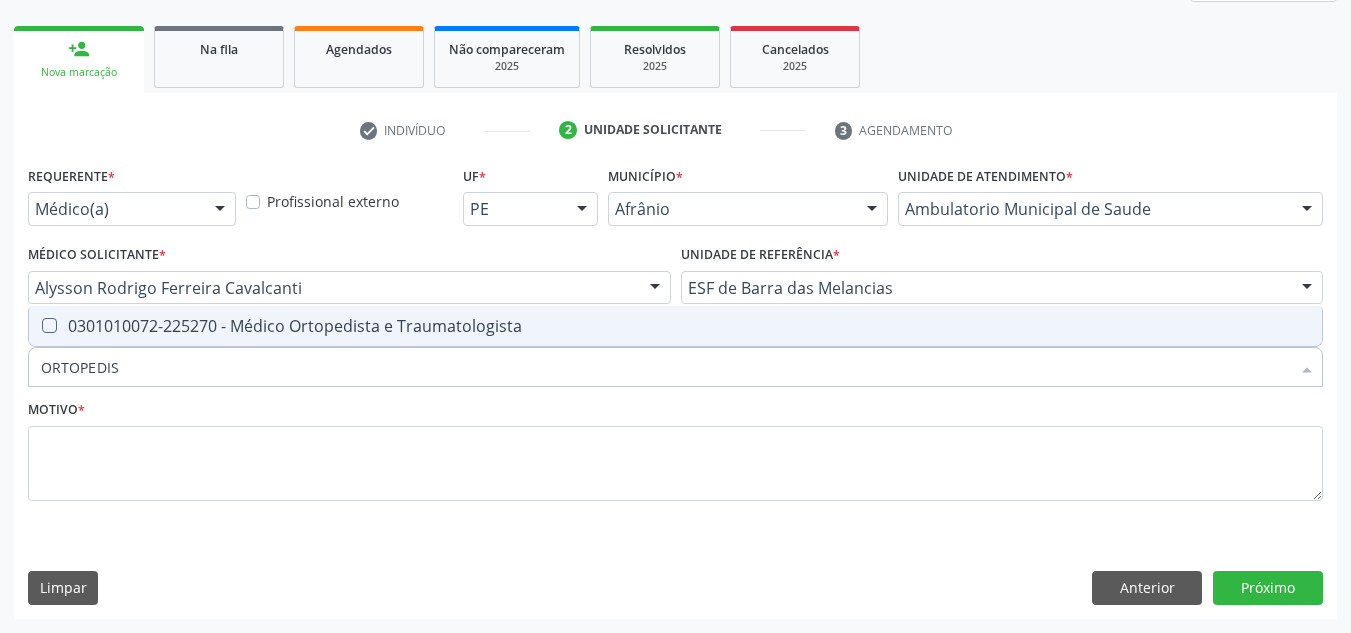 click on "0301010072-225270 - Médico Ortopedista e Traumatologista" at bounding box center (675, 326) 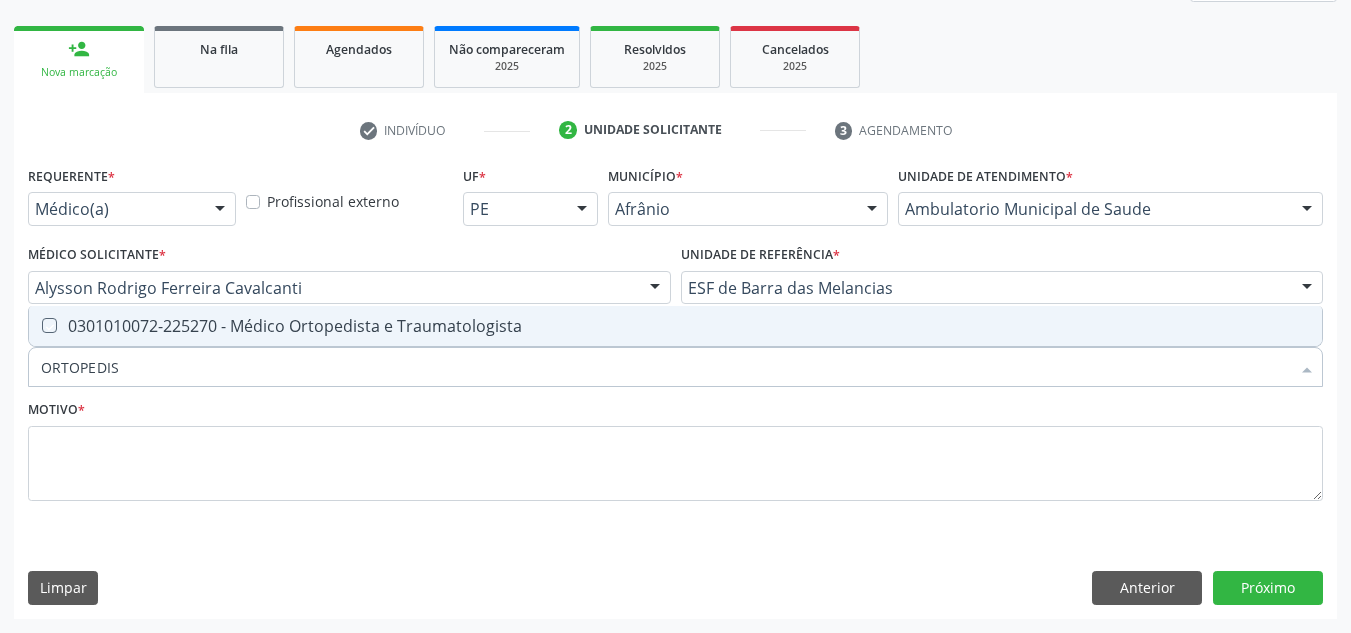 checkbox on "true" 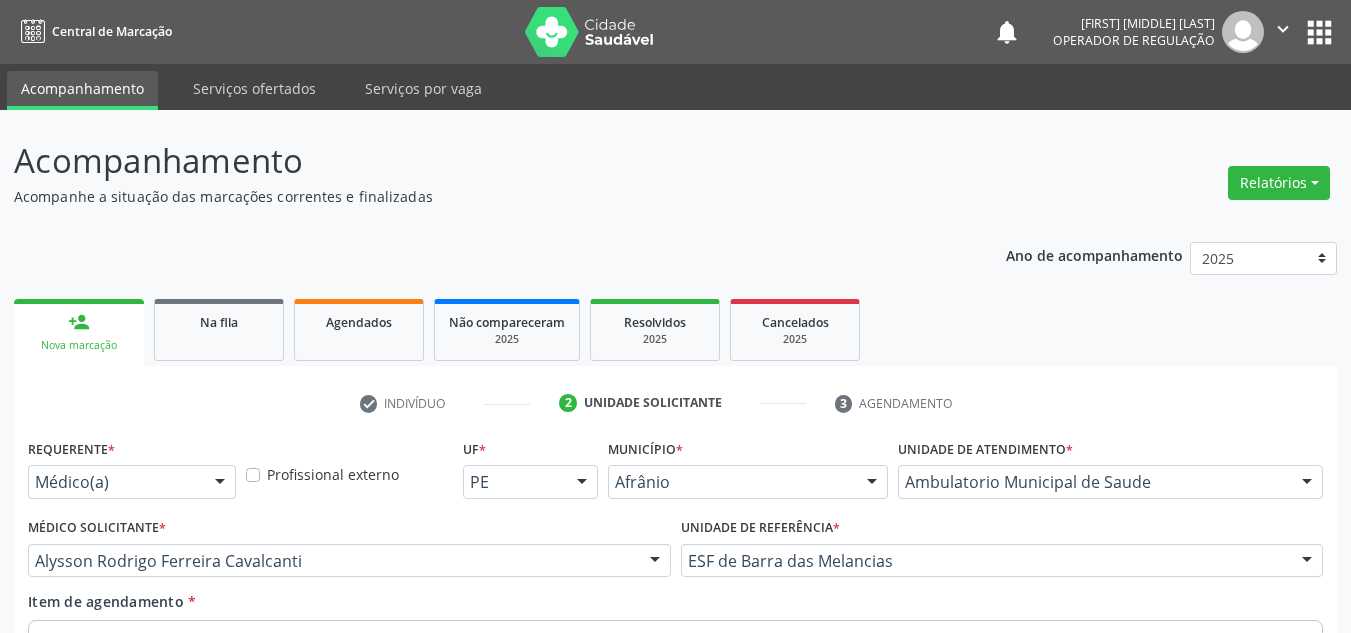 scroll, scrollTop: 273, scrollLeft: 0, axis: vertical 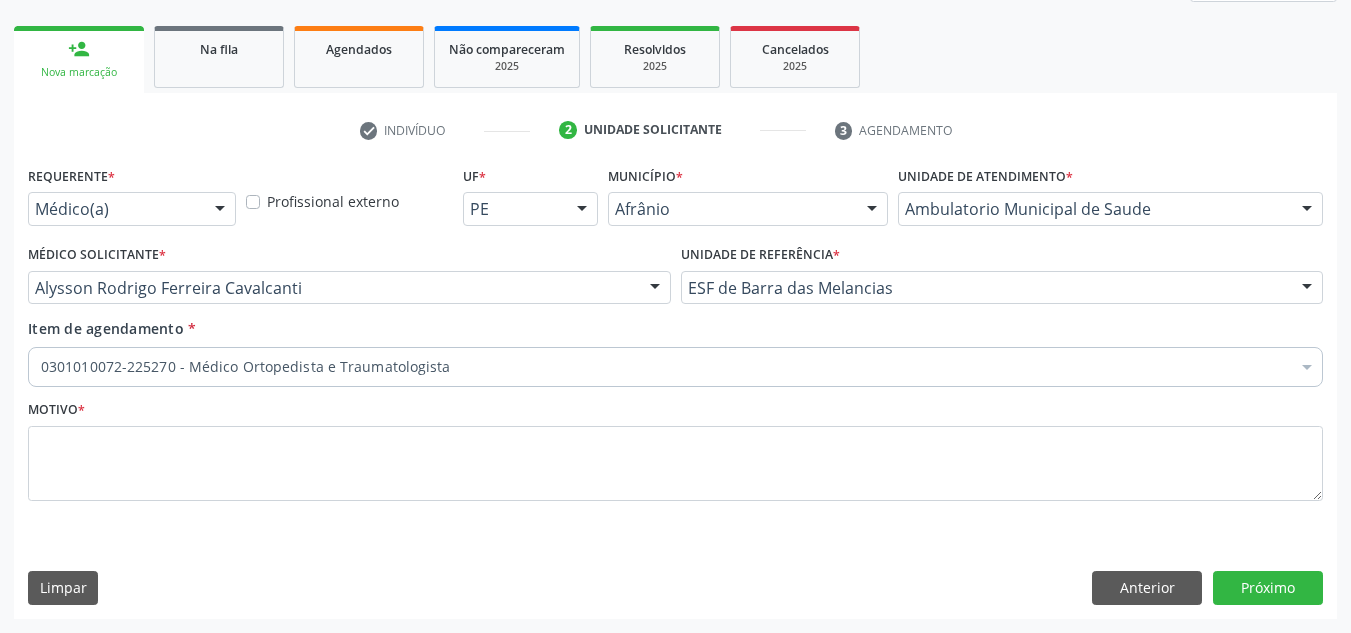 click on "Requerente
*
Médico(a)         Médico(a)   Enfermeiro(a)   Paciente
Nenhum resultado encontrado para: "   "
Não há nenhuma opção para ser exibida.
Profissional externo
UF
*
PE         BA   PE
Nenhum resultado encontrado para: "   "
Não há nenhuma opção para ser exibida.
Município
*
Afrânio         Afrânio   Petrolina
Nenhum resultado encontrado para: "   "
Não há nenhuma opção para ser exibida.
Unidade de atendimento
*
Ambulatorio Municipal de Saude         Academia da Saude de Afranio   Academia da Saude do Bairro Roberto Luis   Academia da Saude do Distrito de Cachoeira do Roberto   Academia da Saude do Distrito de Extrema   Academia da Saude do Jose Ramos   Alves Landim   Ambulatorio Municipal de Saude   Caf Central de Abastecimento Farmaceutico     Centro de Especialidades   Cime   Cuidar" at bounding box center [675, 389] 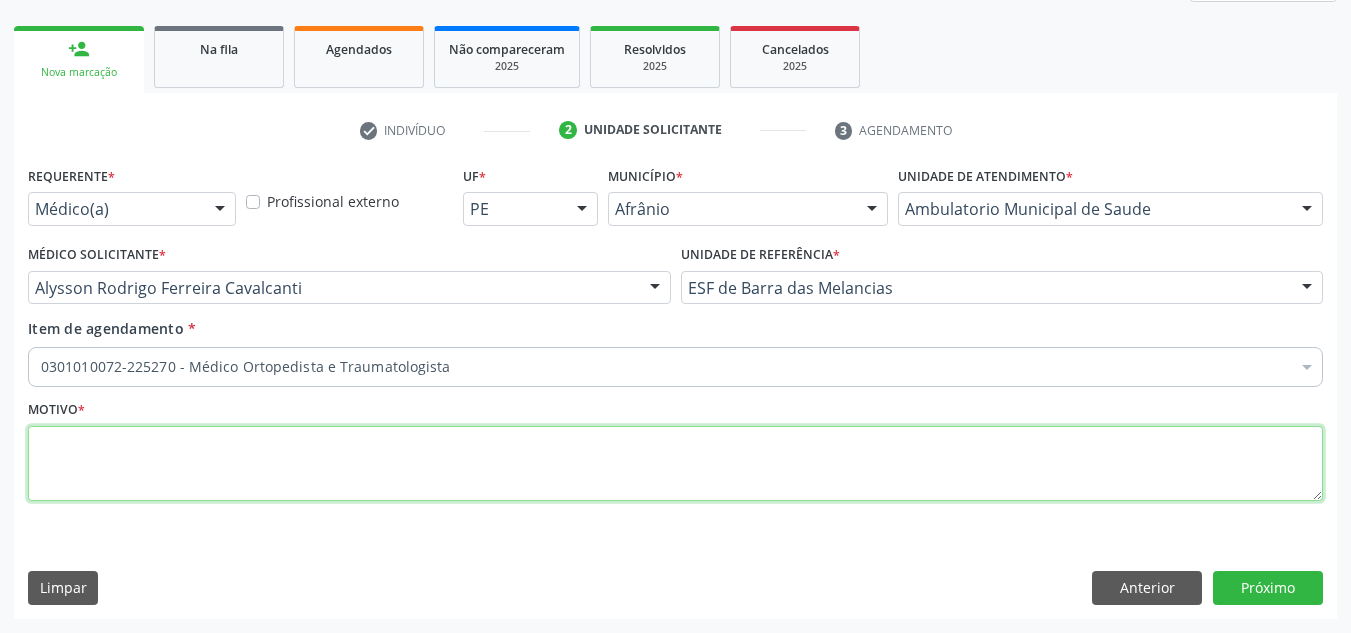 click at bounding box center [675, 464] 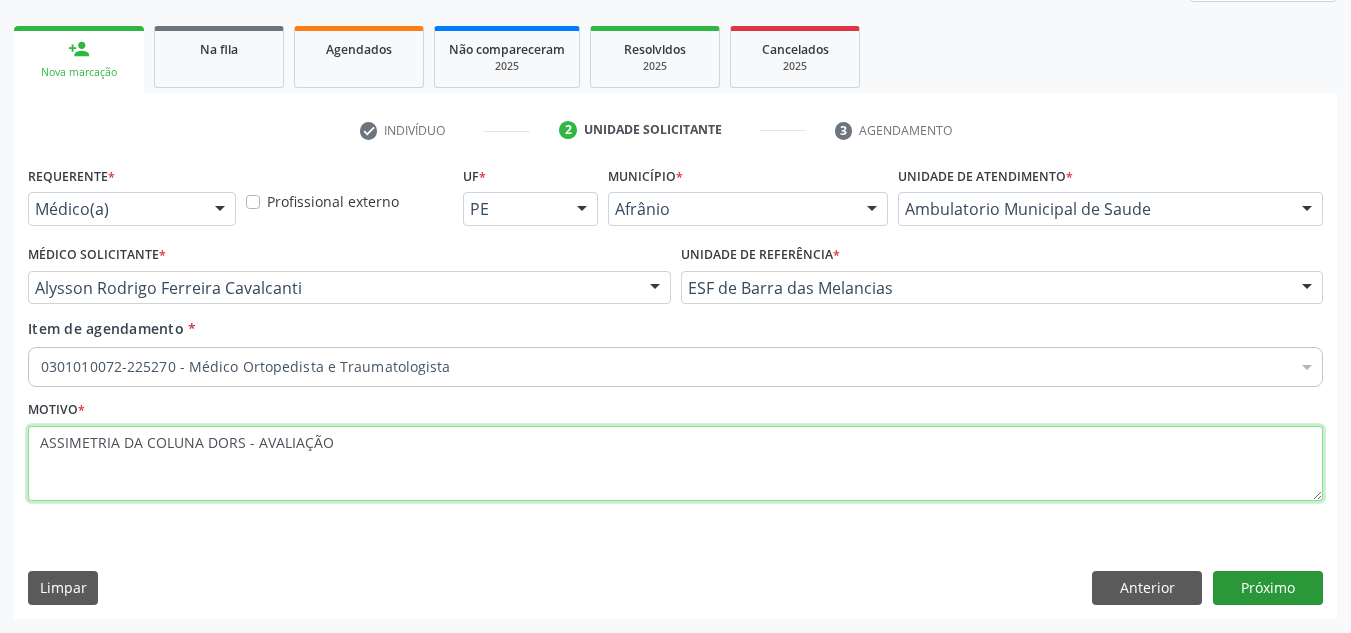 type on "ASSIMETRIA DA COLUNA DORSAL - AVALIAÇÃO" 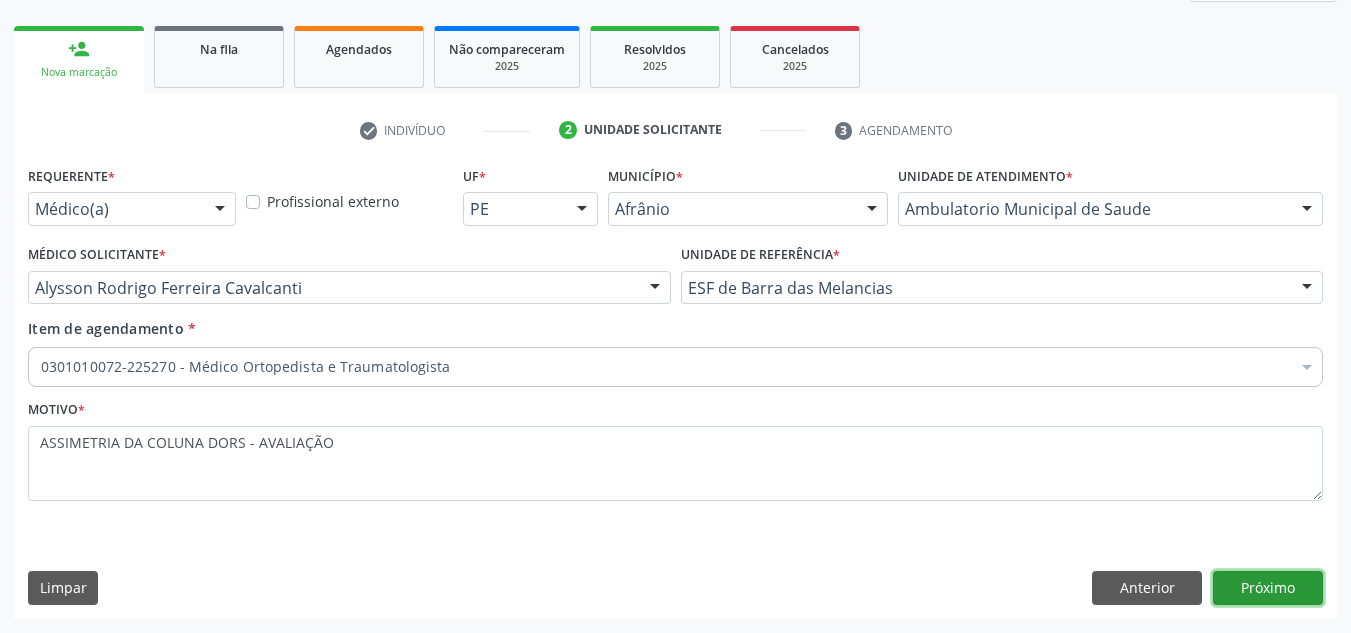 click on "Próximo" at bounding box center (1268, 588) 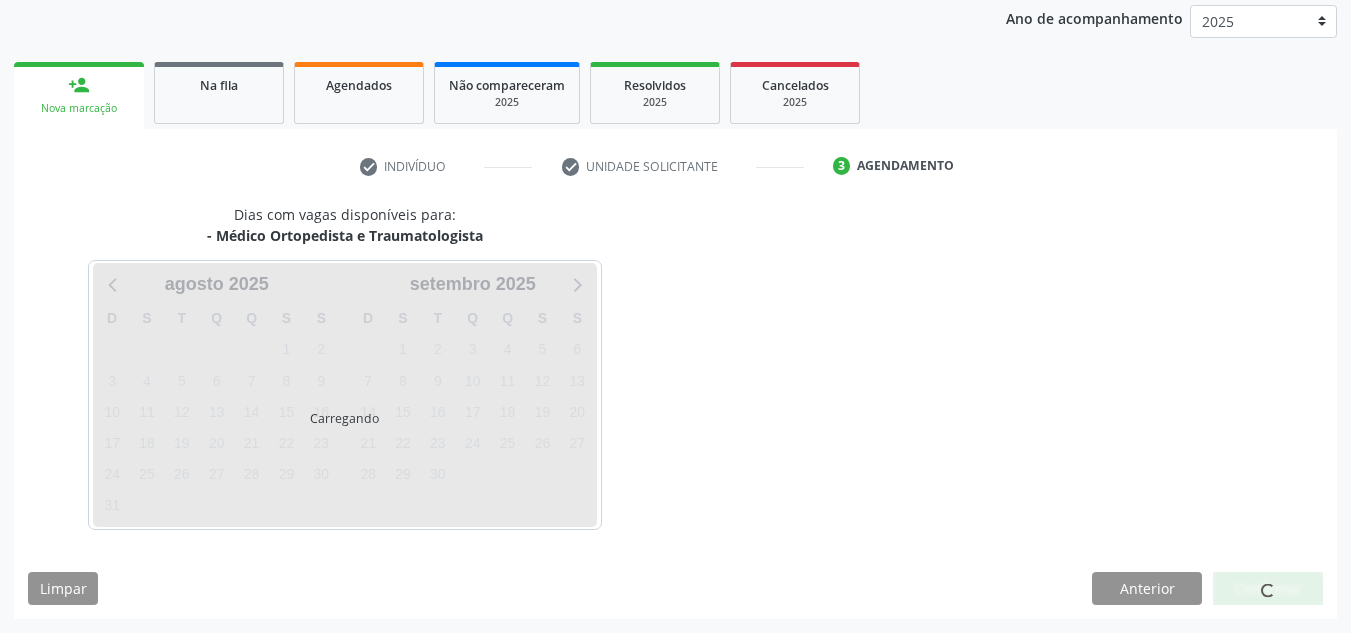 scroll, scrollTop: 237, scrollLeft: 0, axis: vertical 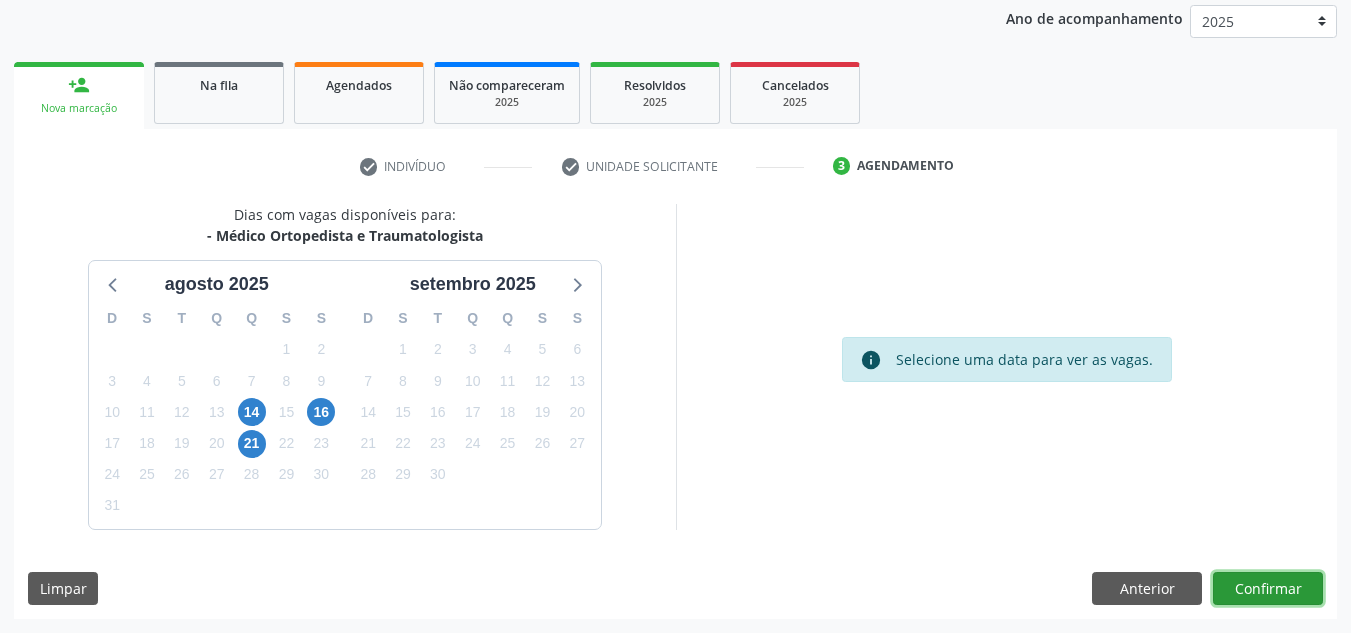 click on "Confirmar" at bounding box center [1268, 589] 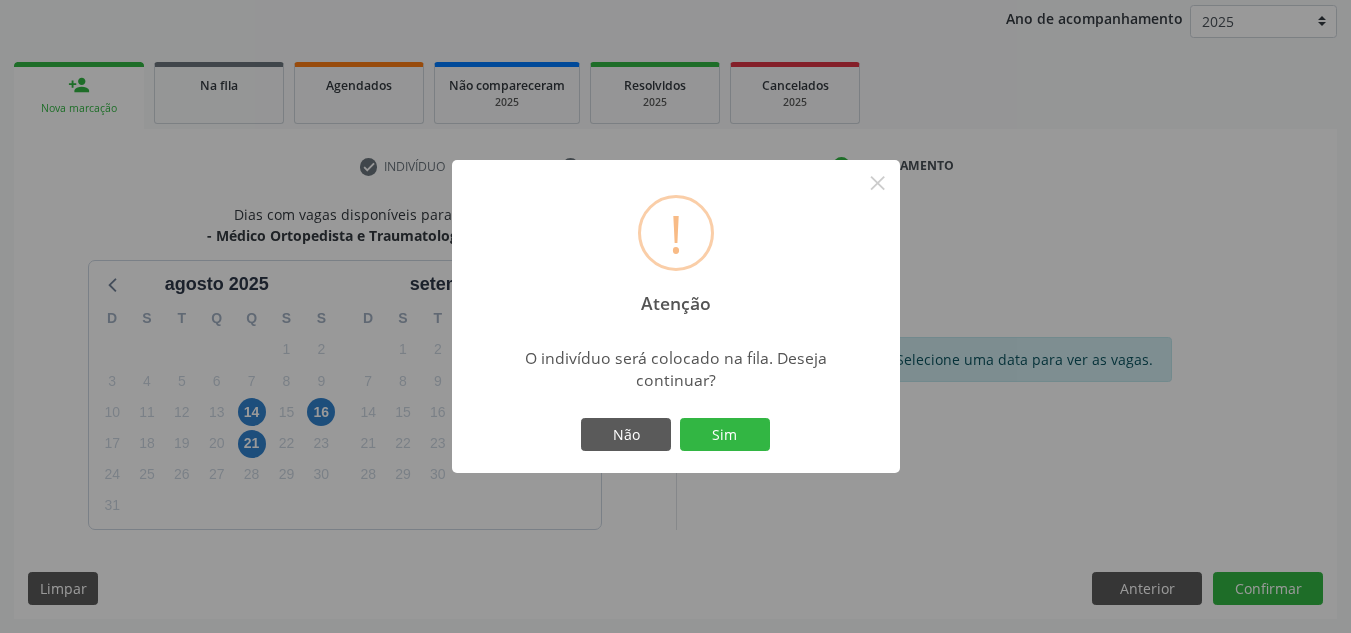 type 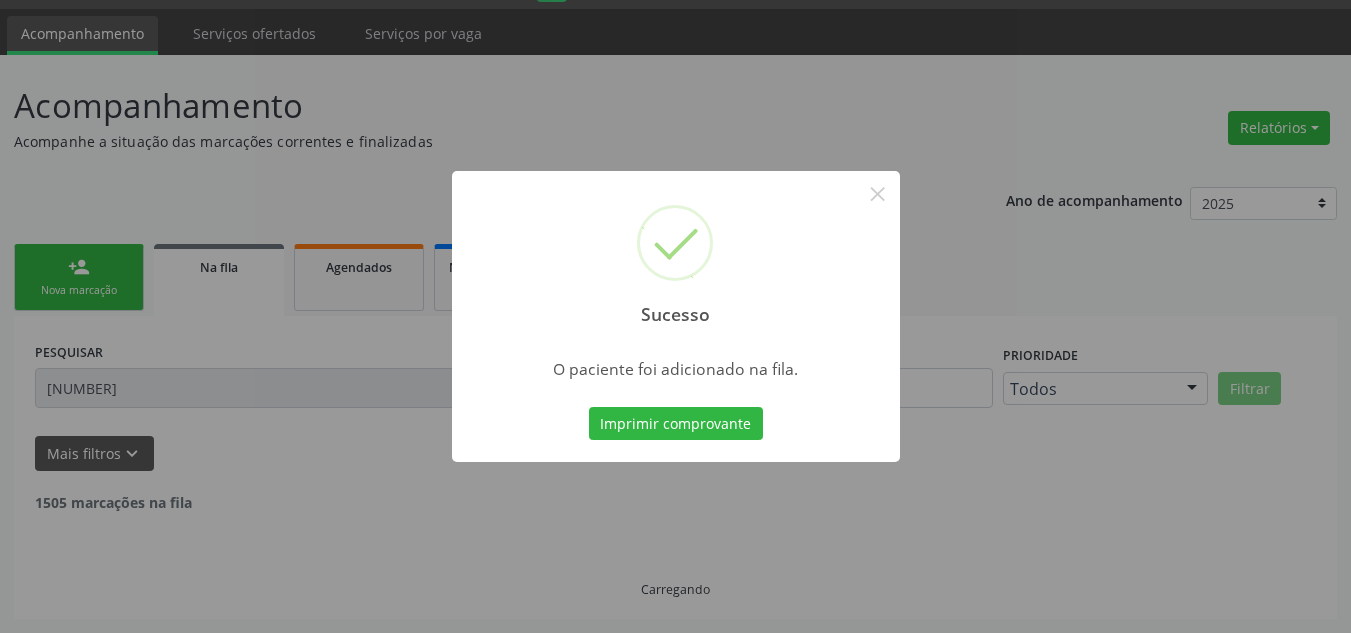 scroll, scrollTop: 34, scrollLeft: 0, axis: vertical 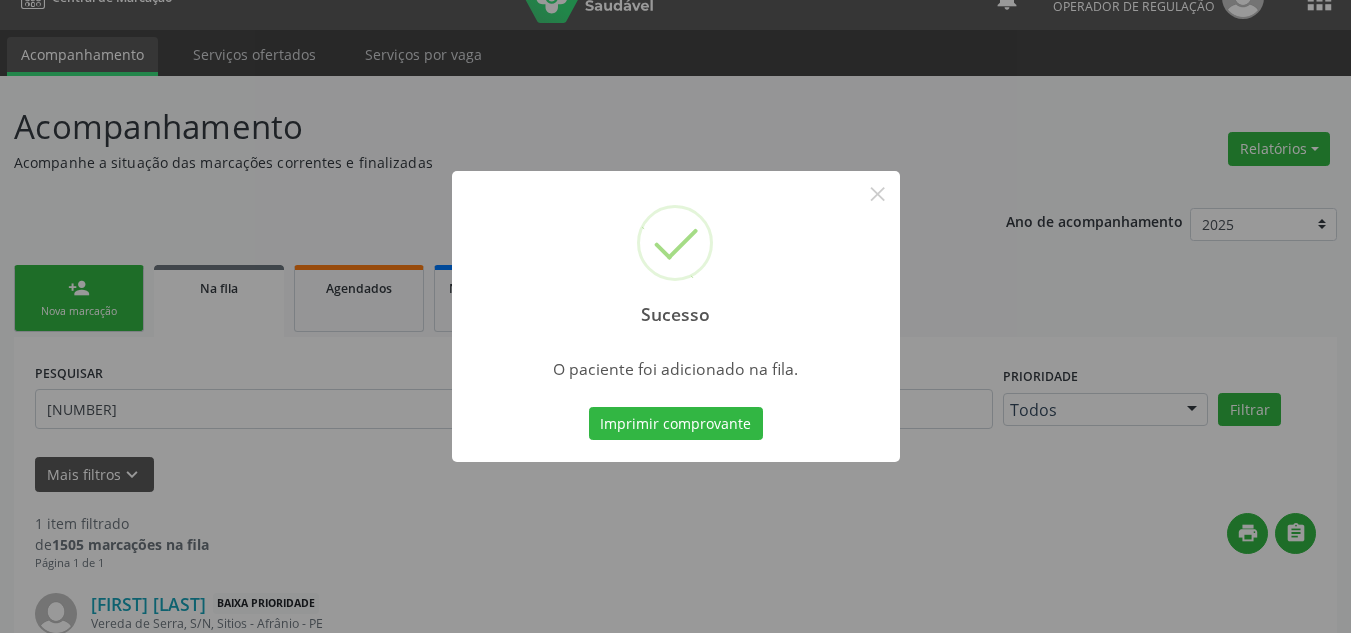 type 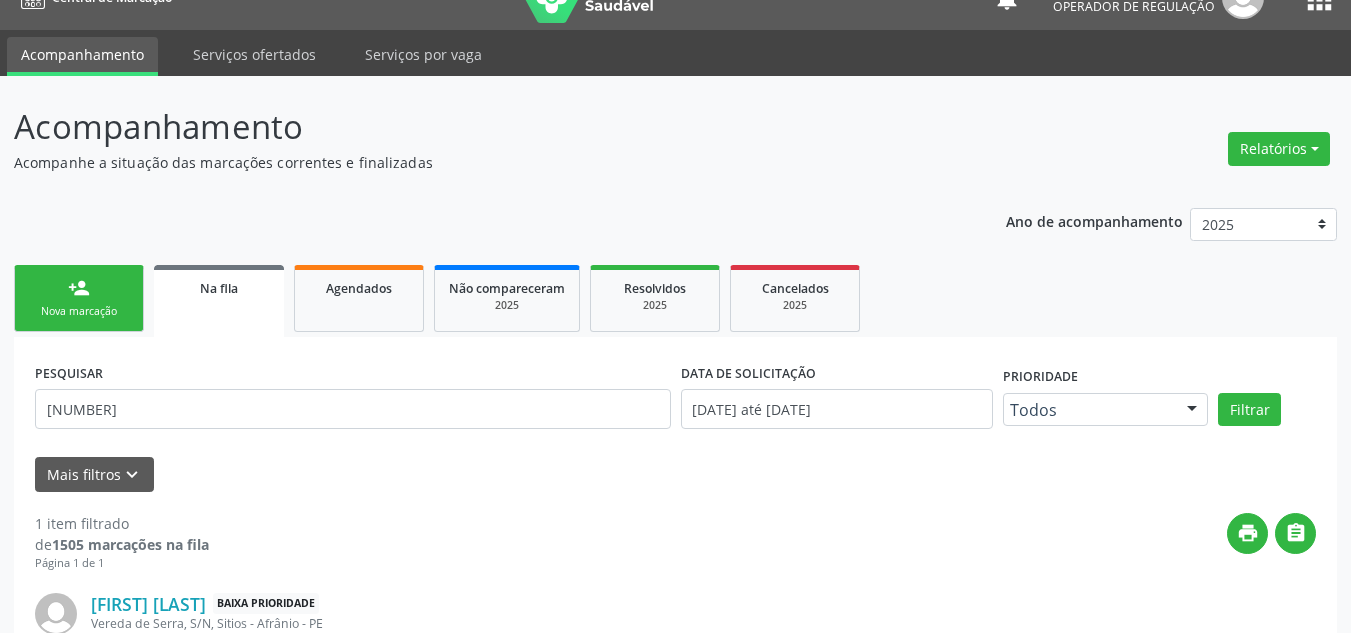 click on "person_add
Nova marcação" at bounding box center [79, 298] 